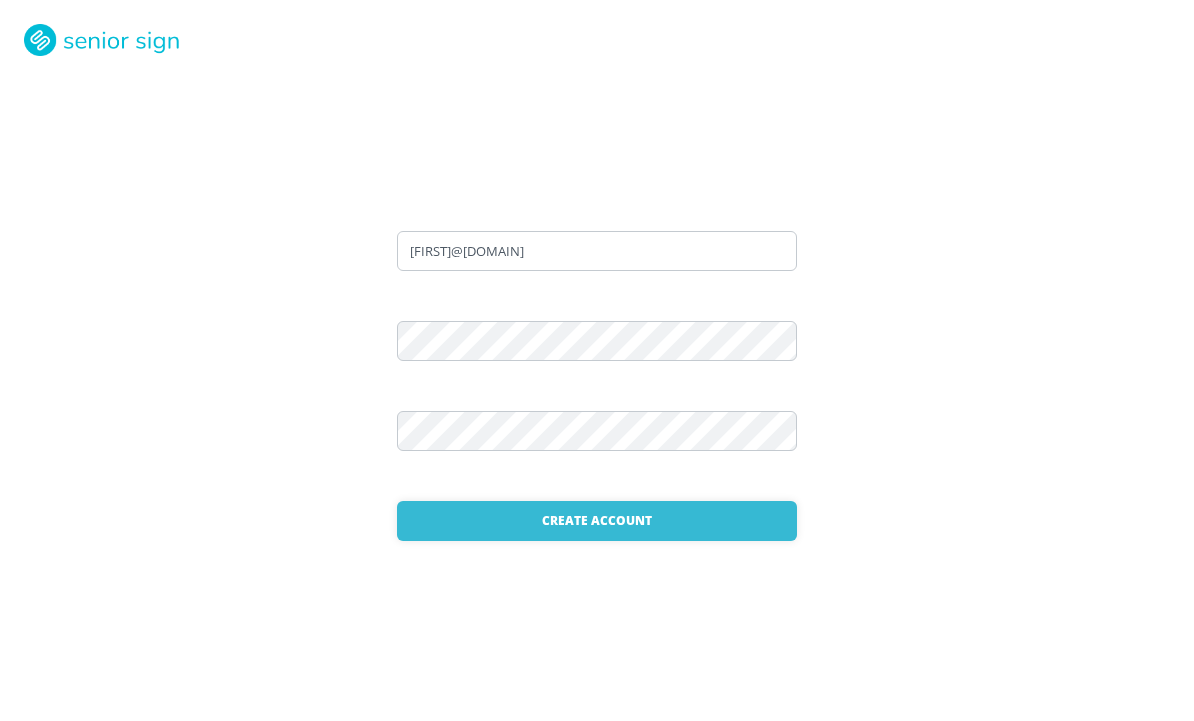 scroll, scrollTop: 0, scrollLeft: 0, axis: both 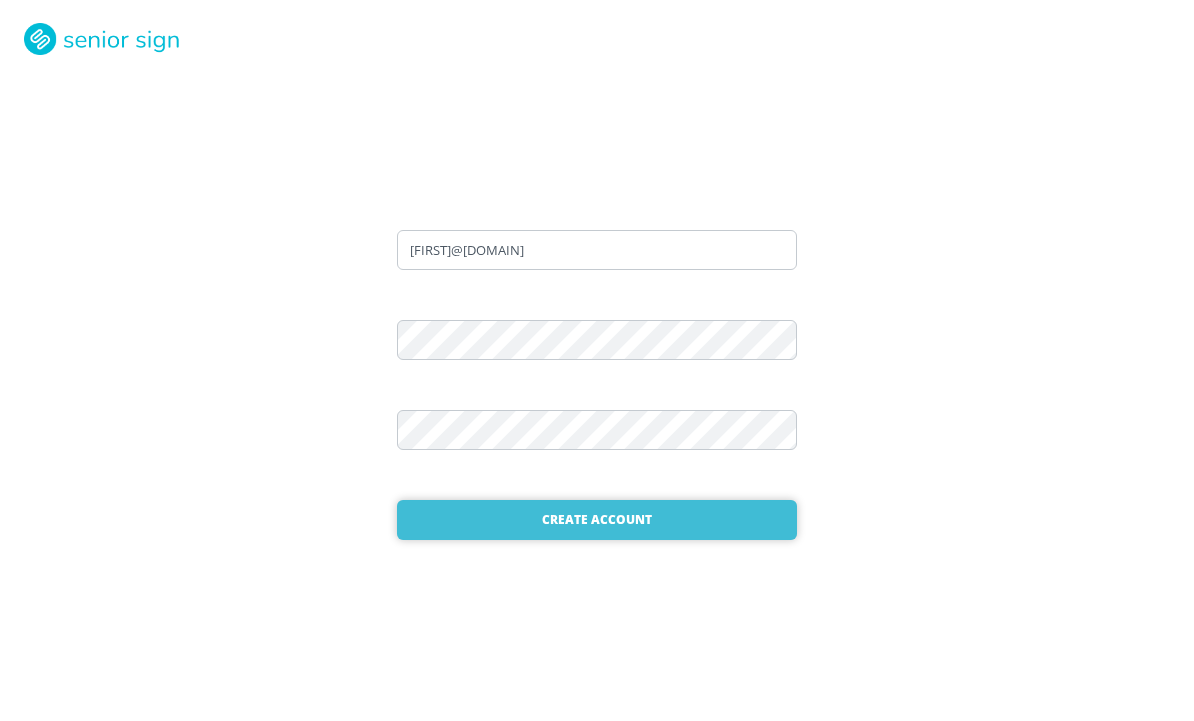 click on "Create Account" at bounding box center [597, 521] 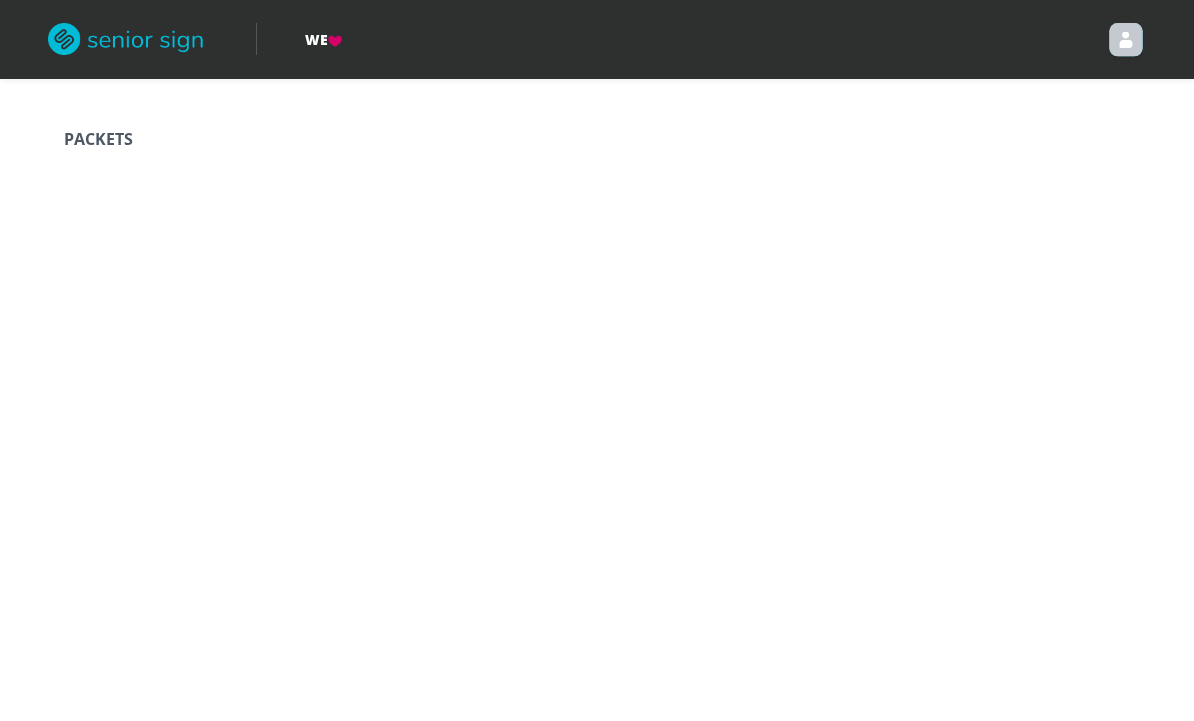 scroll, scrollTop: 0, scrollLeft: 0, axis: both 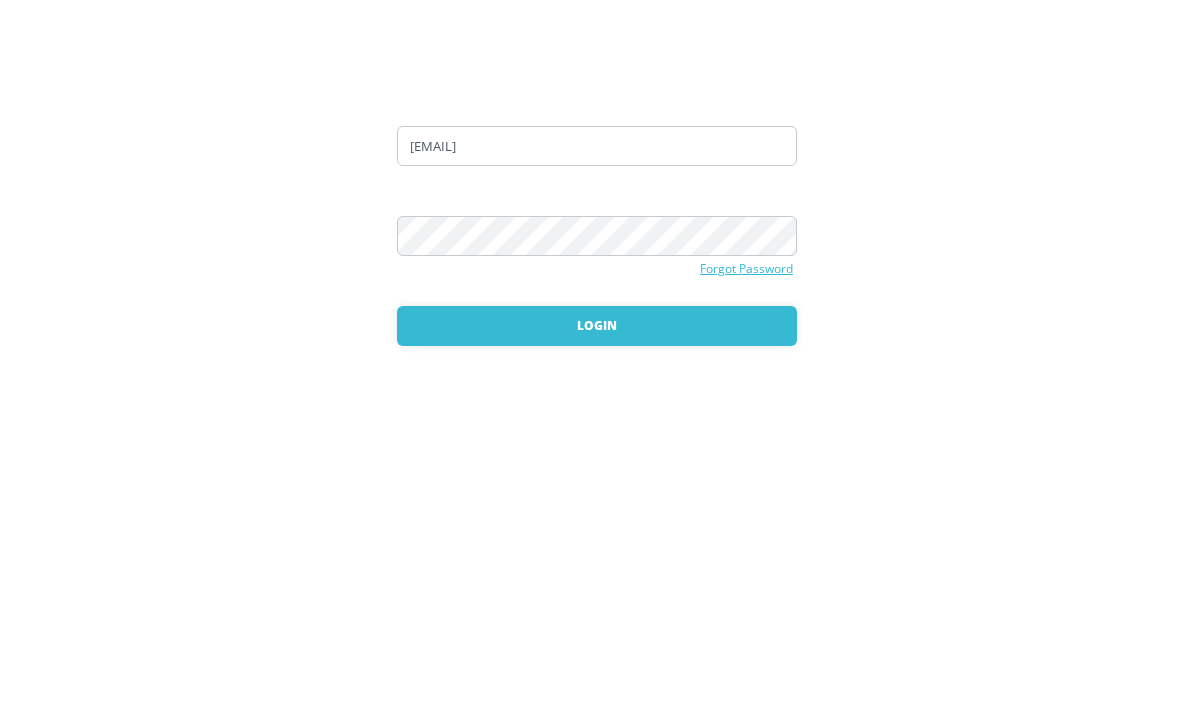 click on "Login" at bounding box center (597, 518) 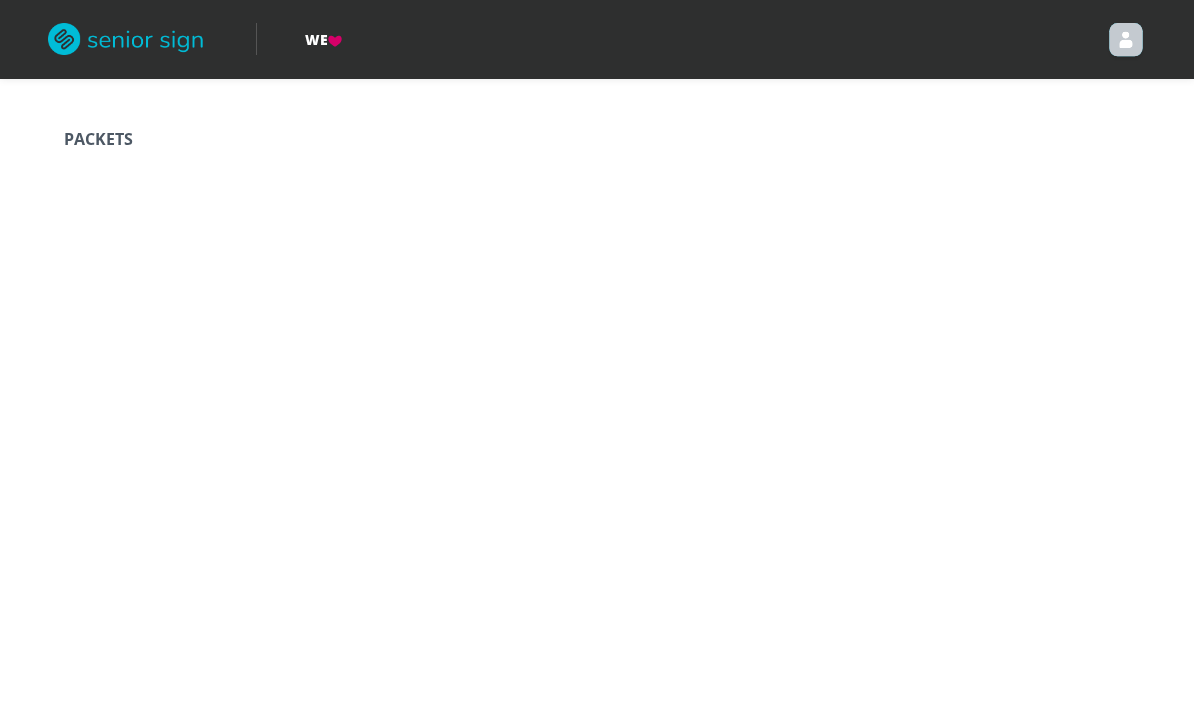 scroll, scrollTop: 0, scrollLeft: 0, axis: both 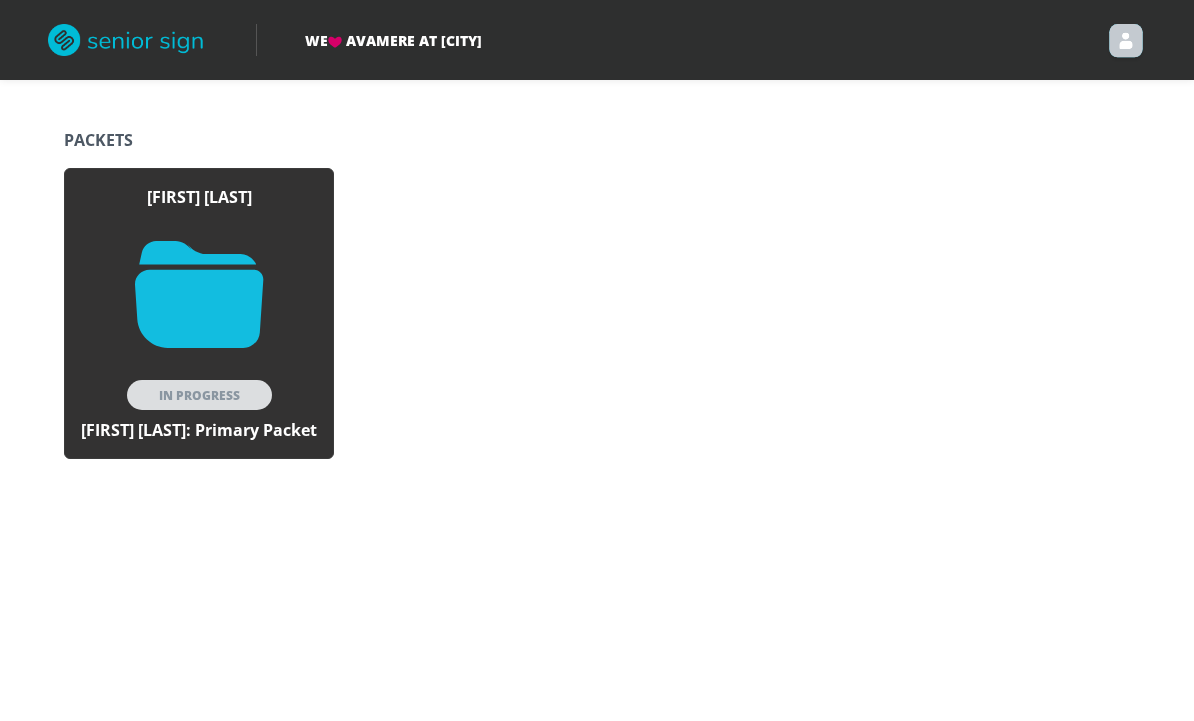 click on "In Progress" at bounding box center (199, 395) 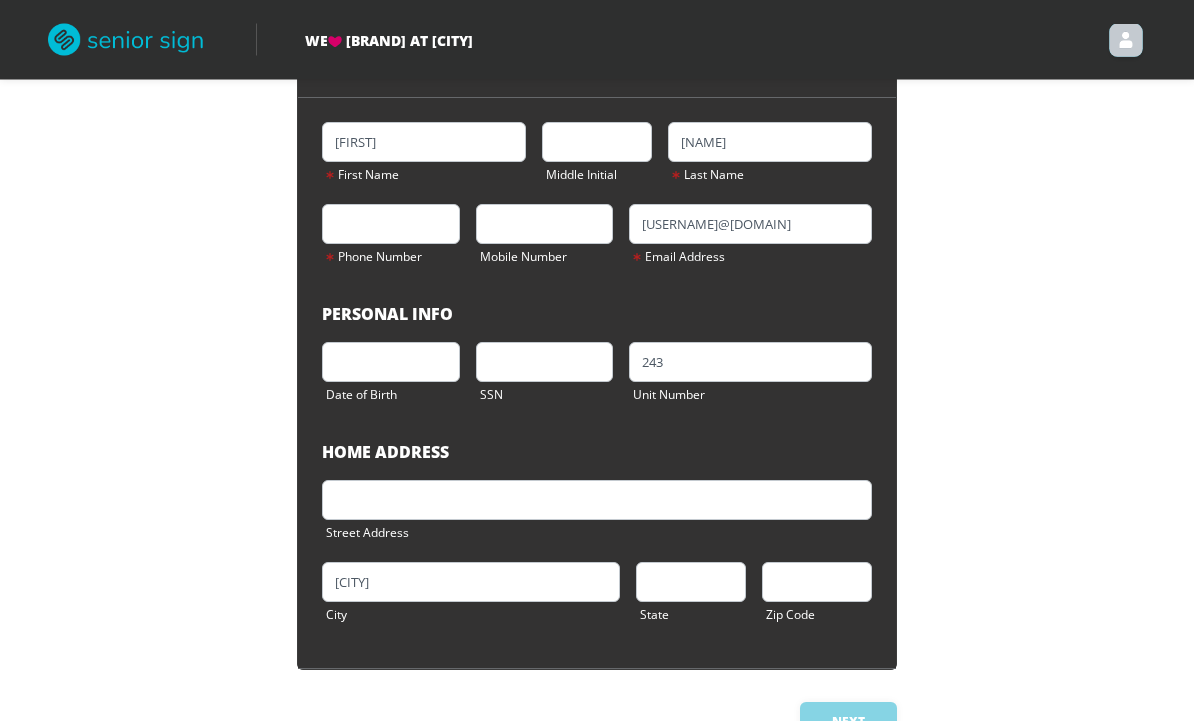 scroll, scrollTop: 217, scrollLeft: 0, axis: vertical 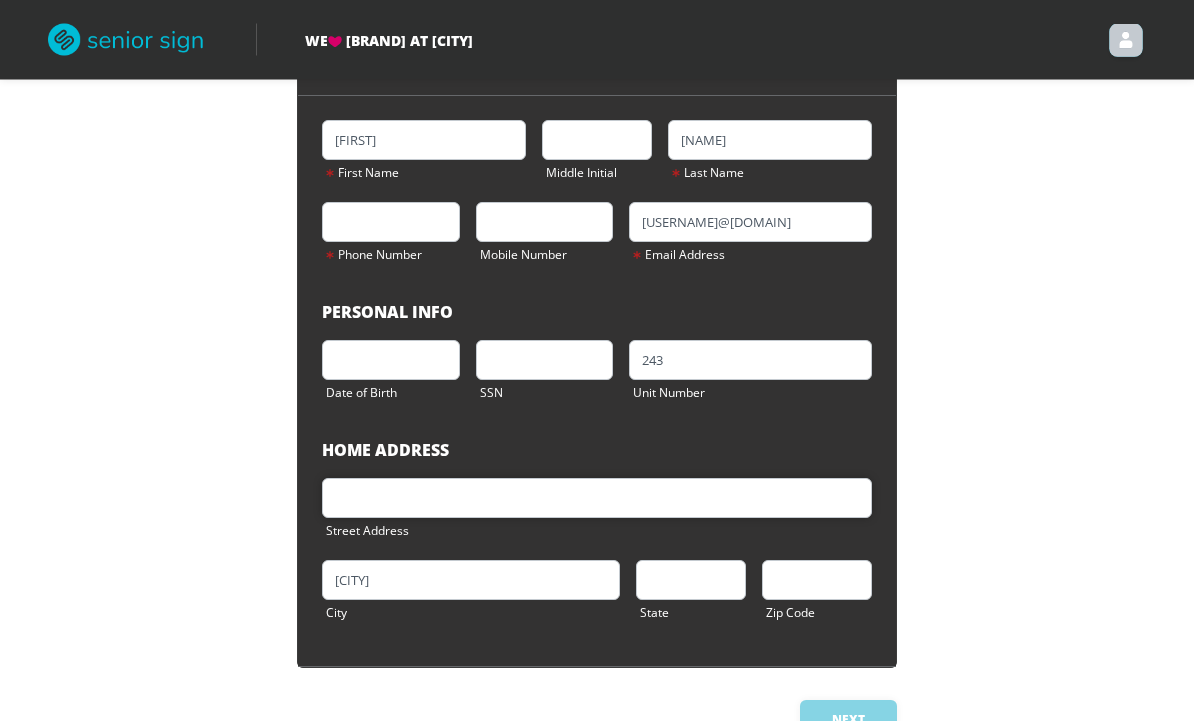 click at bounding box center [597, 499] 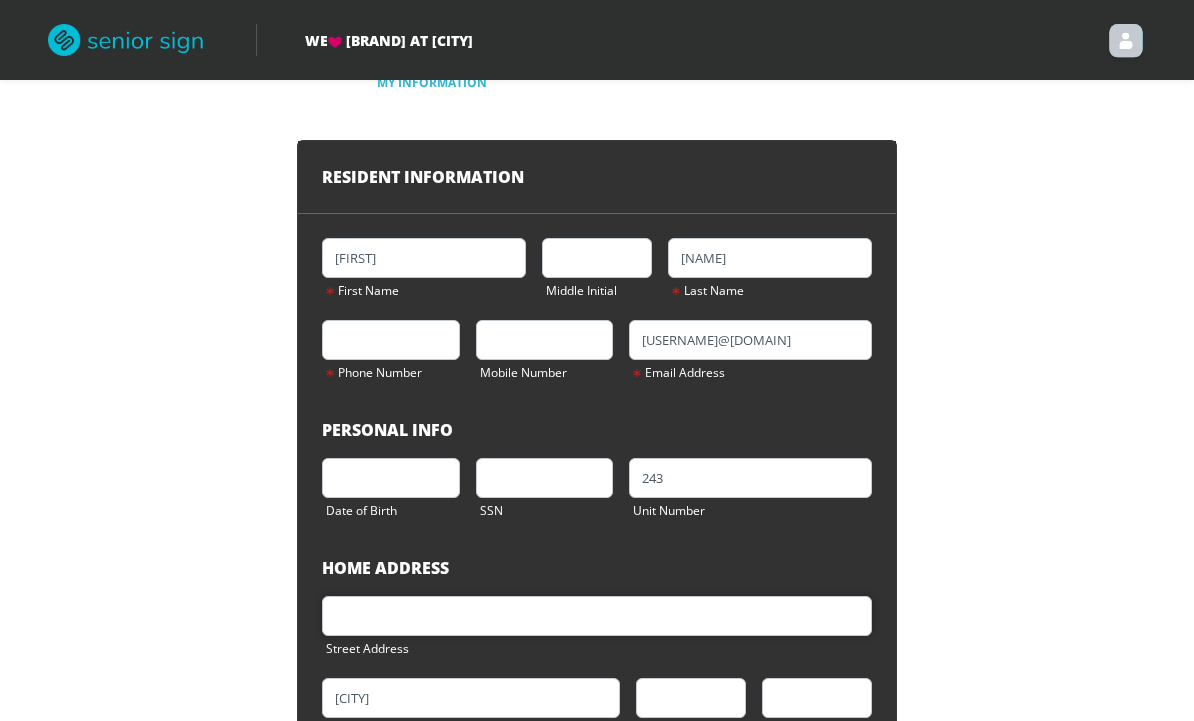 scroll, scrollTop: 89, scrollLeft: 0, axis: vertical 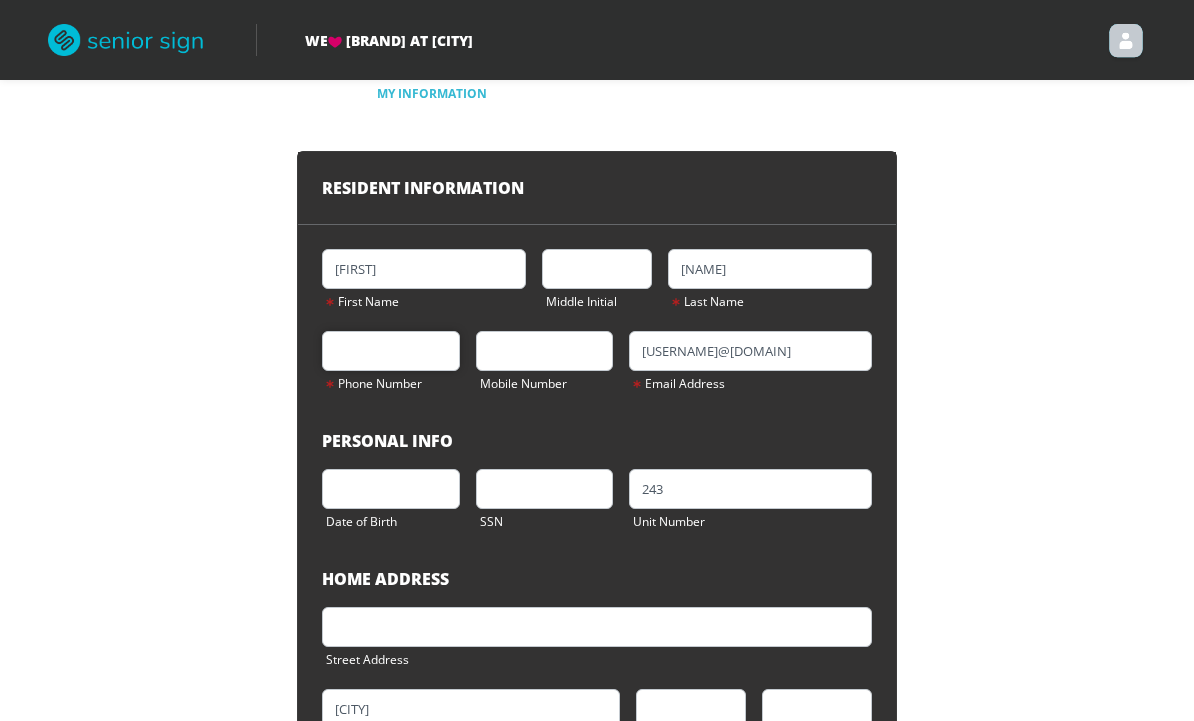 click at bounding box center [391, 351] 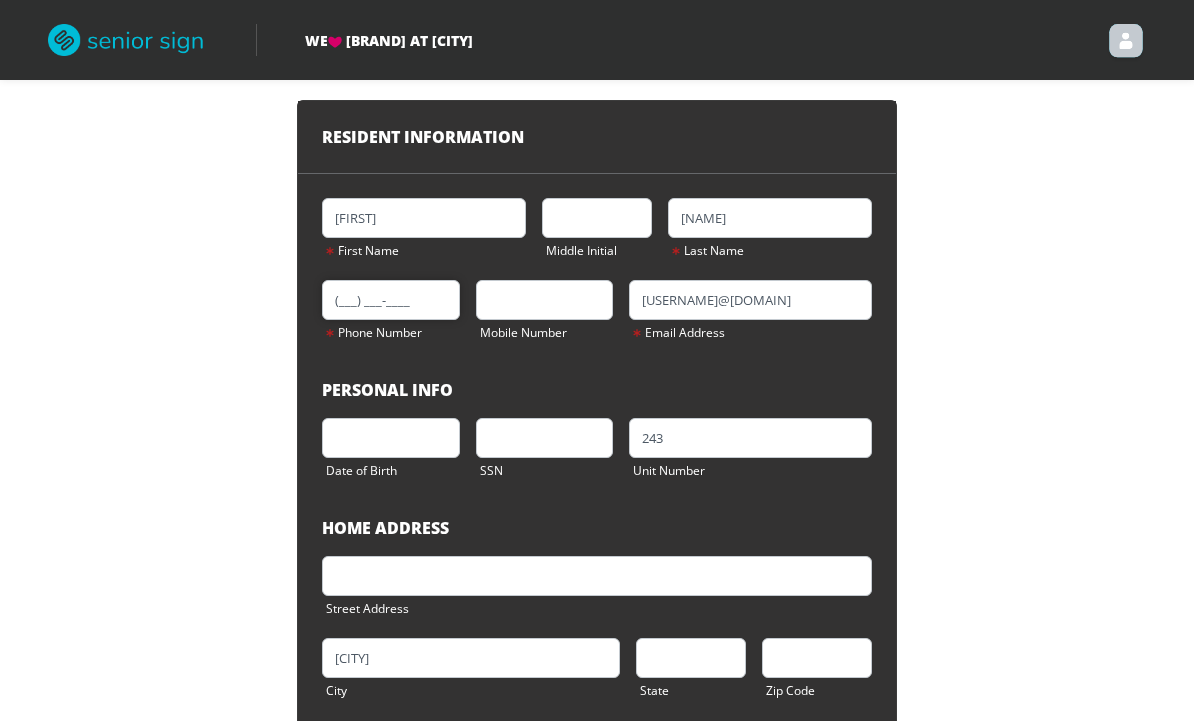 scroll, scrollTop: 138, scrollLeft: 0, axis: vertical 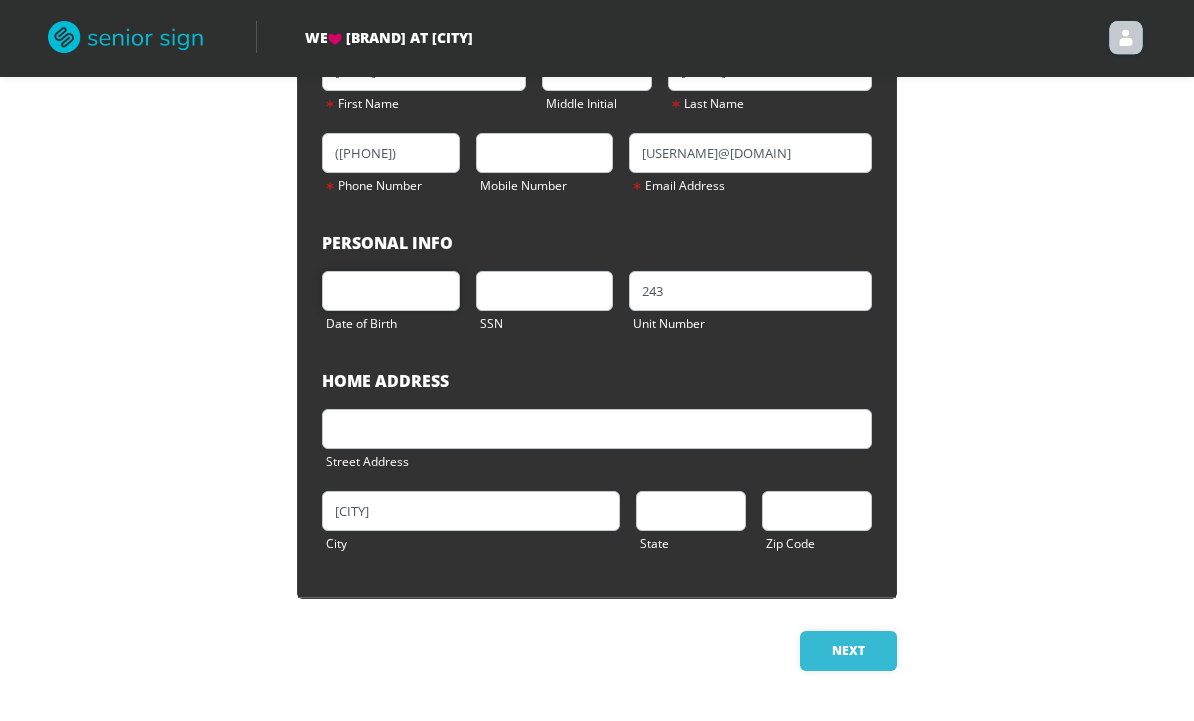 click at bounding box center (391, 294) 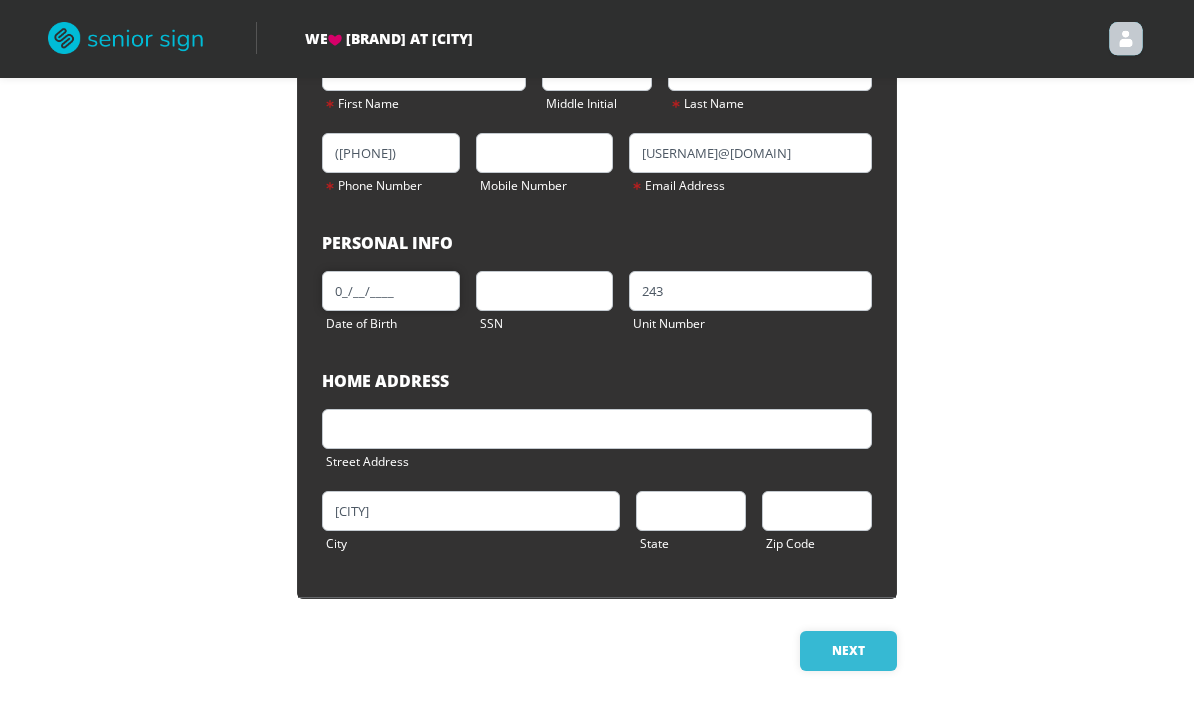 scroll, scrollTop: 284, scrollLeft: 0, axis: vertical 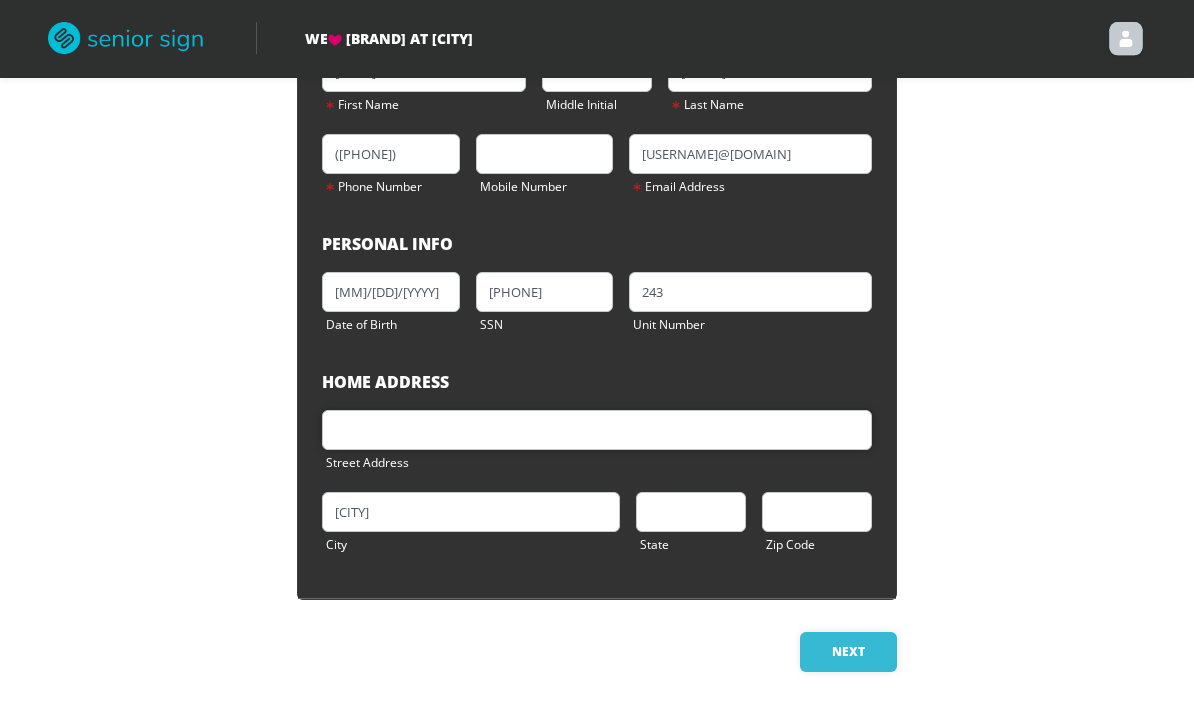 click at bounding box center [597, 432] 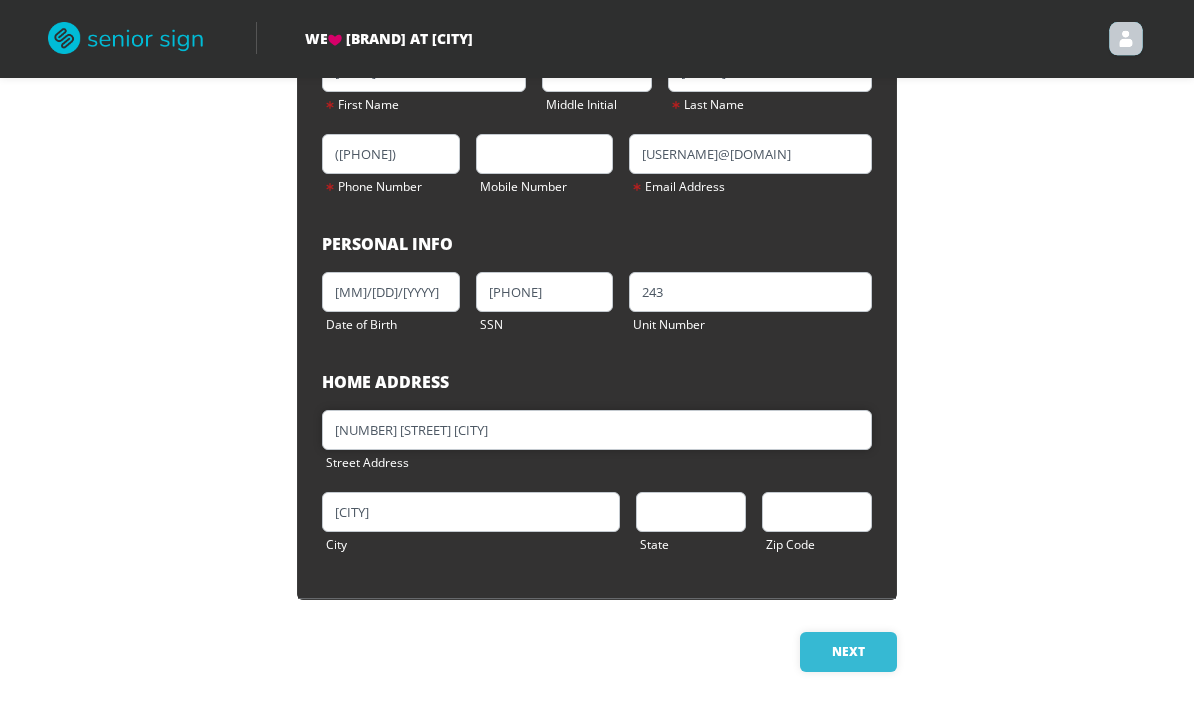 type on "[NUMBER] [STREET] [CITY]" 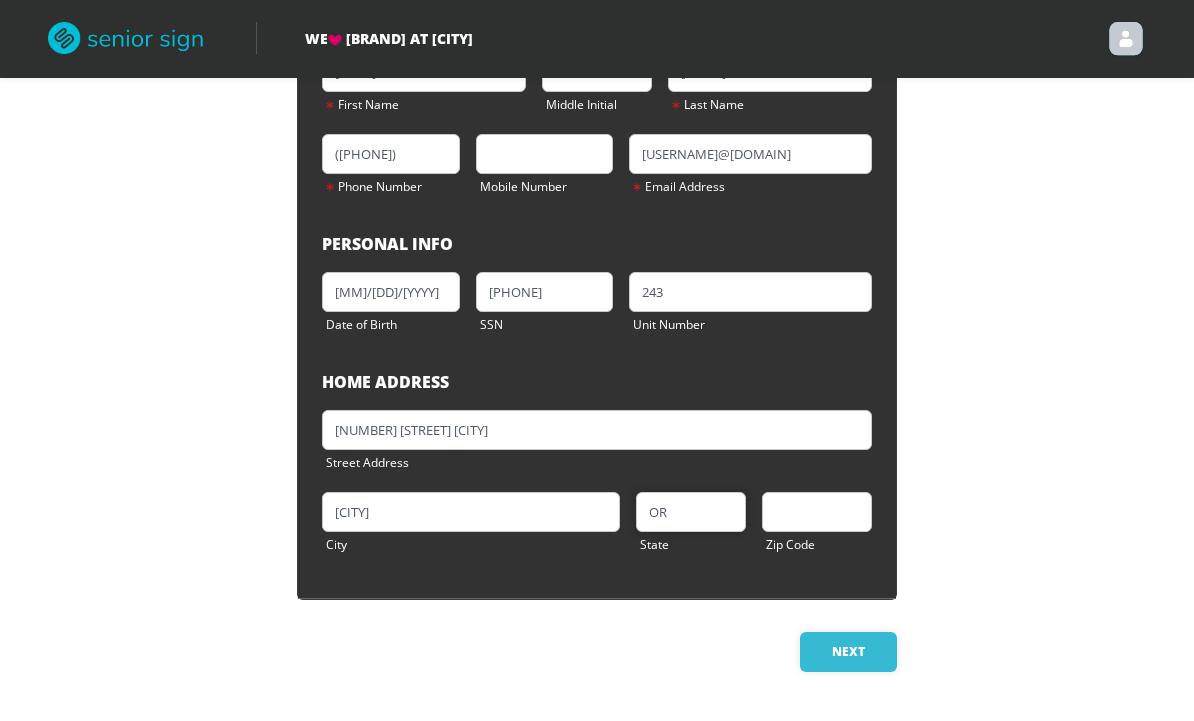 type on "OR" 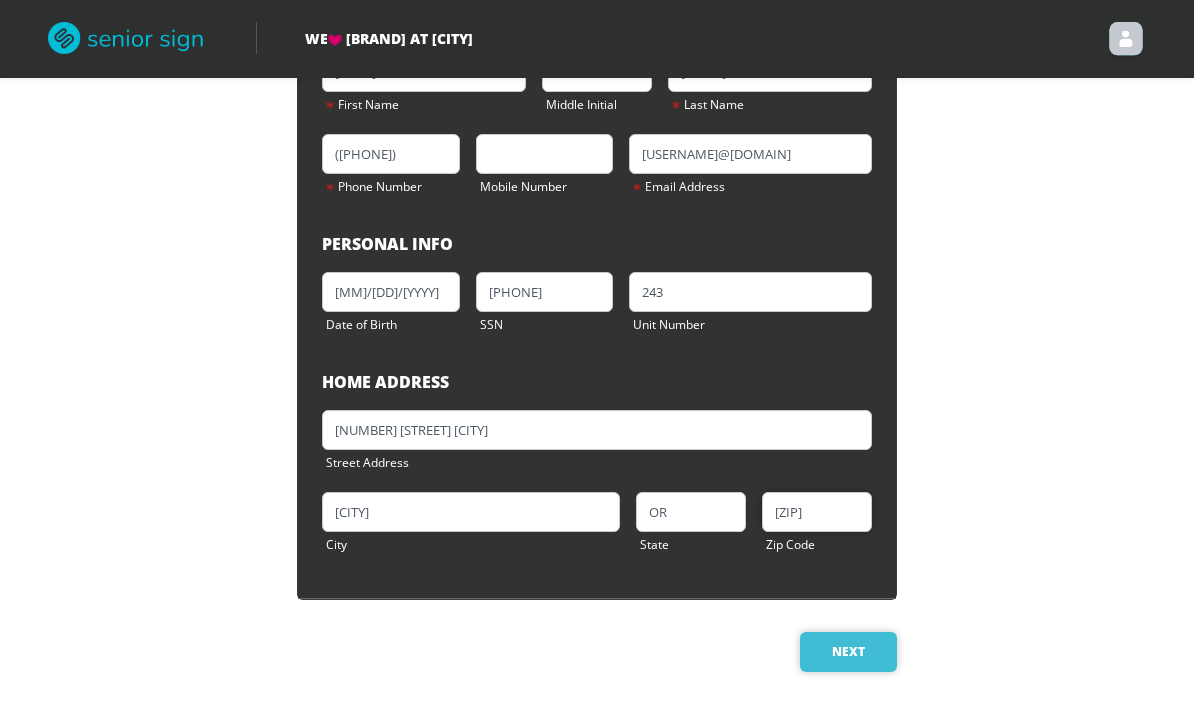 type on "[ZIP]" 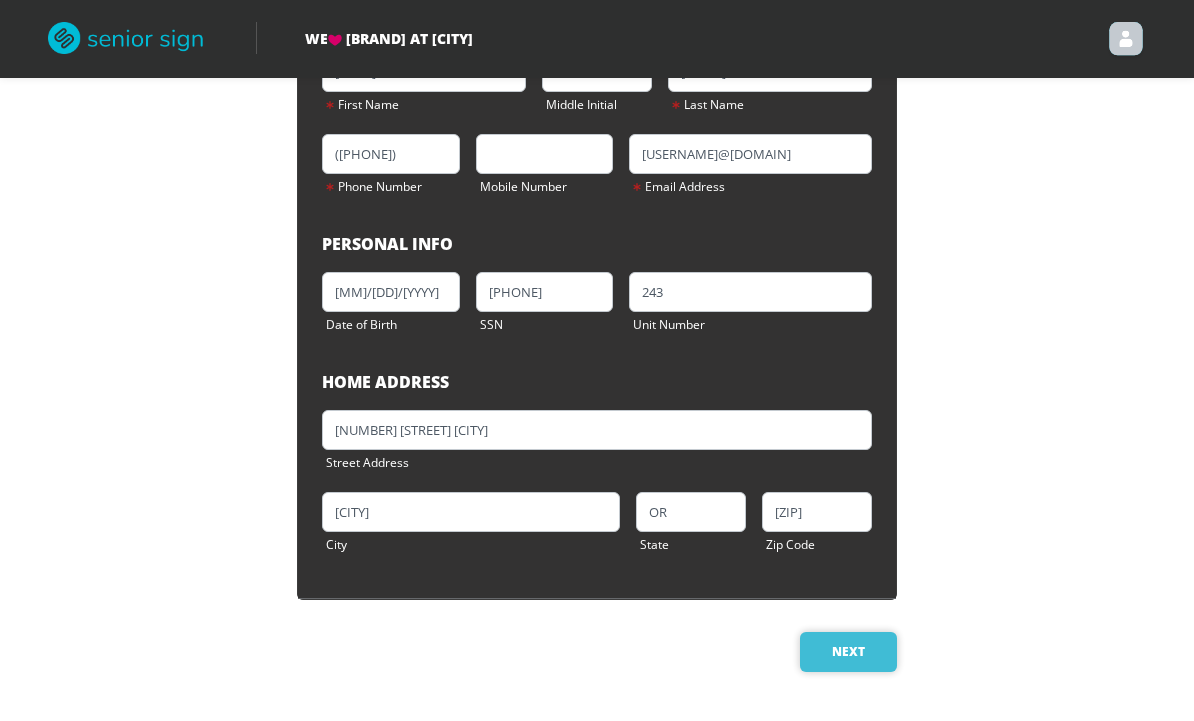 click on "Next" at bounding box center [848, 654] 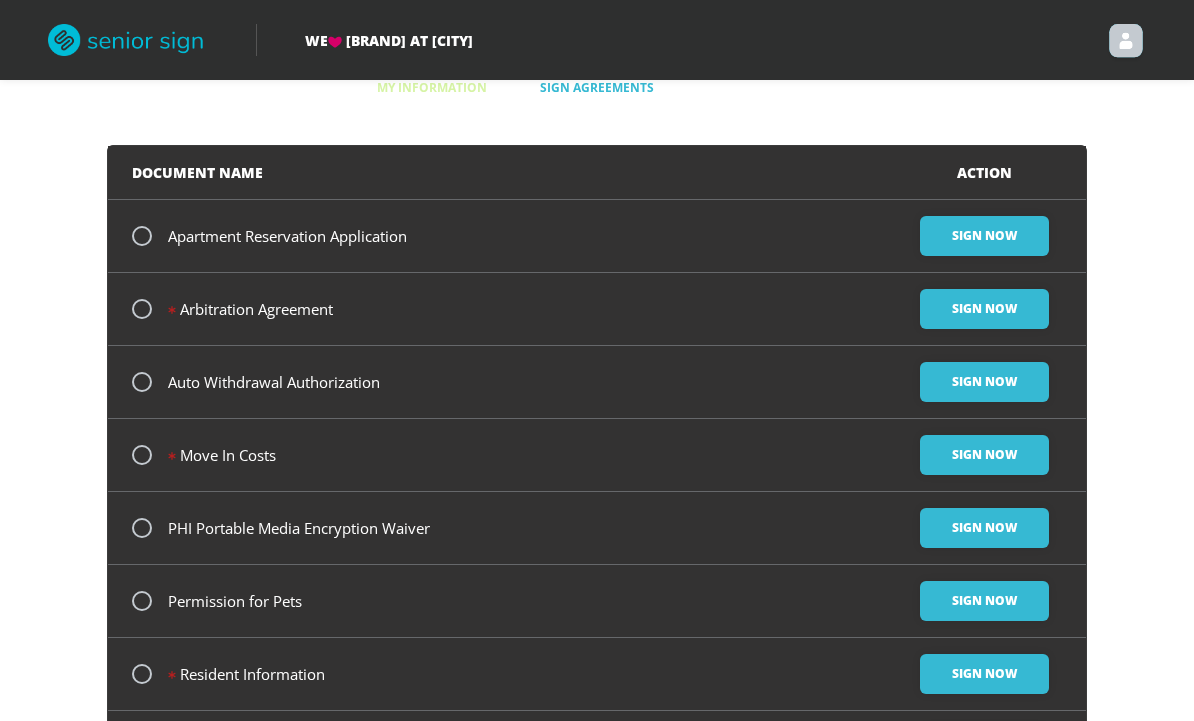 scroll, scrollTop: 88, scrollLeft: 0, axis: vertical 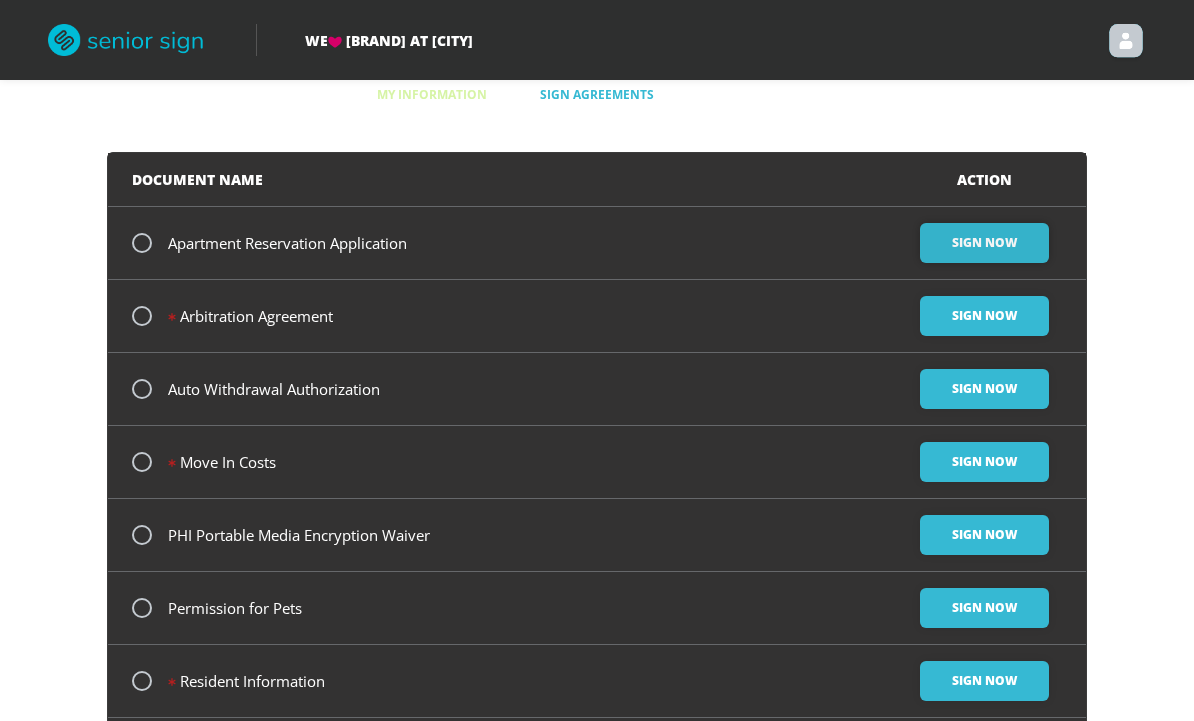 click on "Sign Now" at bounding box center [984, 243] 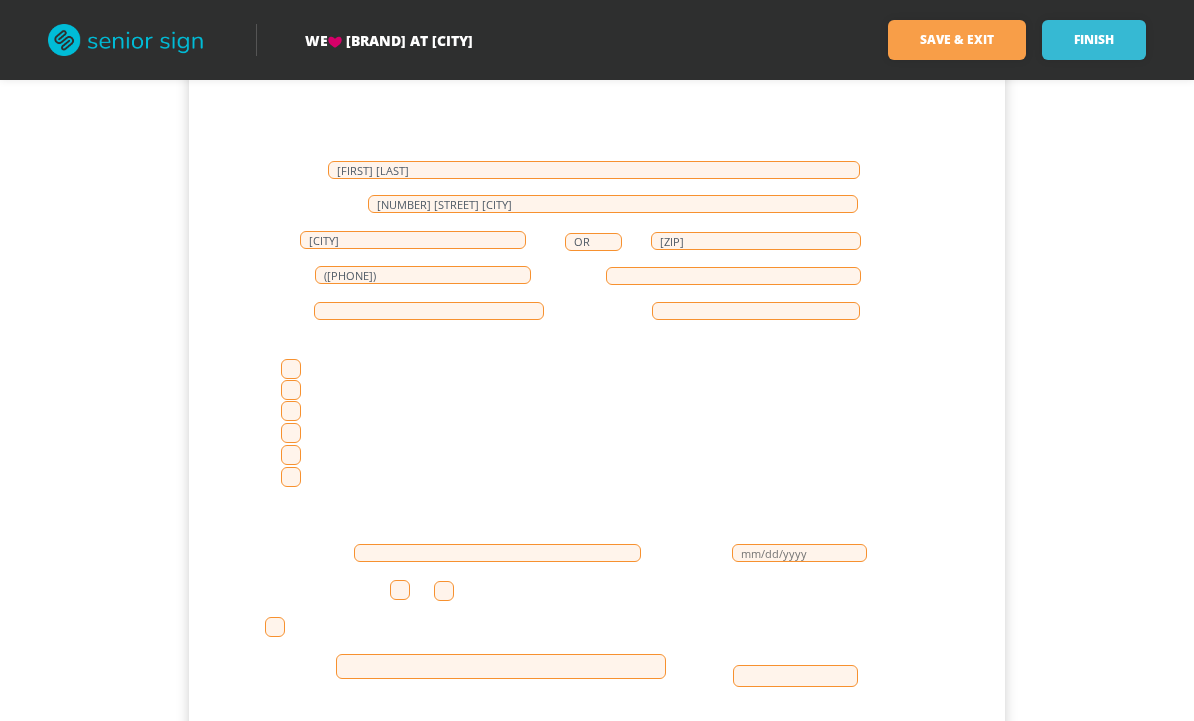 scroll, scrollTop: 459, scrollLeft: 0, axis: vertical 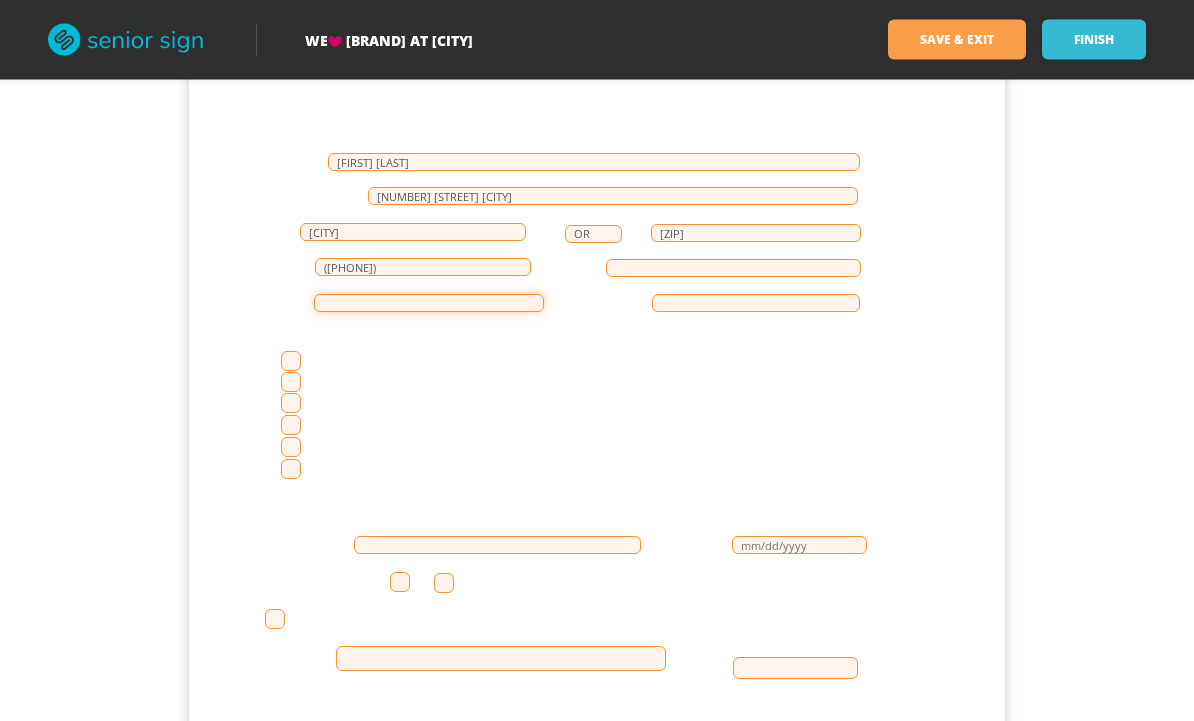 click at bounding box center (429, 304) 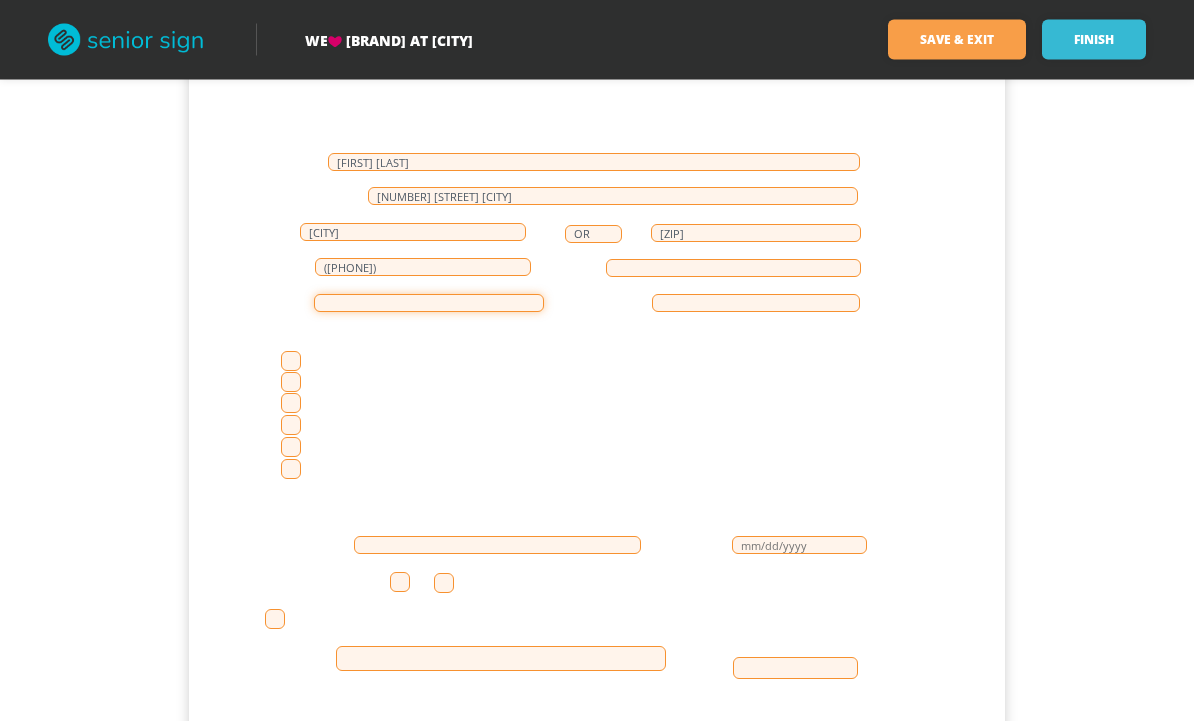 scroll, scrollTop: 459, scrollLeft: 0, axis: vertical 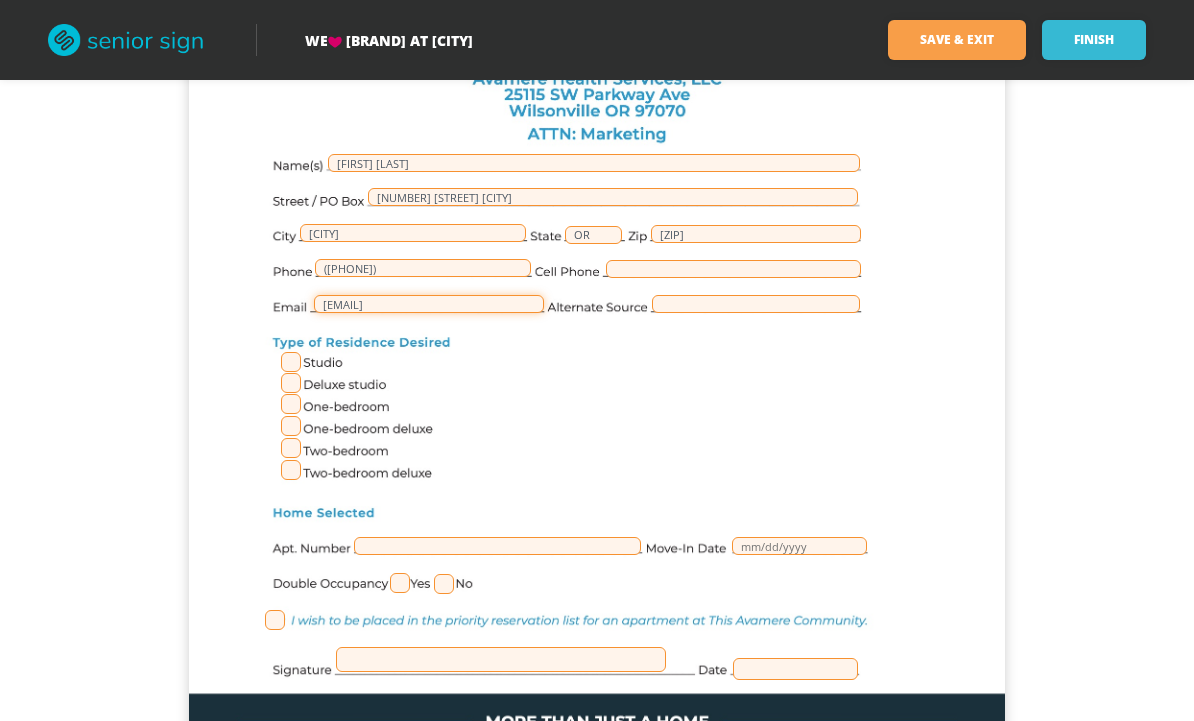 type on "[EMAIL]" 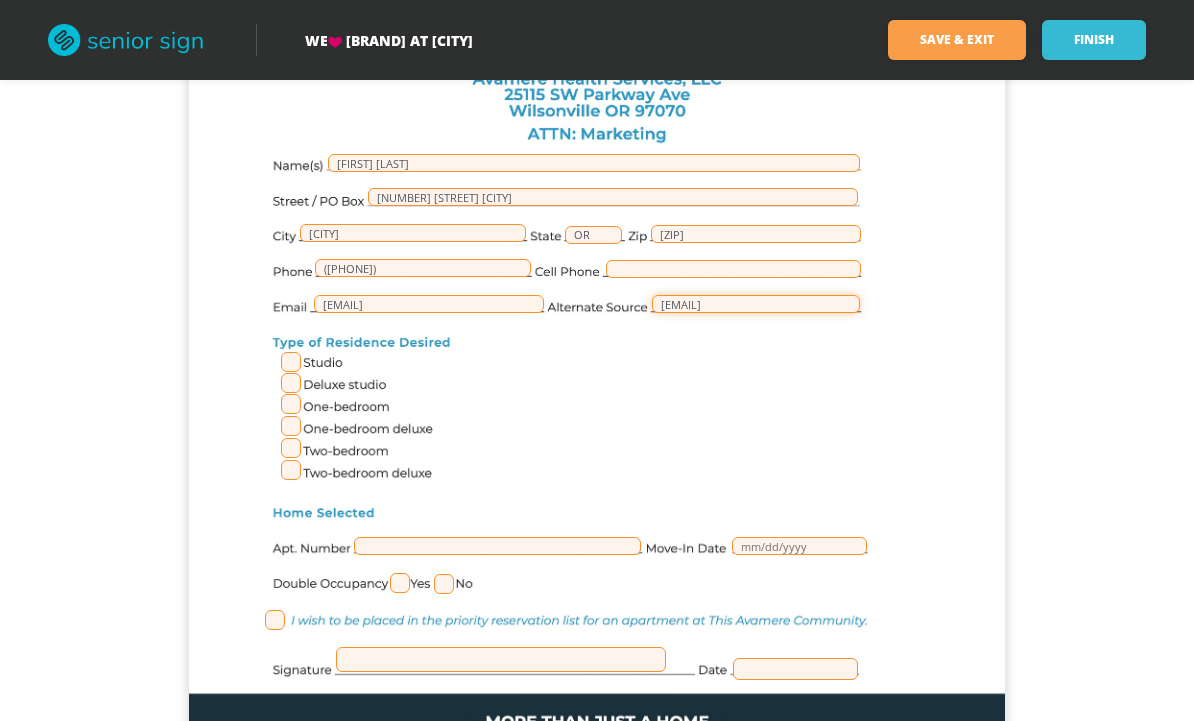 type on "[EMAIL]" 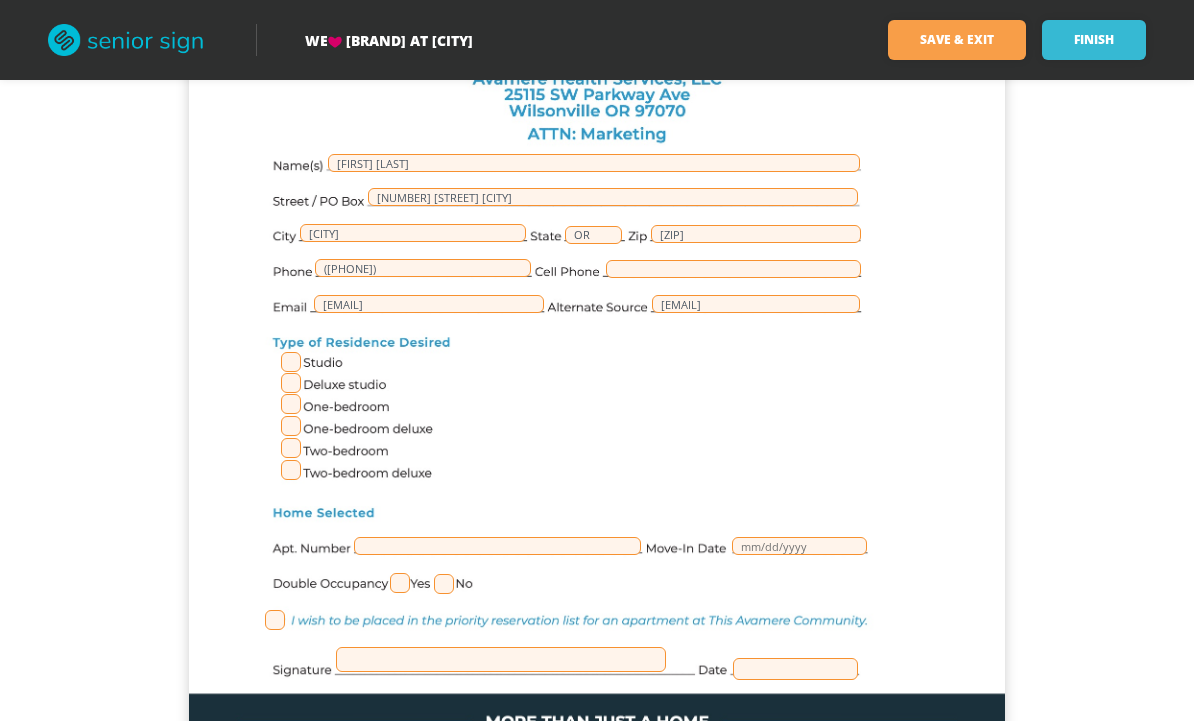 click at bounding box center [291, 362] 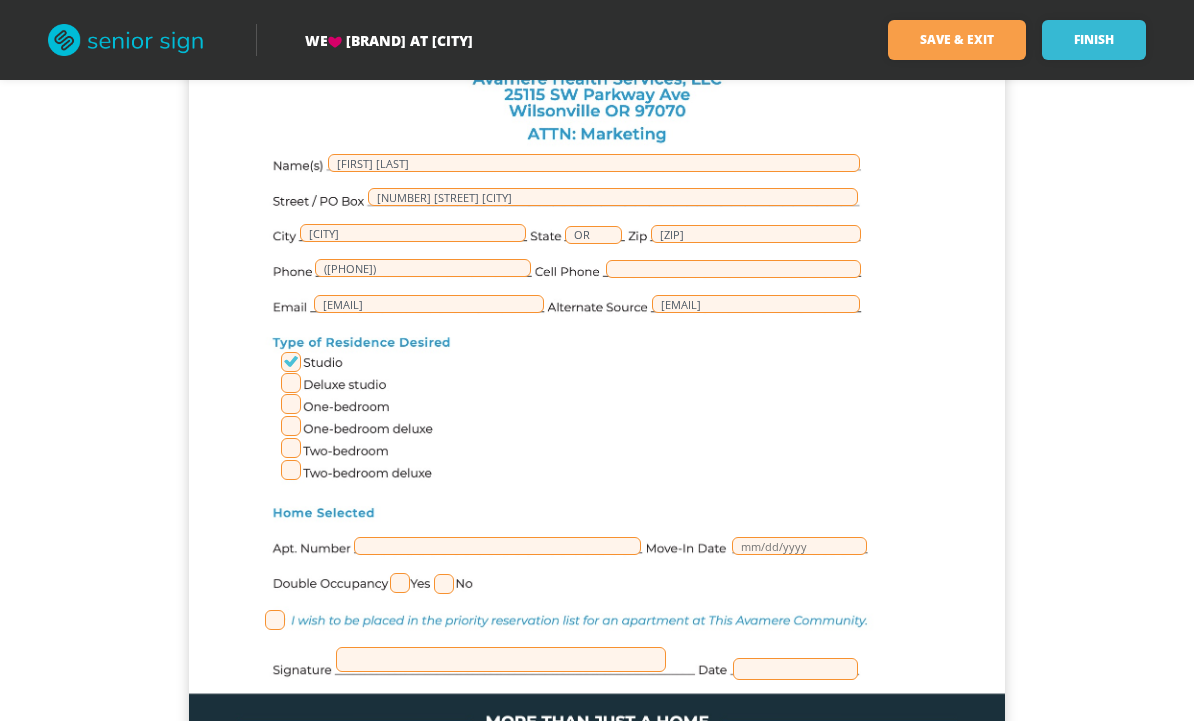 scroll, scrollTop: 459, scrollLeft: 0, axis: vertical 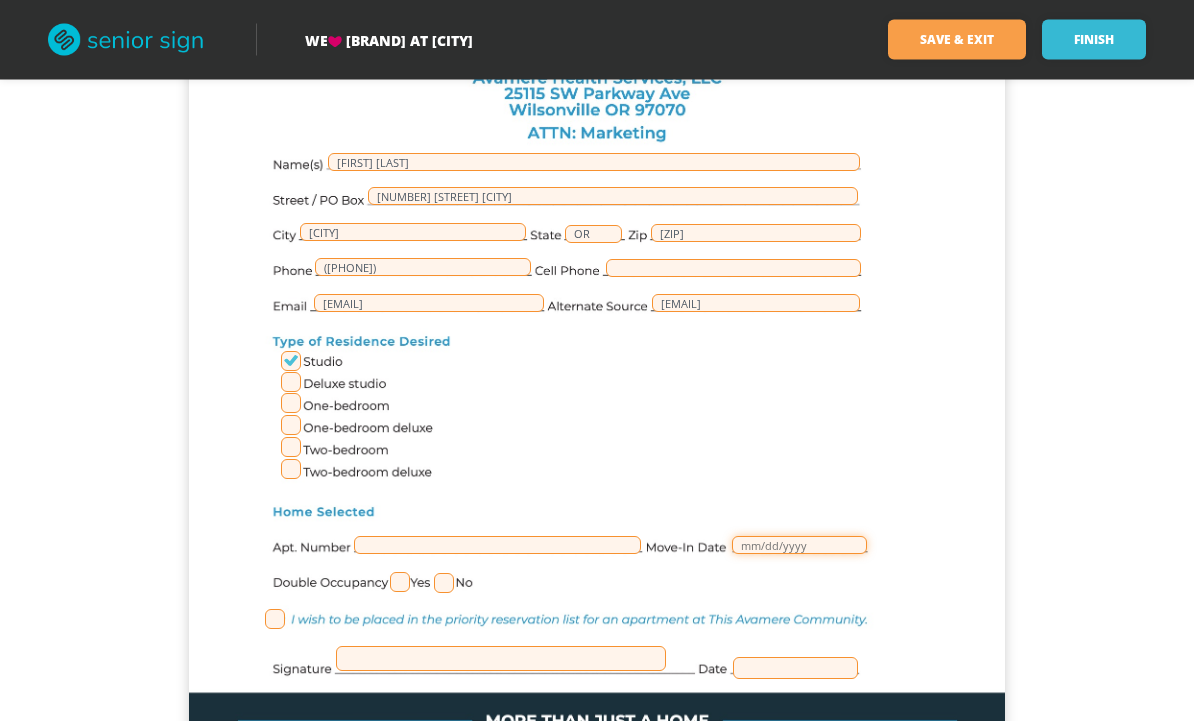 click at bounding box center [799, 546] 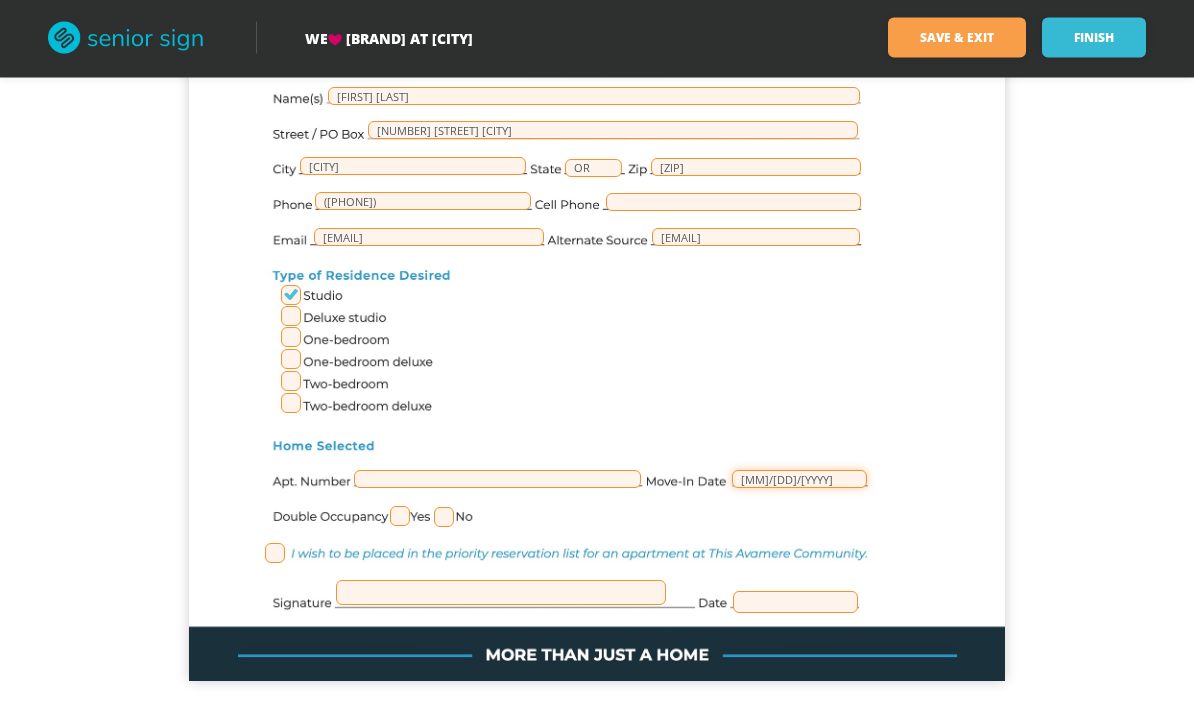 scroll, scrollTop: 526, scrollLeft: 0, axis: vertical 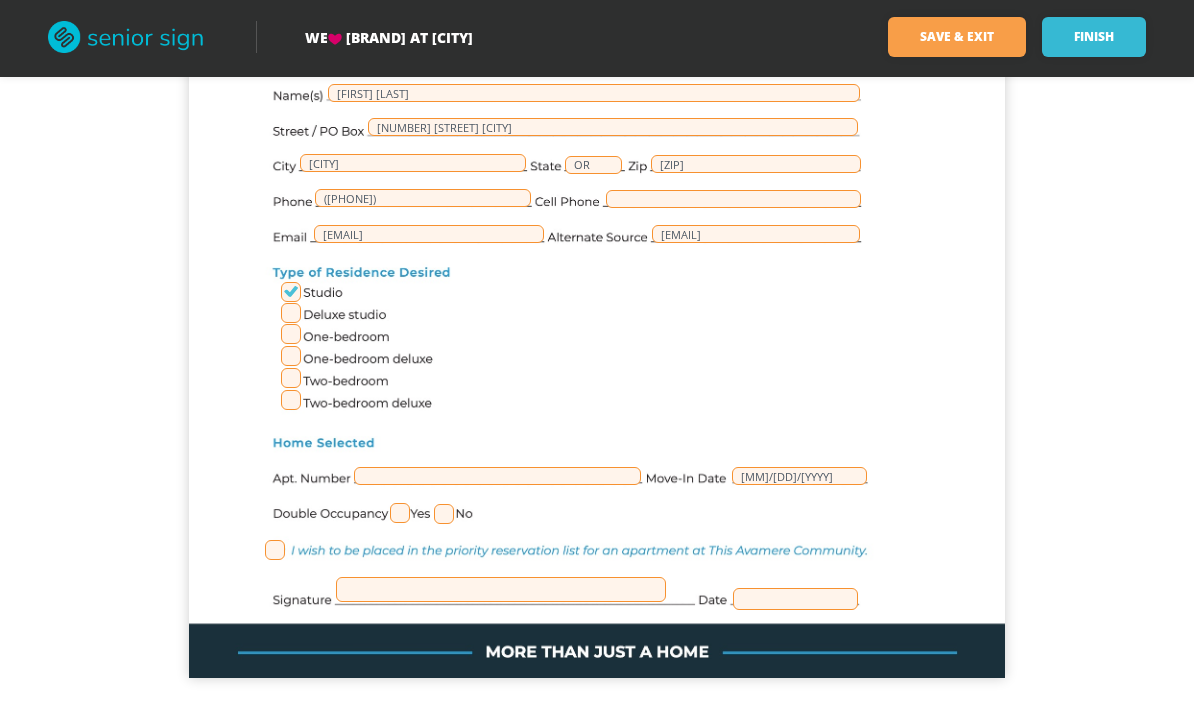 click at bounding box center (444, 517) 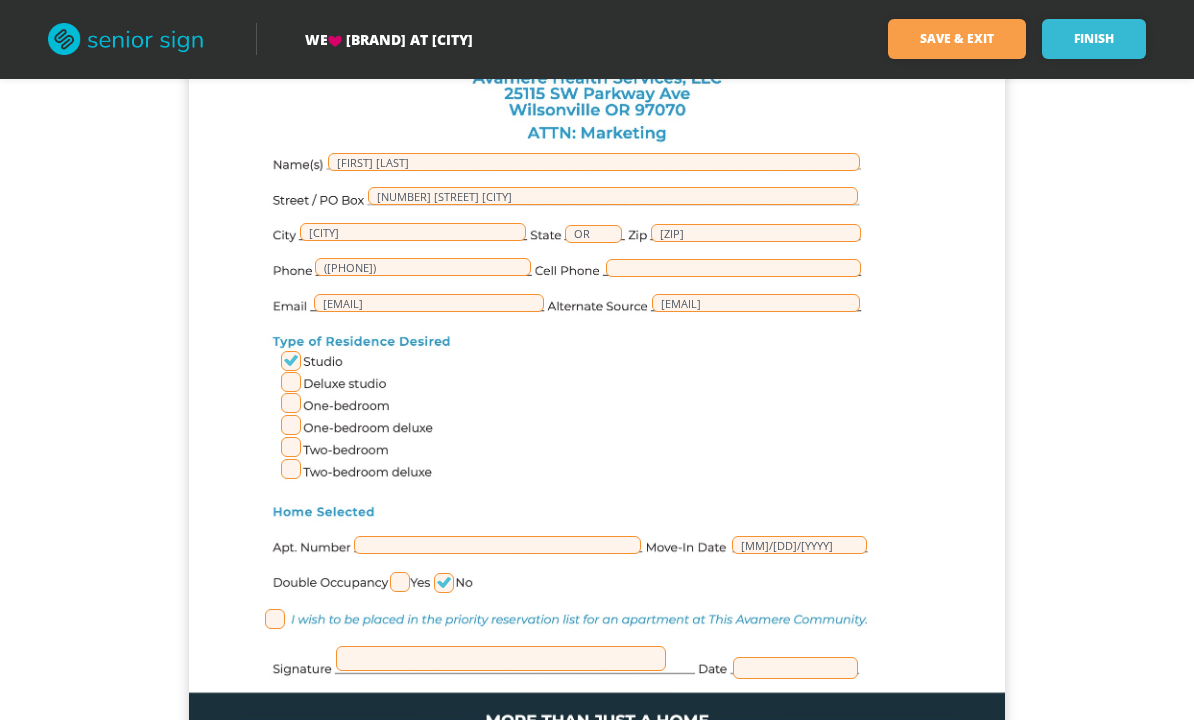 scroll, scrollTop: 459, scrollLeft: 0, axis: vertical 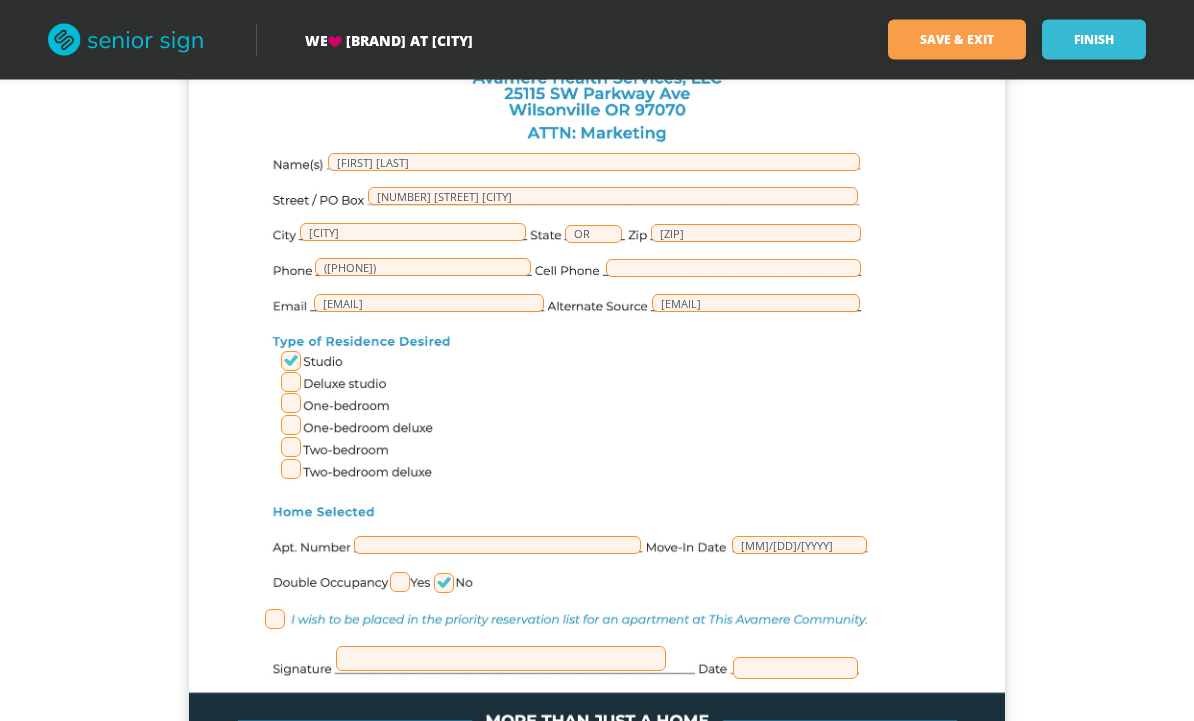 click at bounding box center [501, 659] 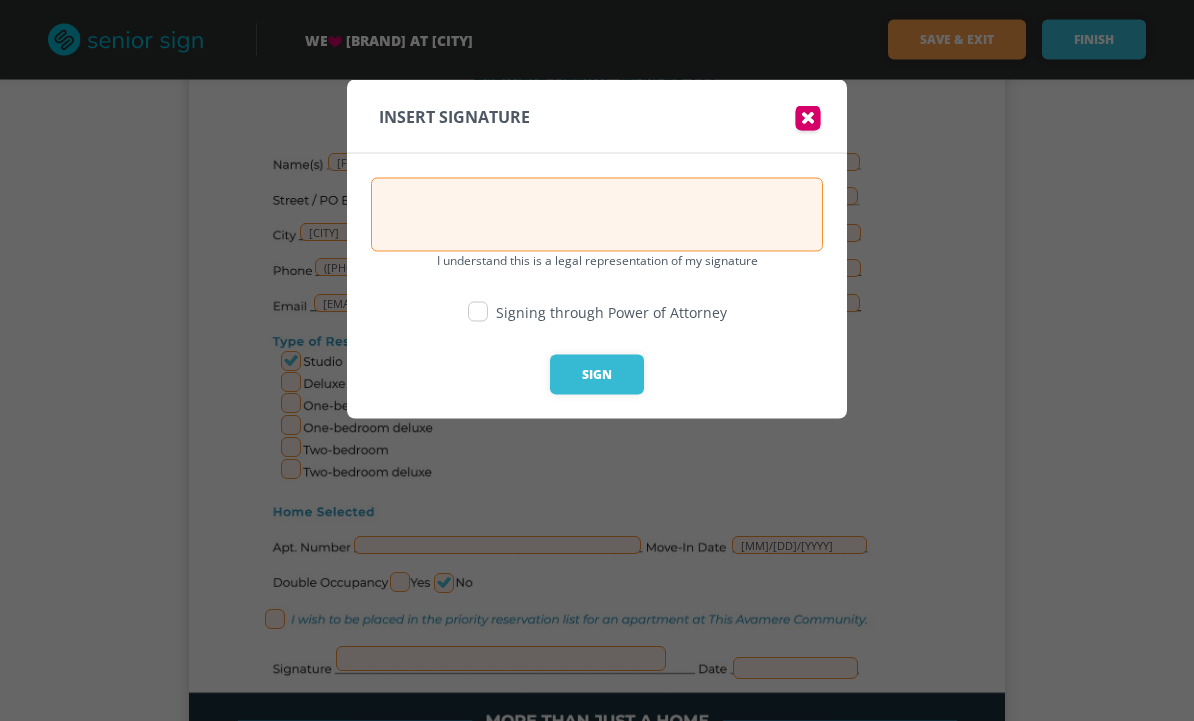 scroll, scrollTop: 459, scrollLeft: 0, axis: vertical 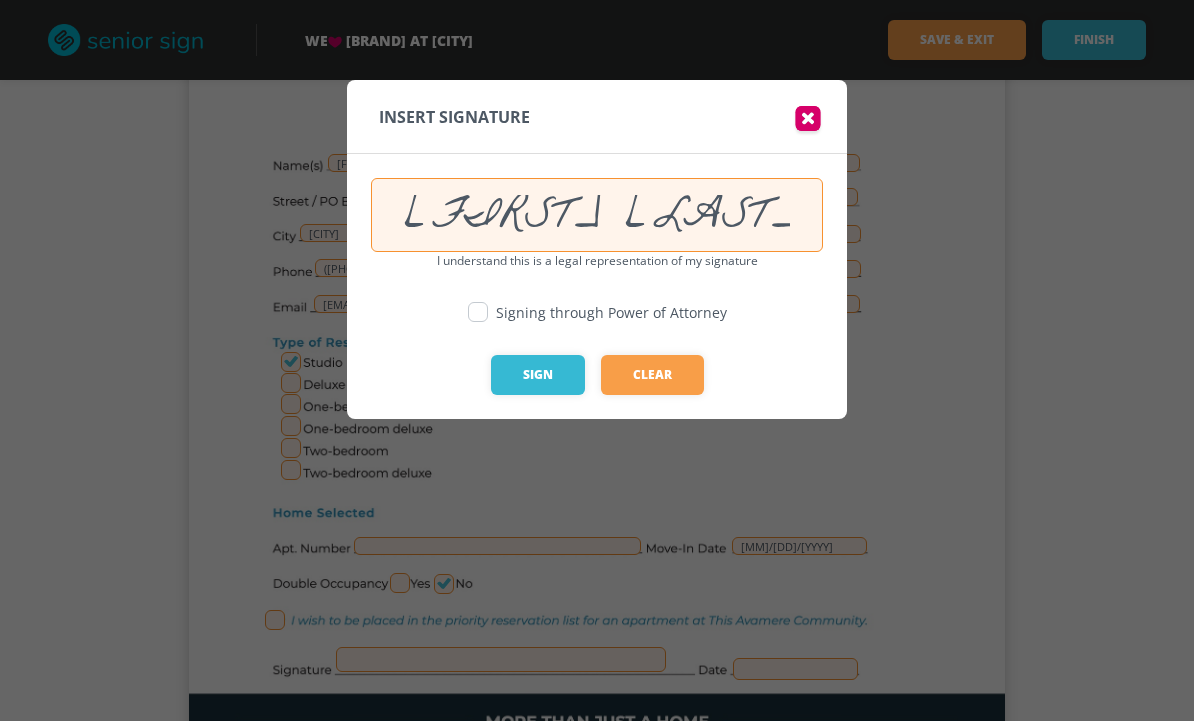 type on "[FIRST] [LAST]" 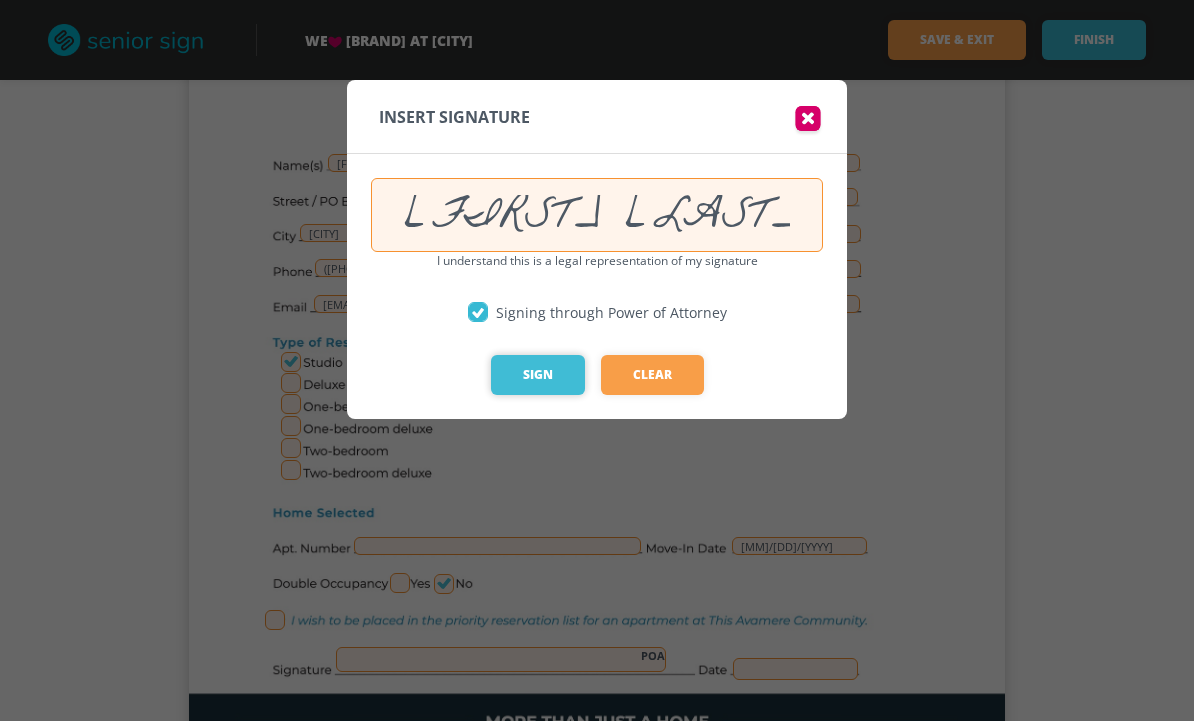 click on "Sign" at bounding box center (538, 375) 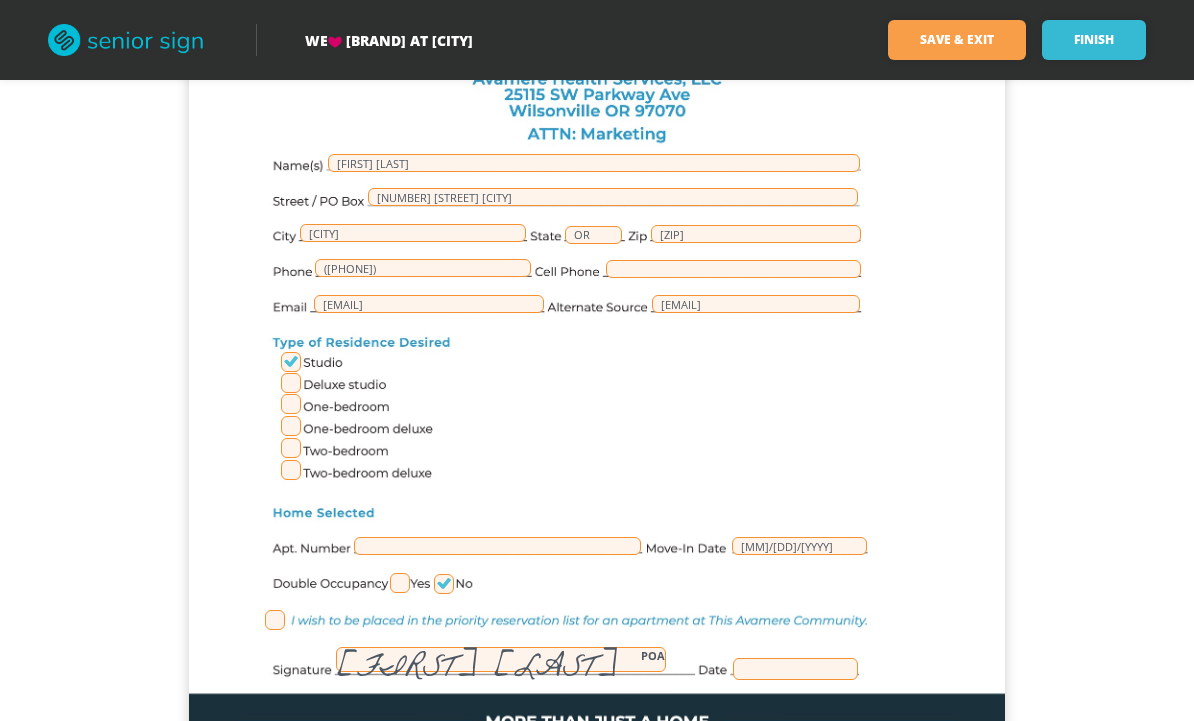 click on "[NUMBER] [NUMBER] [FIRST] [LAST] [NUMBER] [STREET] [CITY] [STATE] ([PHONE]) [EMAIL] [EMAIL] [MM]/[DD]/[YYYY] [FIRST] [LAST] POA" at bounding box center [597, 220] 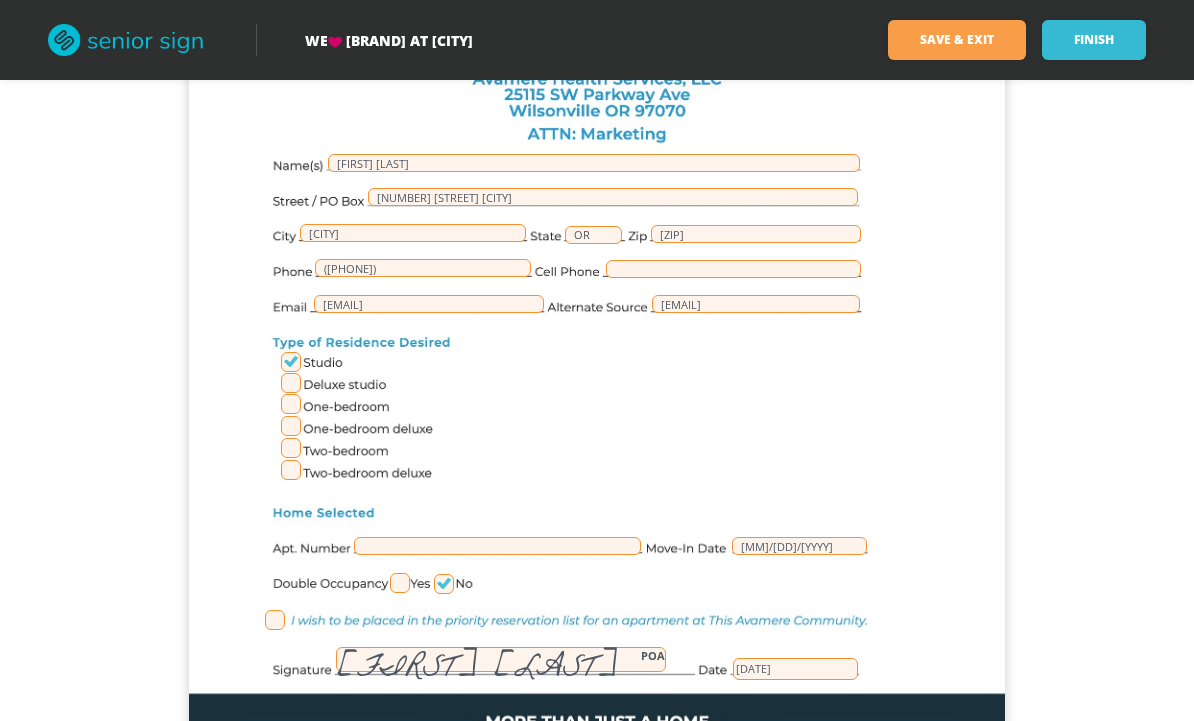 scroll, scrollTop: 459, scrollLeft: 0, axis: vertical 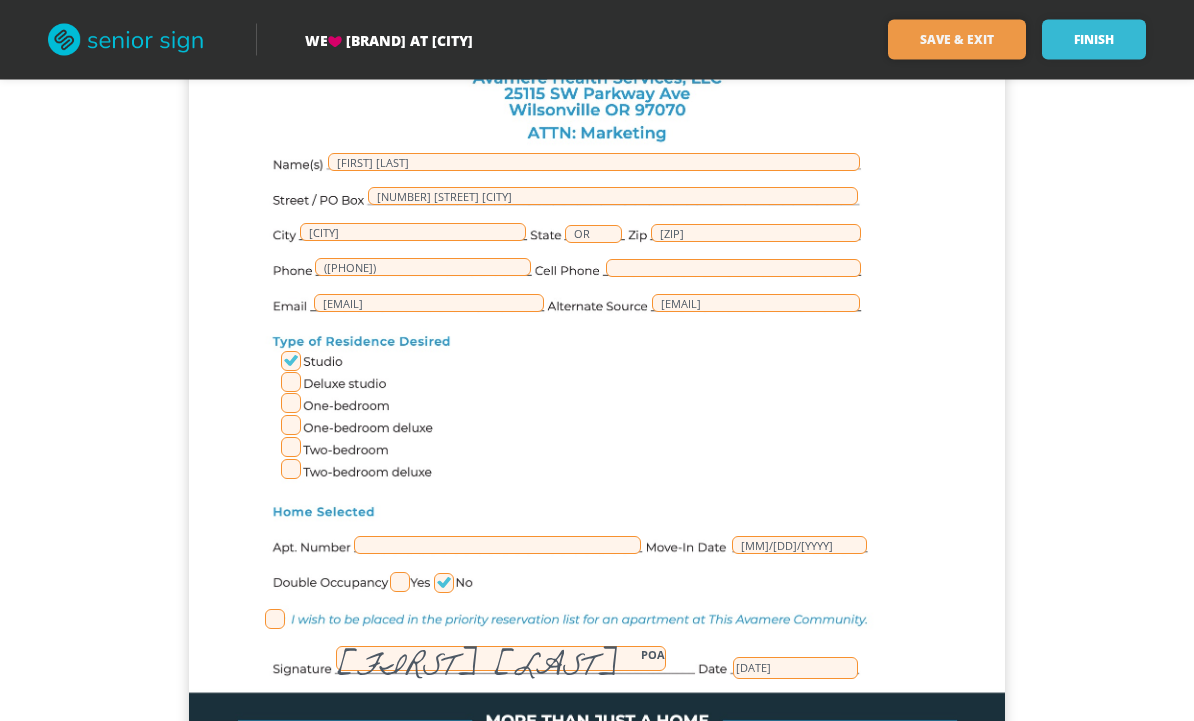 click on "Save & Exit" at bounding box center (957, 40) 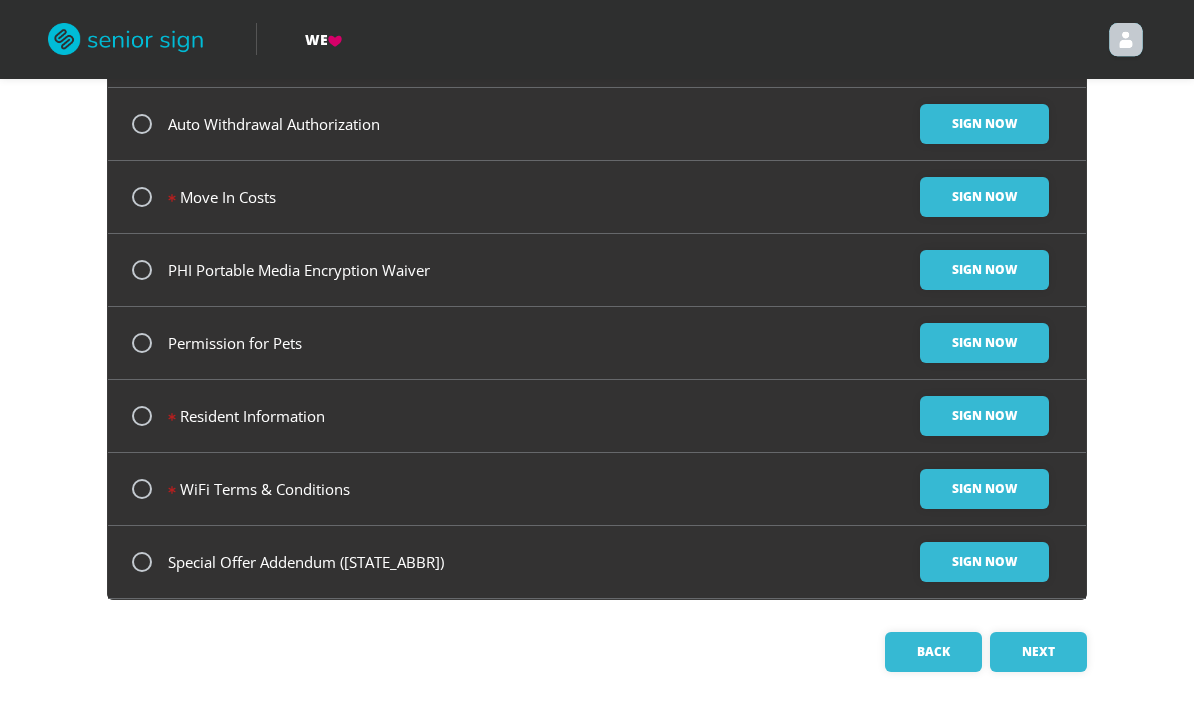 scroll, scrollTop: 1, scrollLeft: 0, axis: vertical 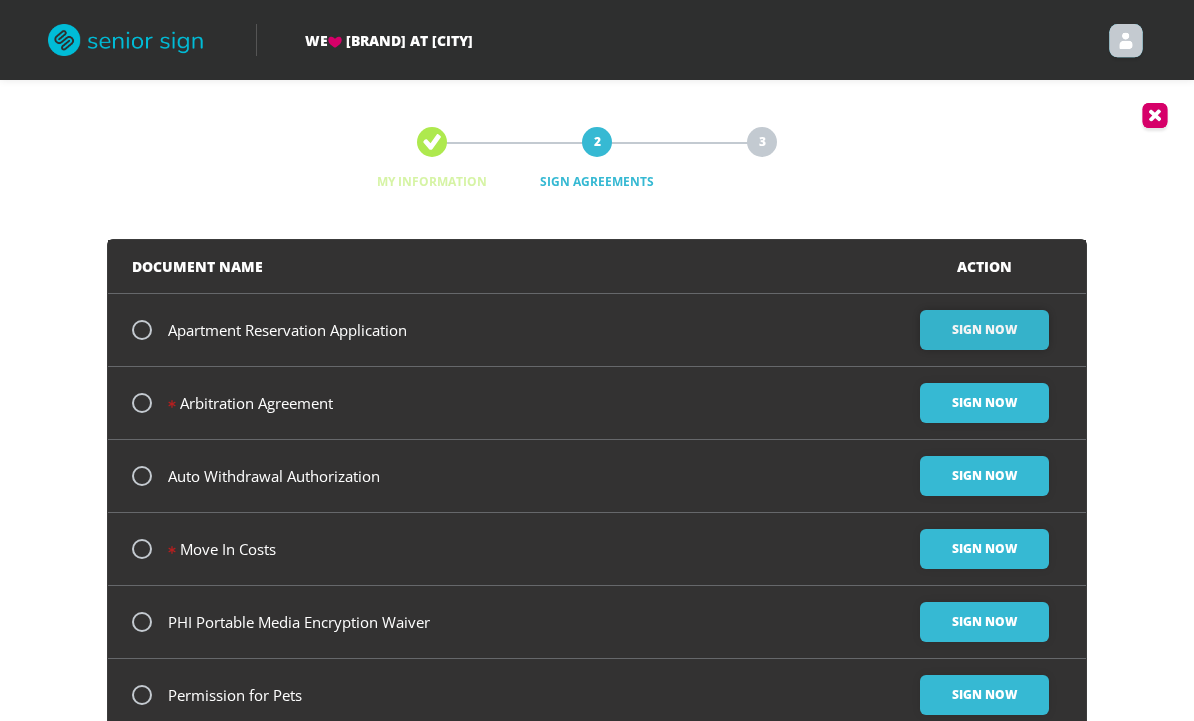 click on "Sign Now" at bounding box center [984, 330] 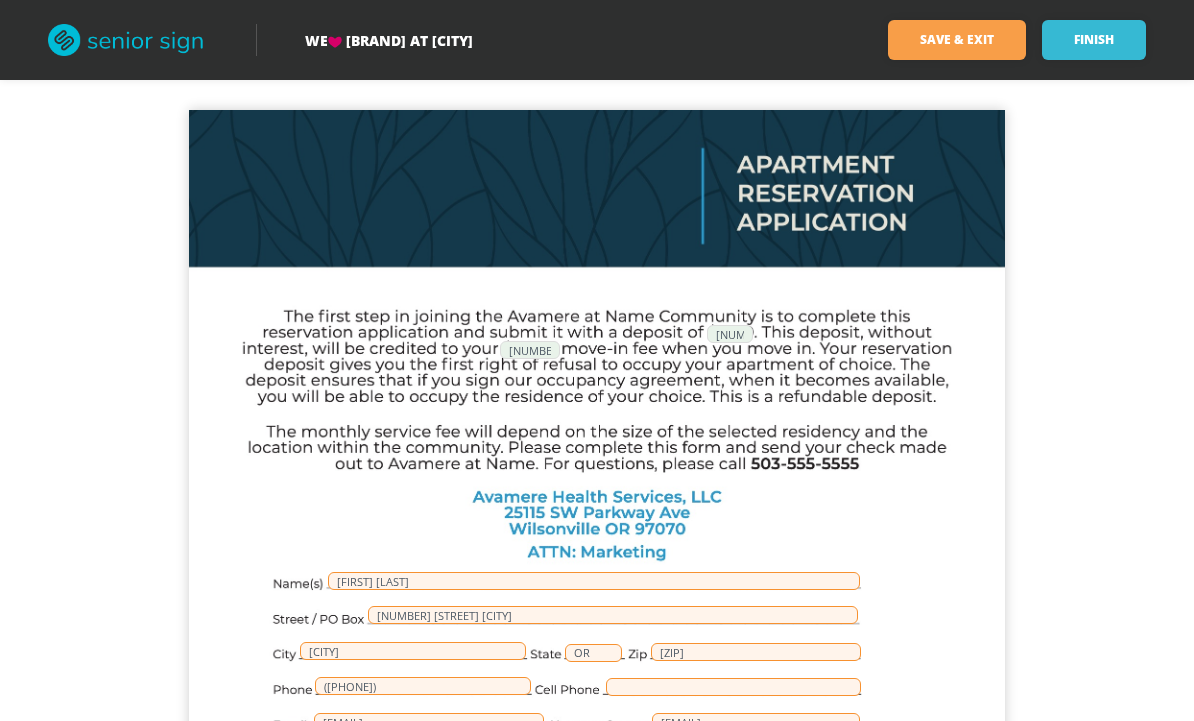 scroll, scrollTop: 0, scrollLeft: 0, axis: both 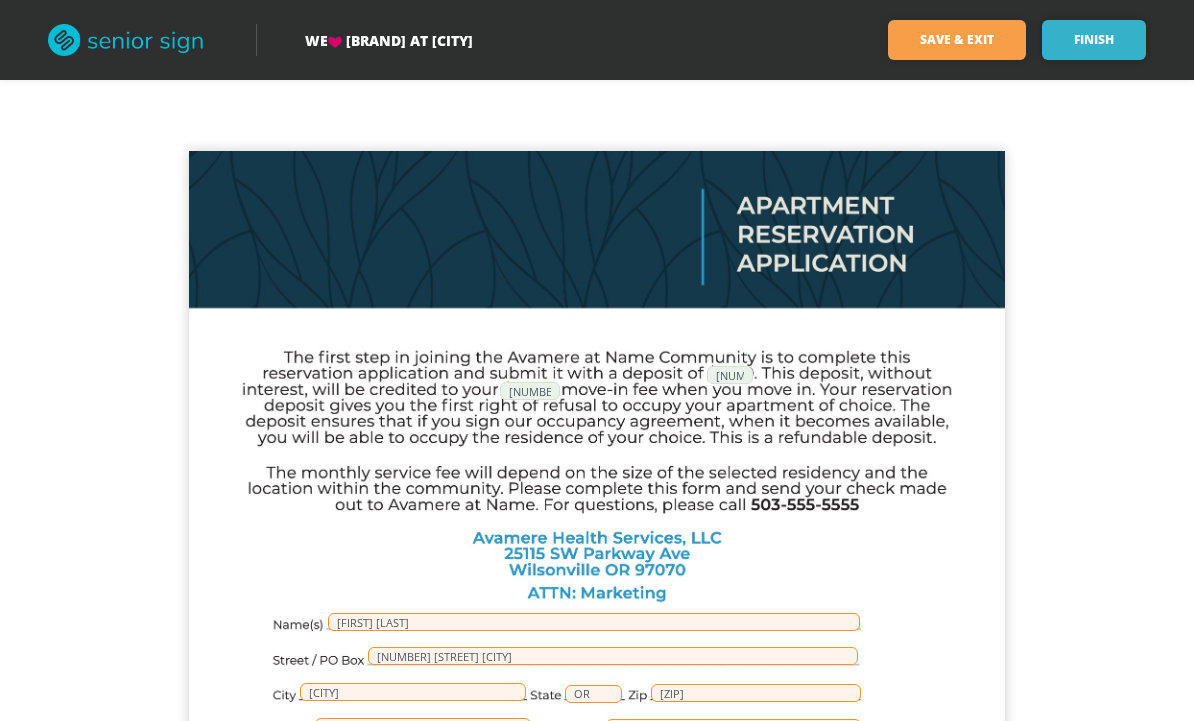 click on "Finish" at bounding box center [1094, 40] 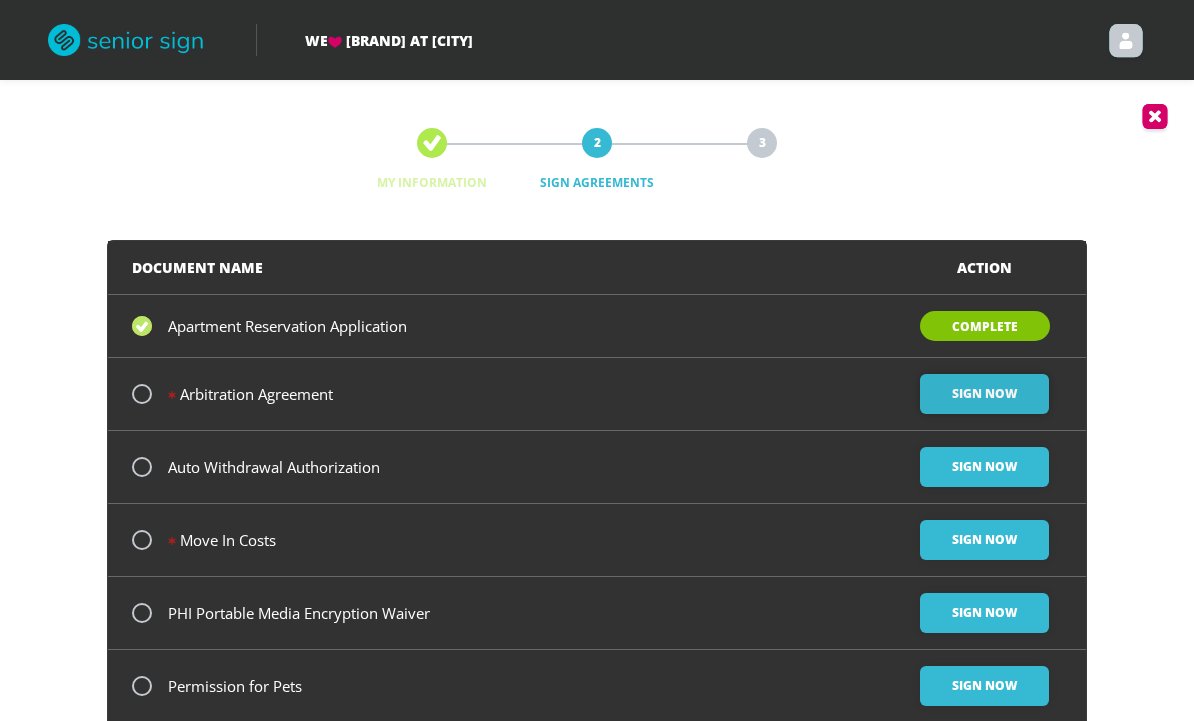 click on "Sign Now" at bounding box center (984, 394) 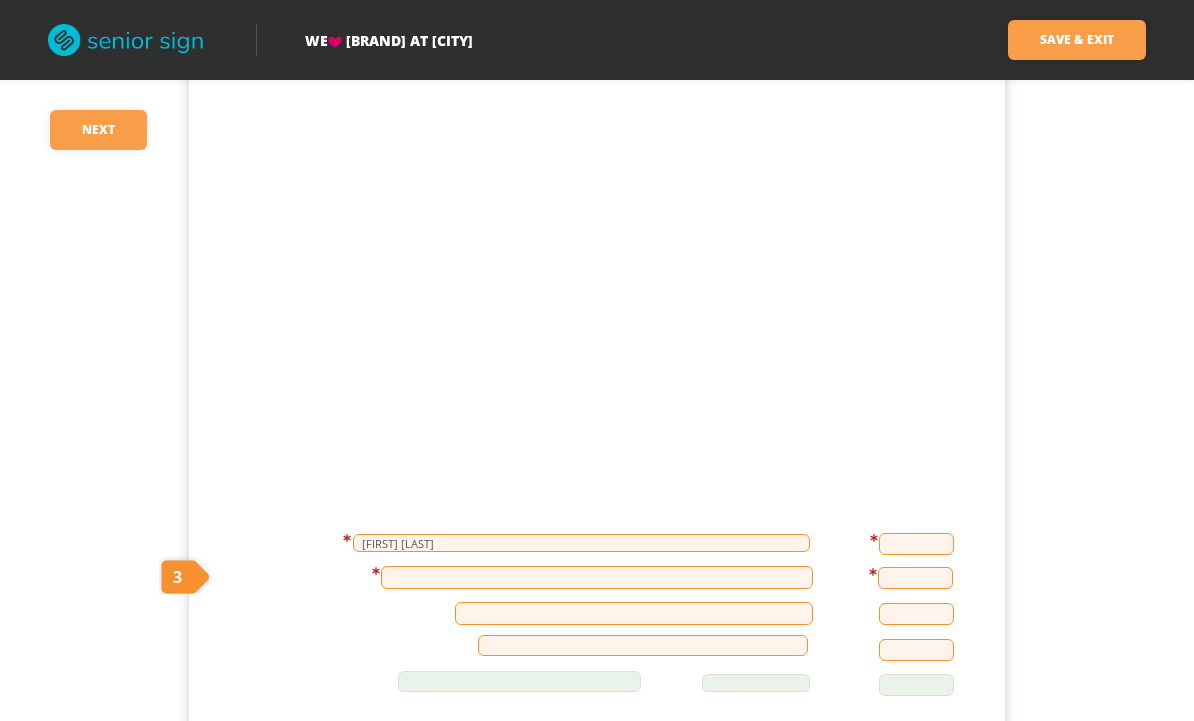 scroll, scrollTop: 459, scrollLeft: 0, axis: vertical 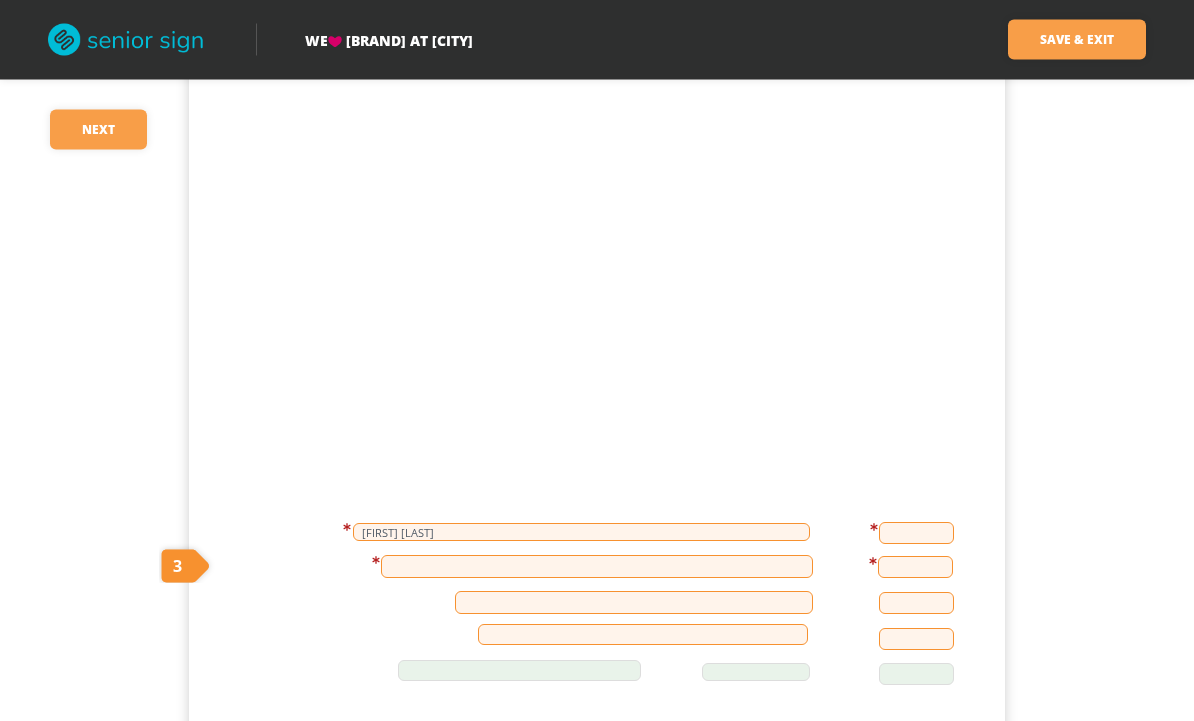 click at bounding box center [916, 534] 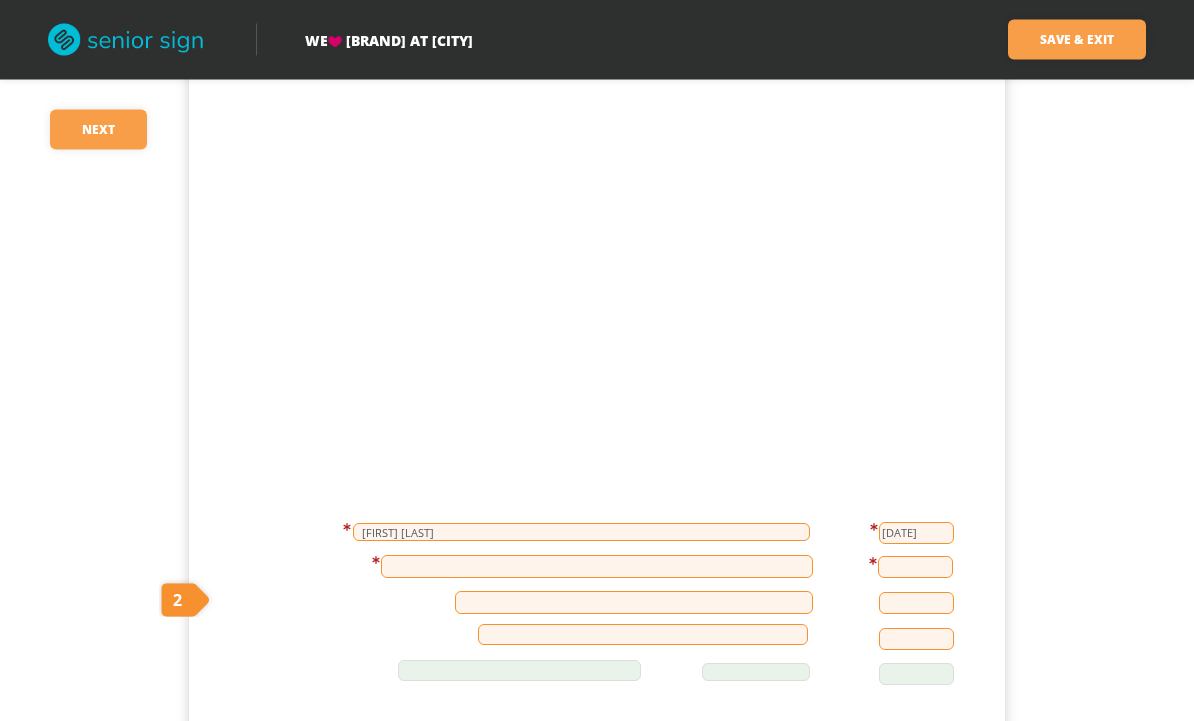 scroll, scrollTop: 459, scrollLeft: 0, axis: vertical 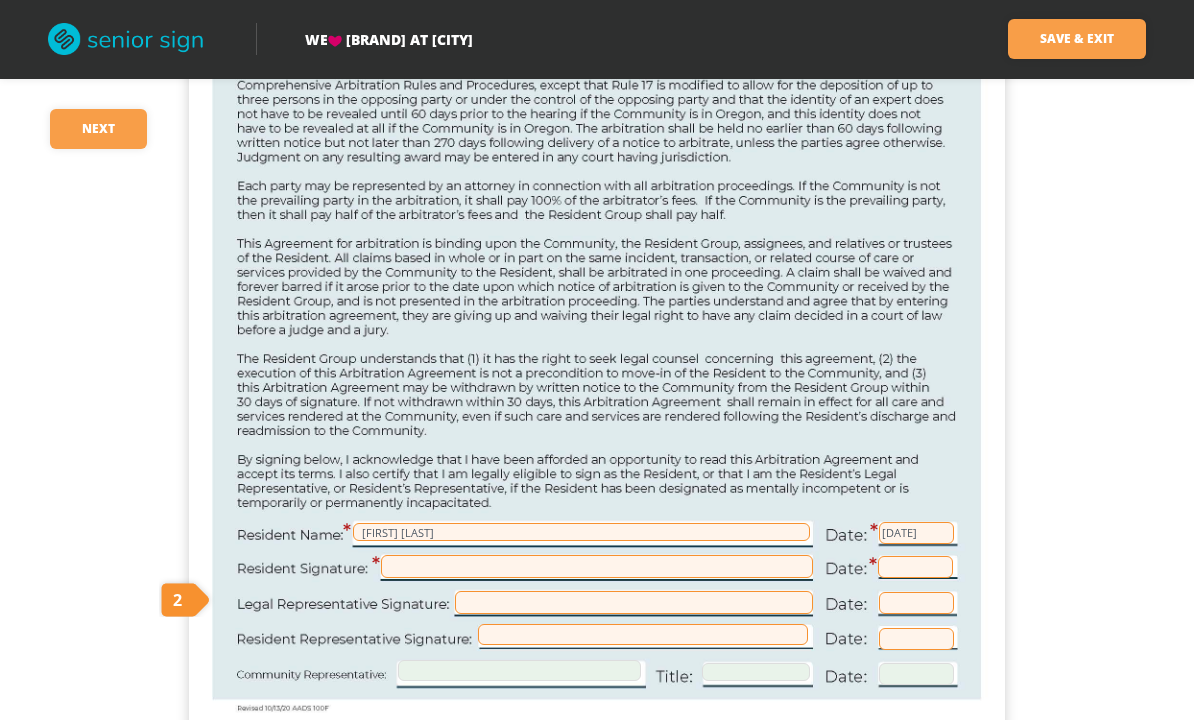 click at bounding box center (915, 568) 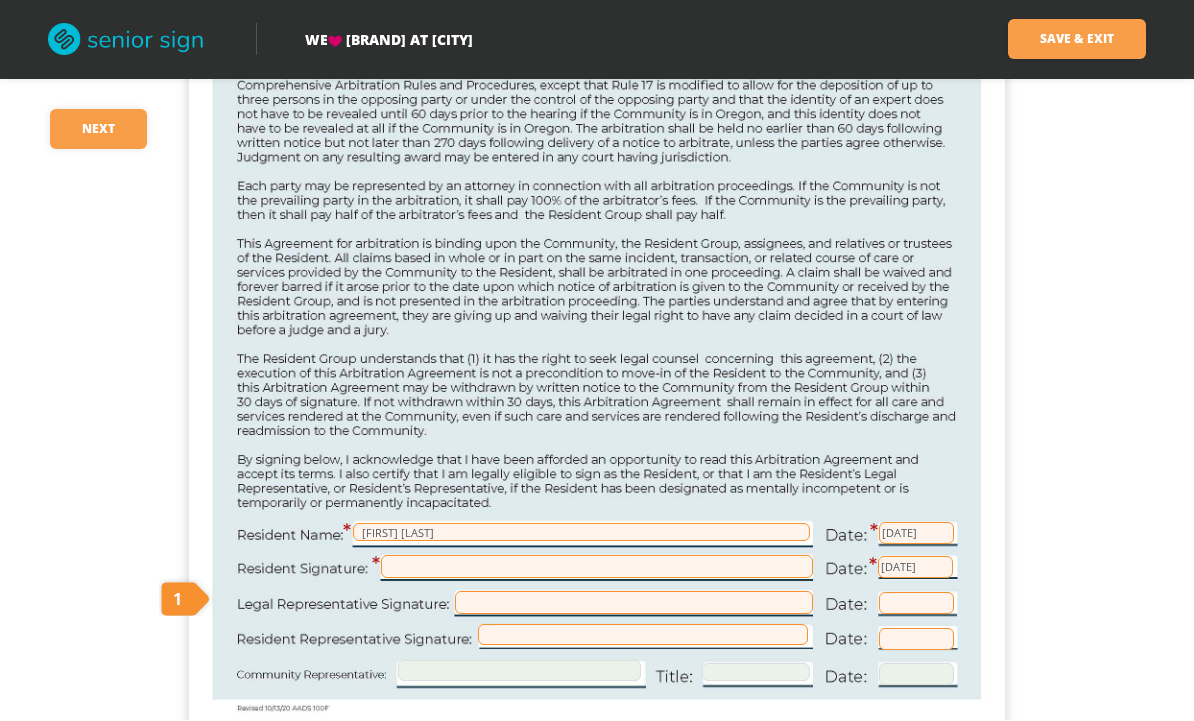 click at bounding box center [597, 567] 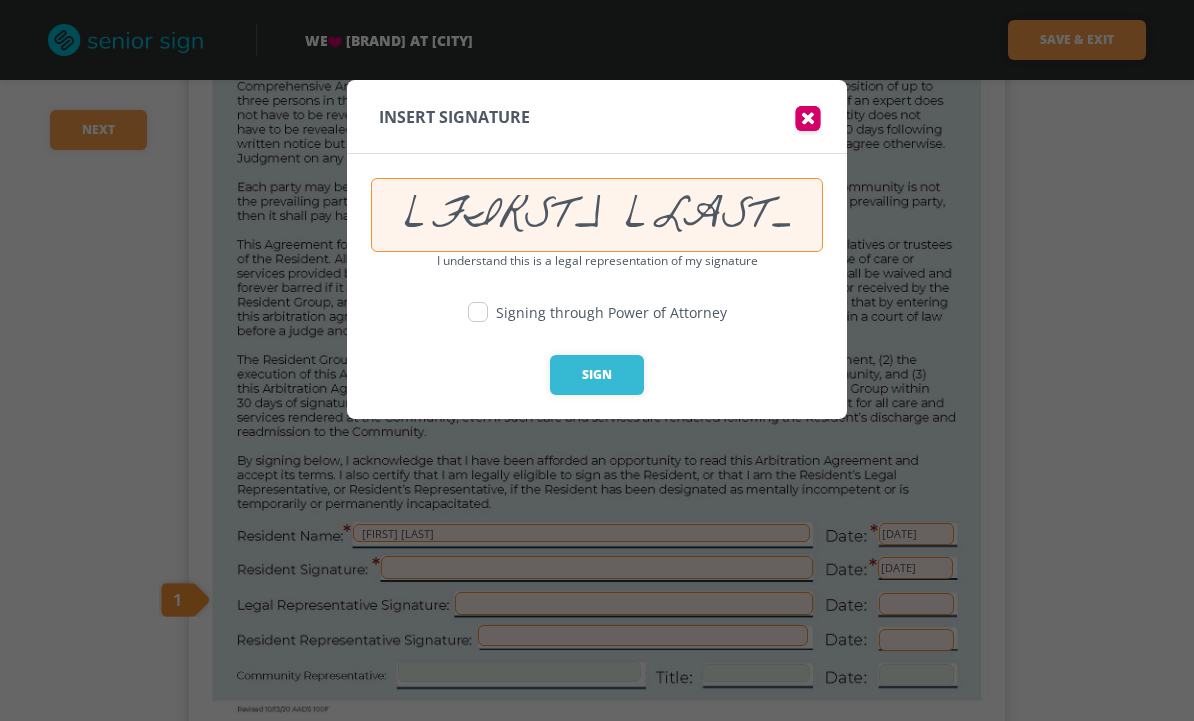 type on "[FIRST] [LAST]" 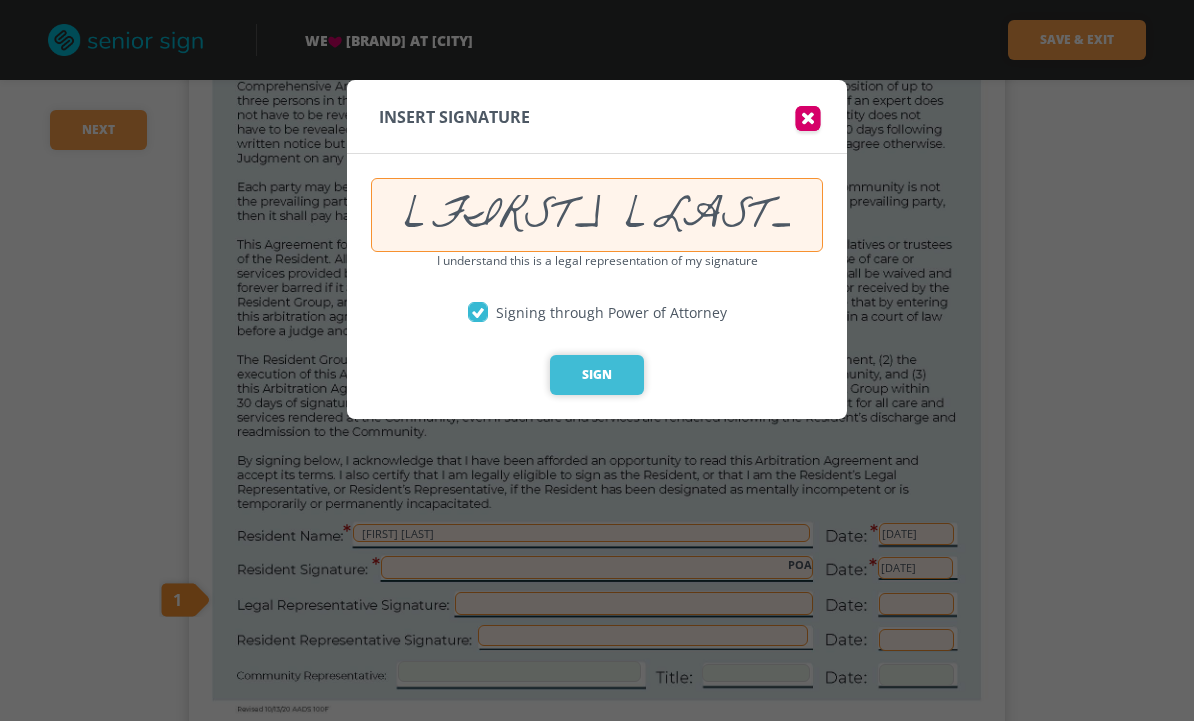 click on "Sign" at bounding box center [597, 375] 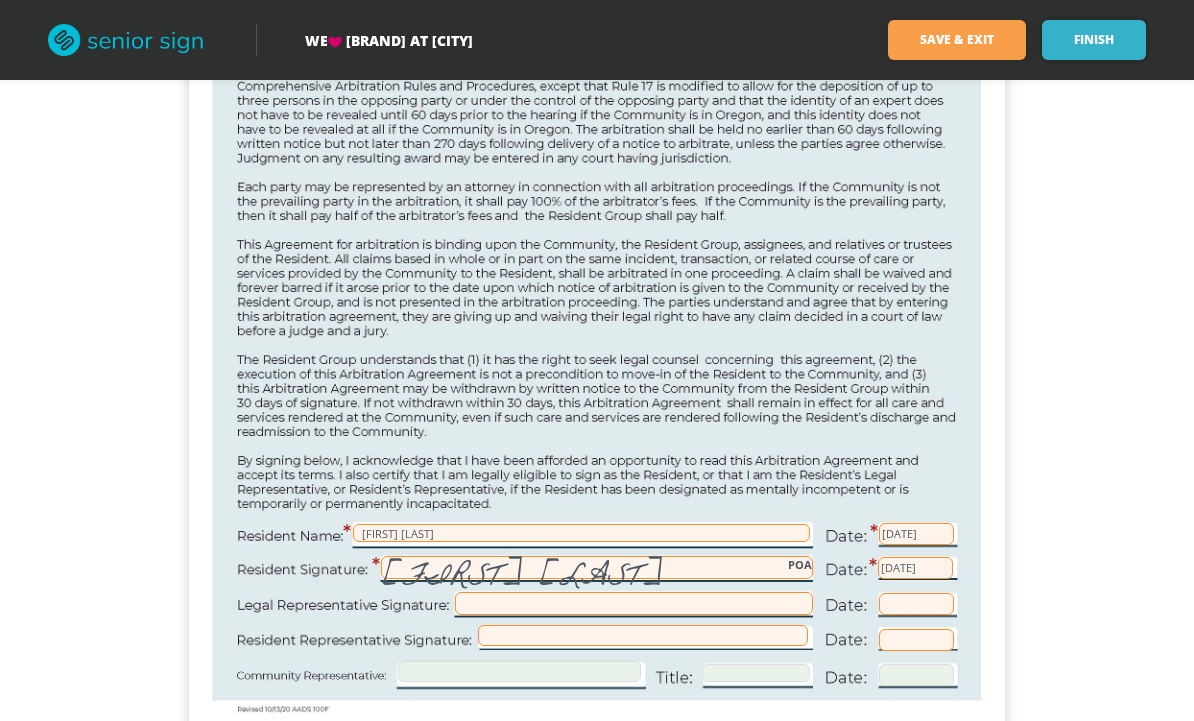 click on "Finish" at bounding box center [1094, 40] 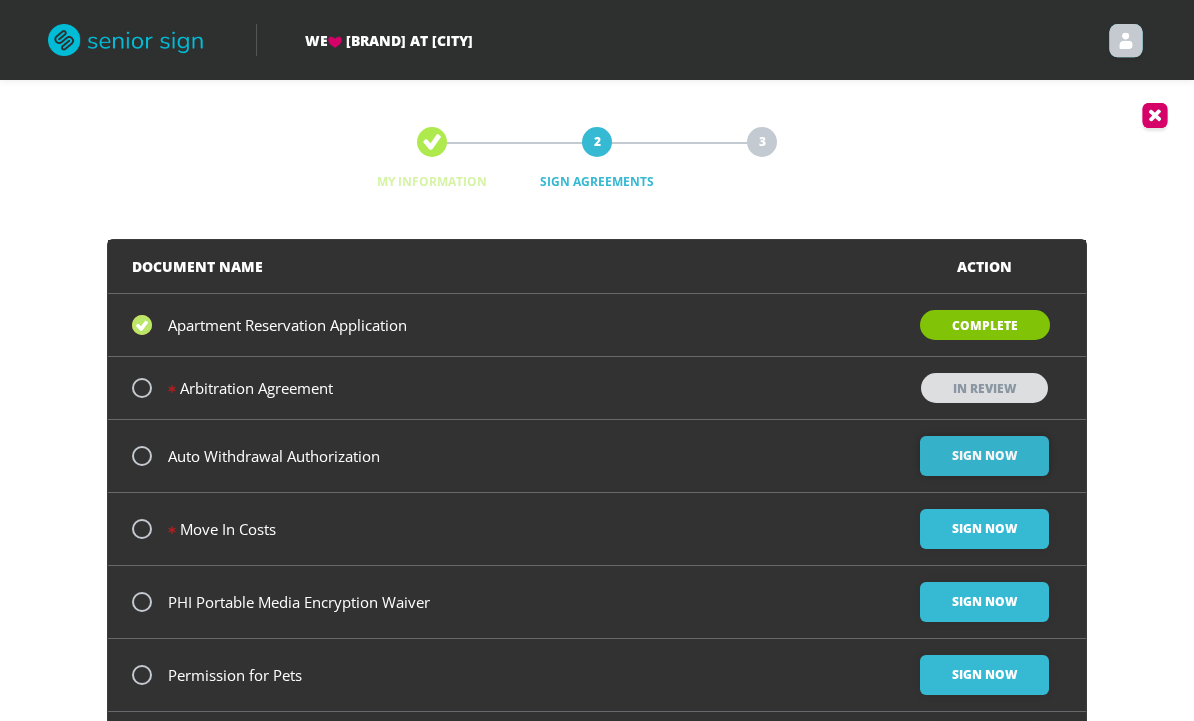click on "Sign Now" at bounding box center (984, 456) 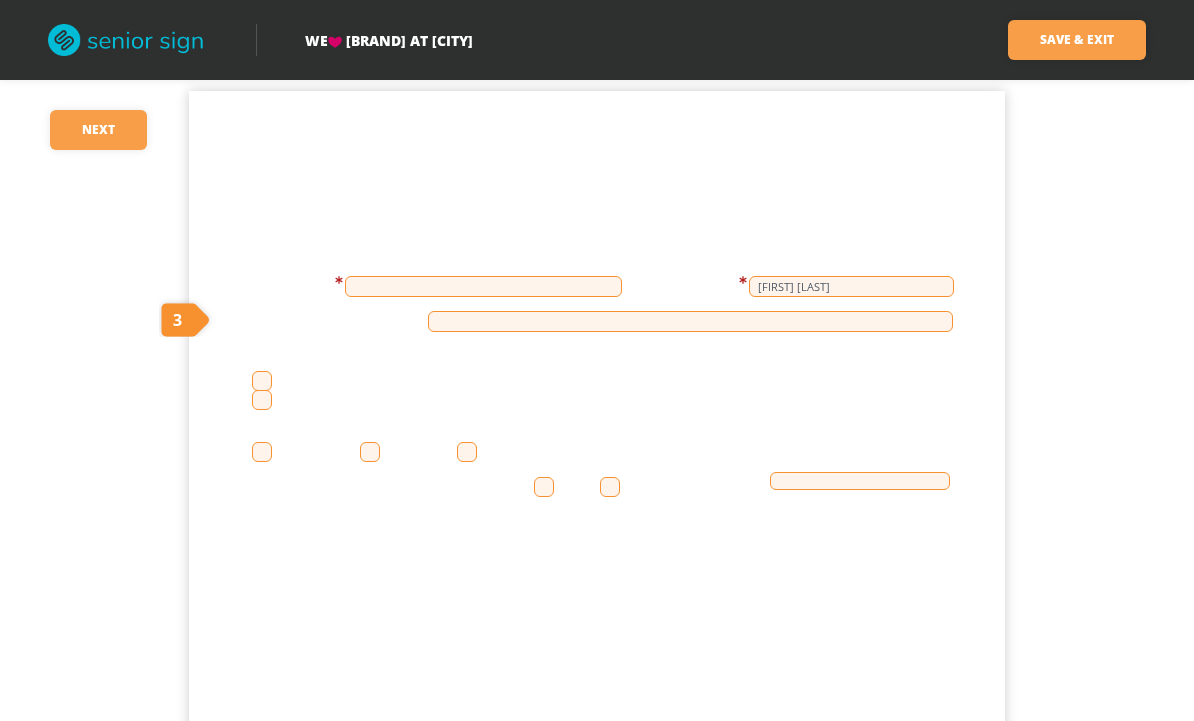 scroll, scrollTop: 59, scrollLeft: 0, axis: vertical 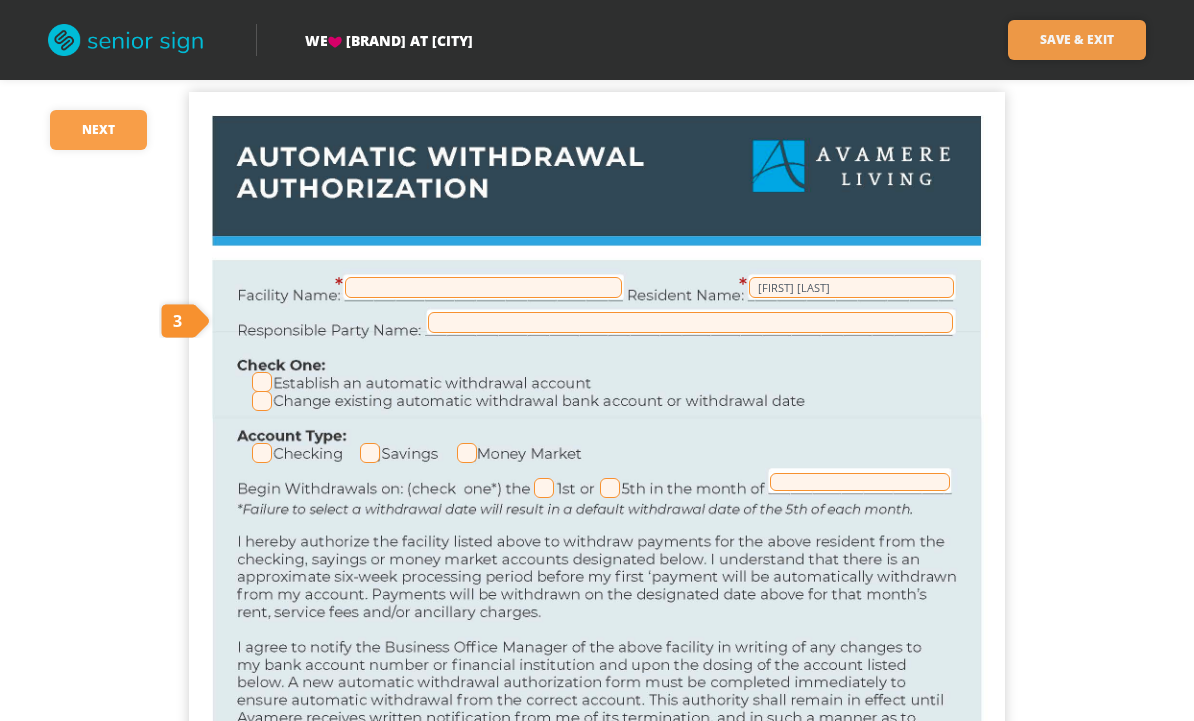 click on "Save & Exit" at bounding box center [1077, 40] 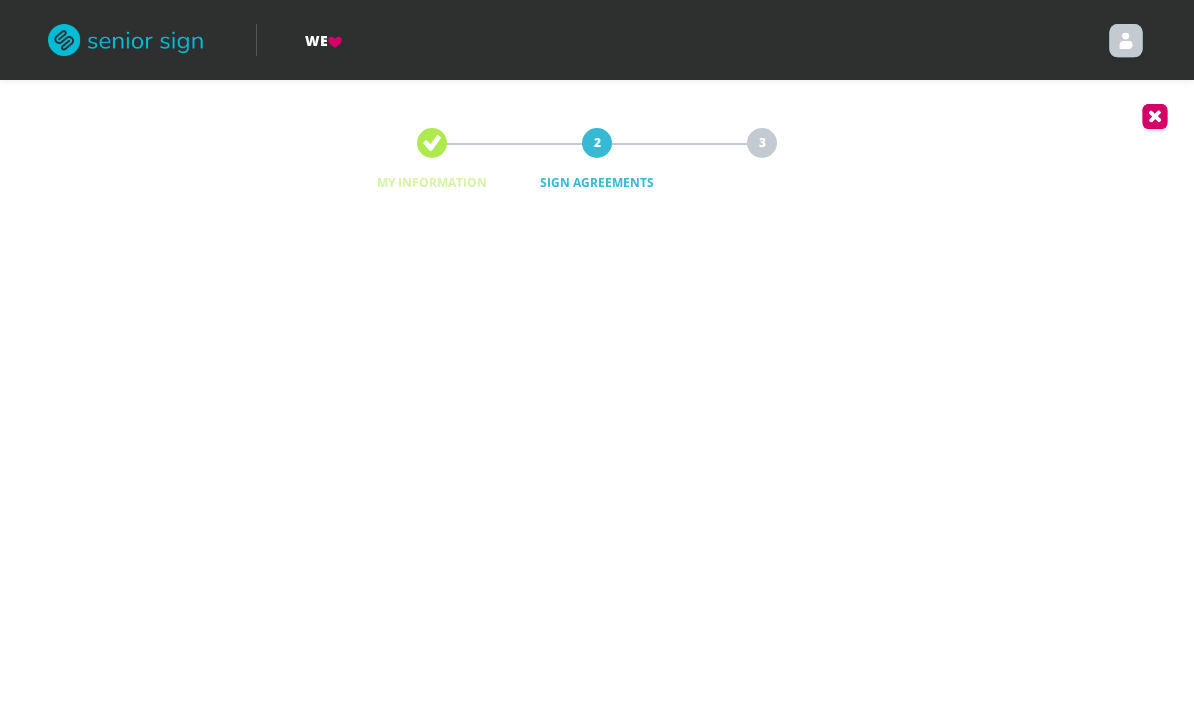 scroll, scrollTop: 0, scrollLeft: 0, axis: both 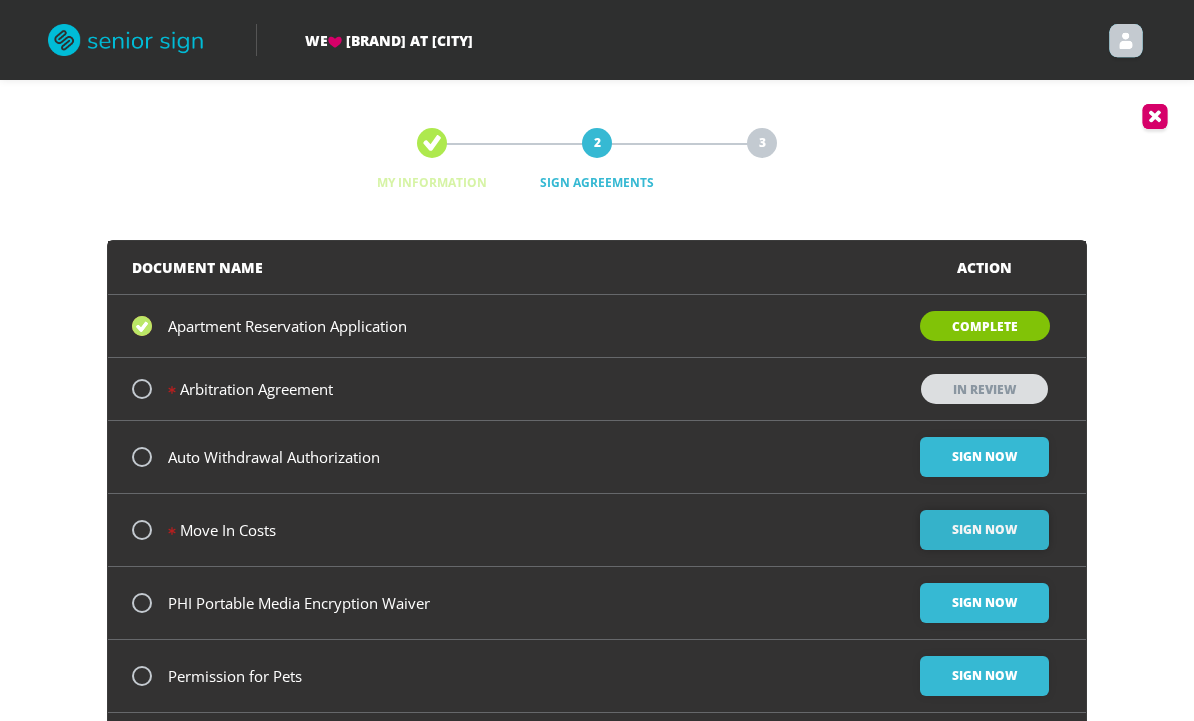 click on "Sign Now" at bounding box center [984, 457] 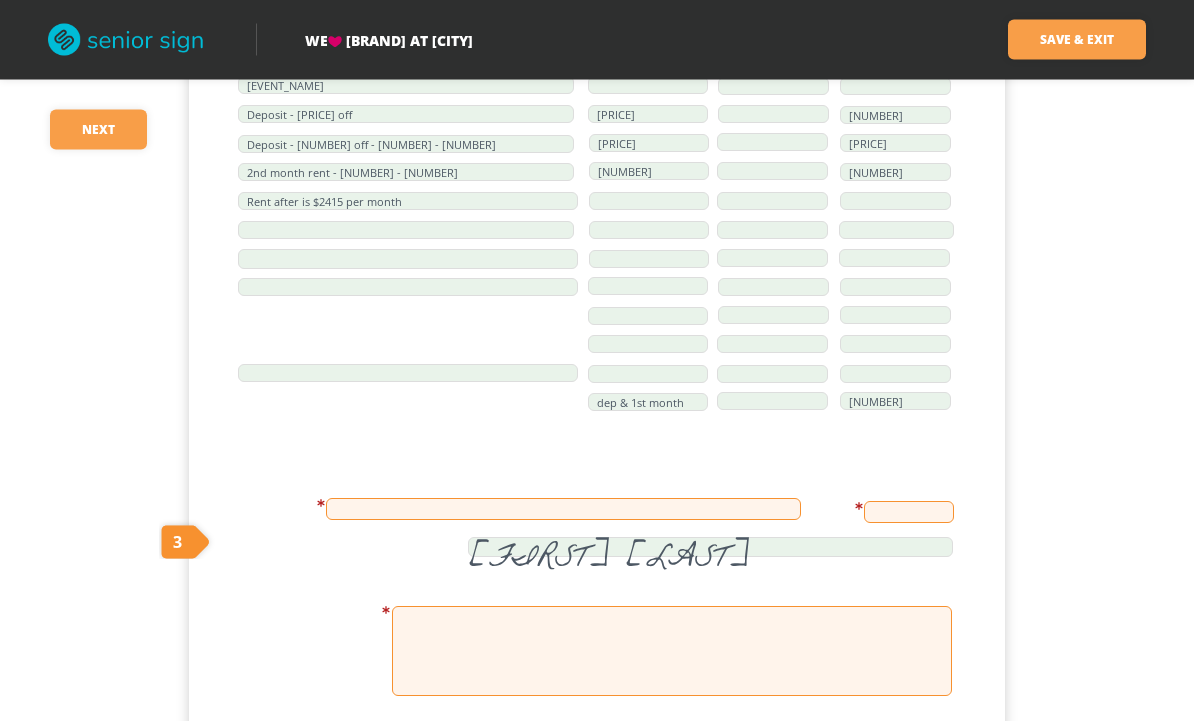 scroll, scrollTop: 459, scrollLeft: 0, axis: vertical 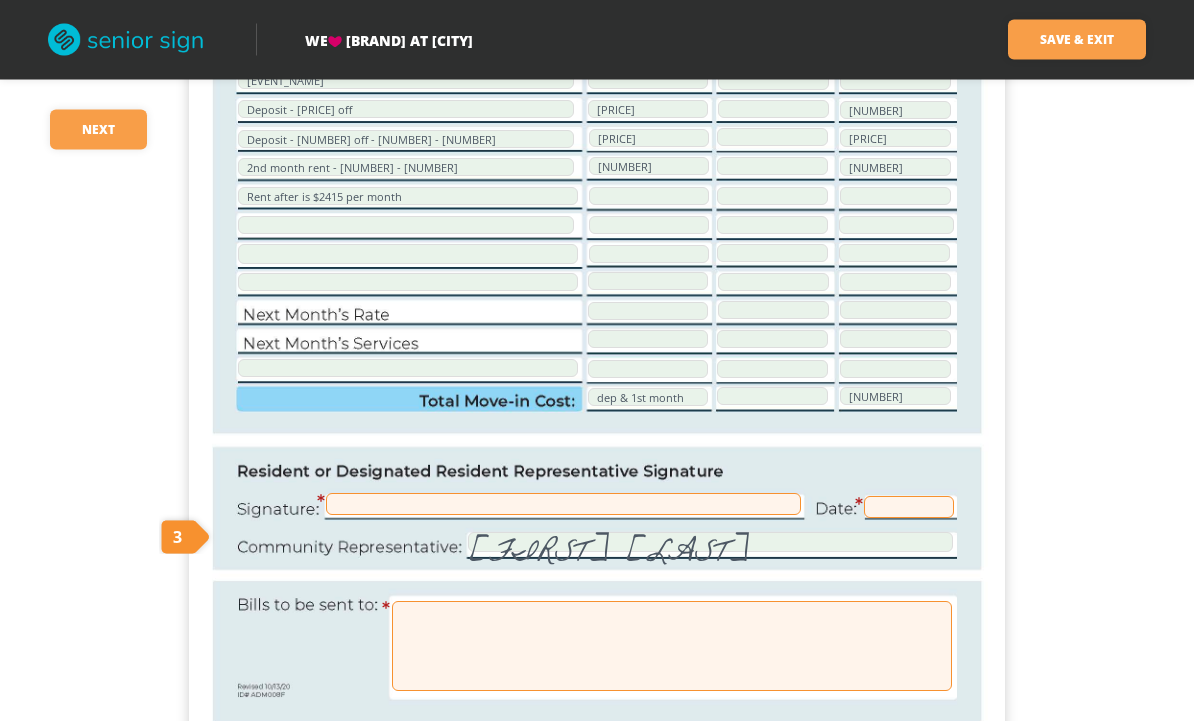 click at bounding box center [563, 505] 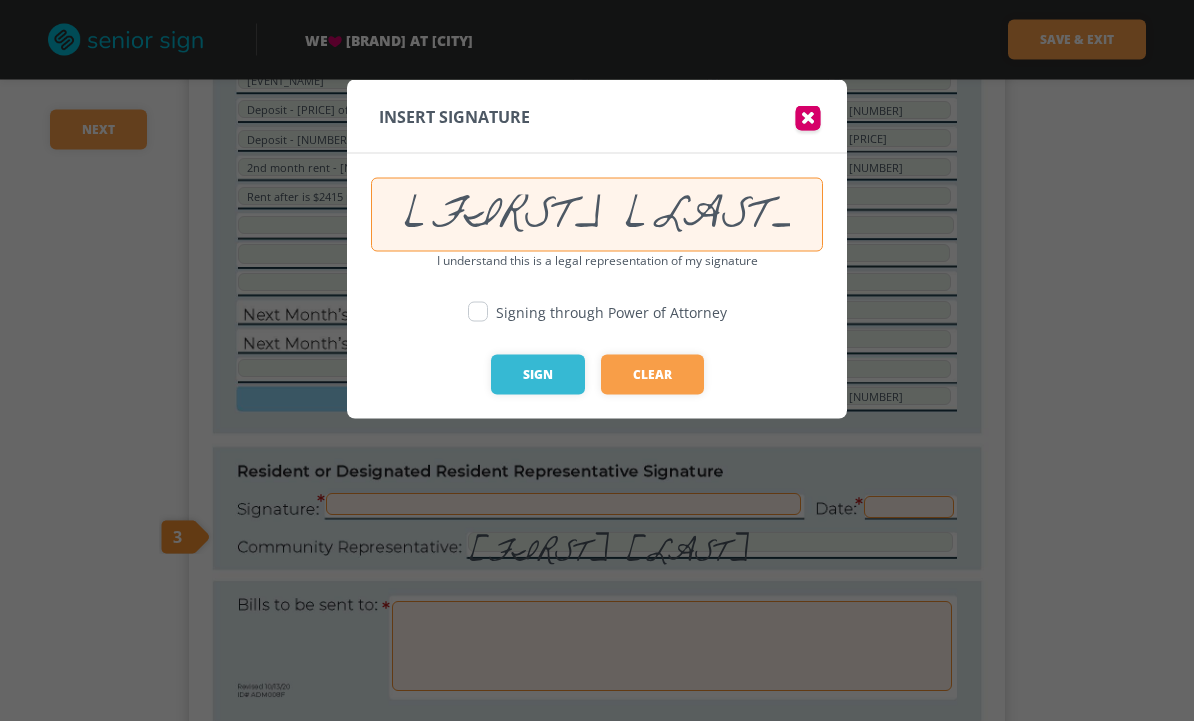 scroll, scrollTop: 459, scrollLeft: 0, axis: vertical 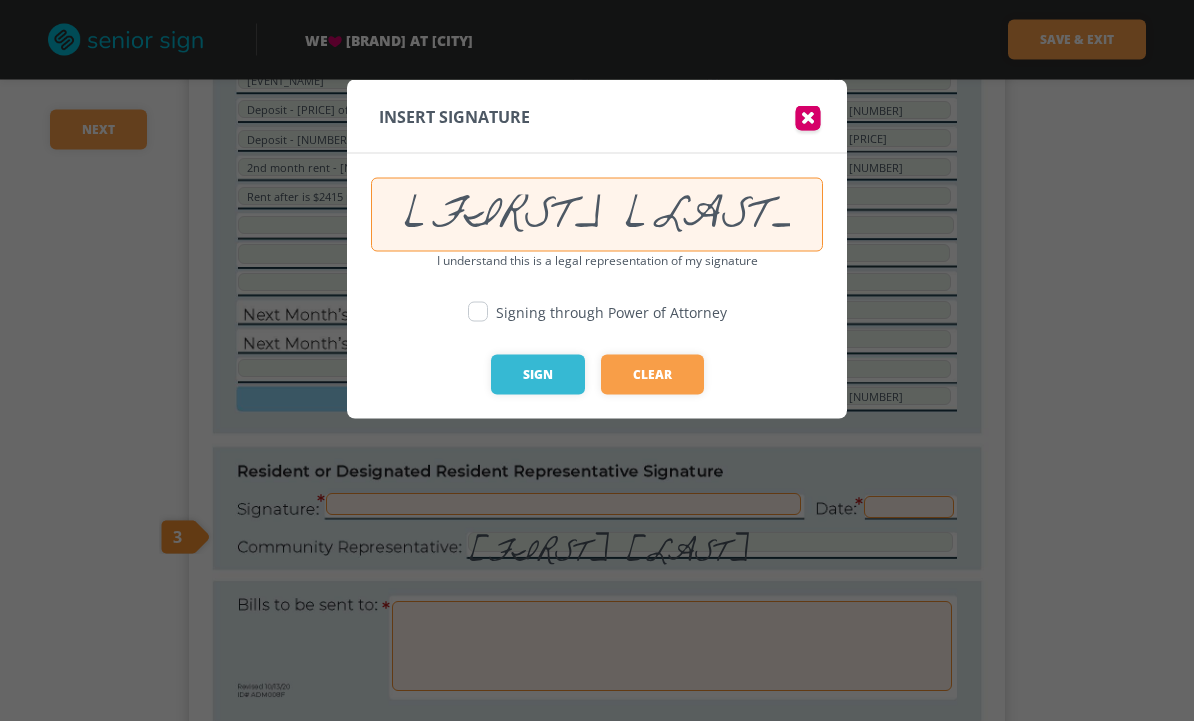 click at bounding box center [478, 312] 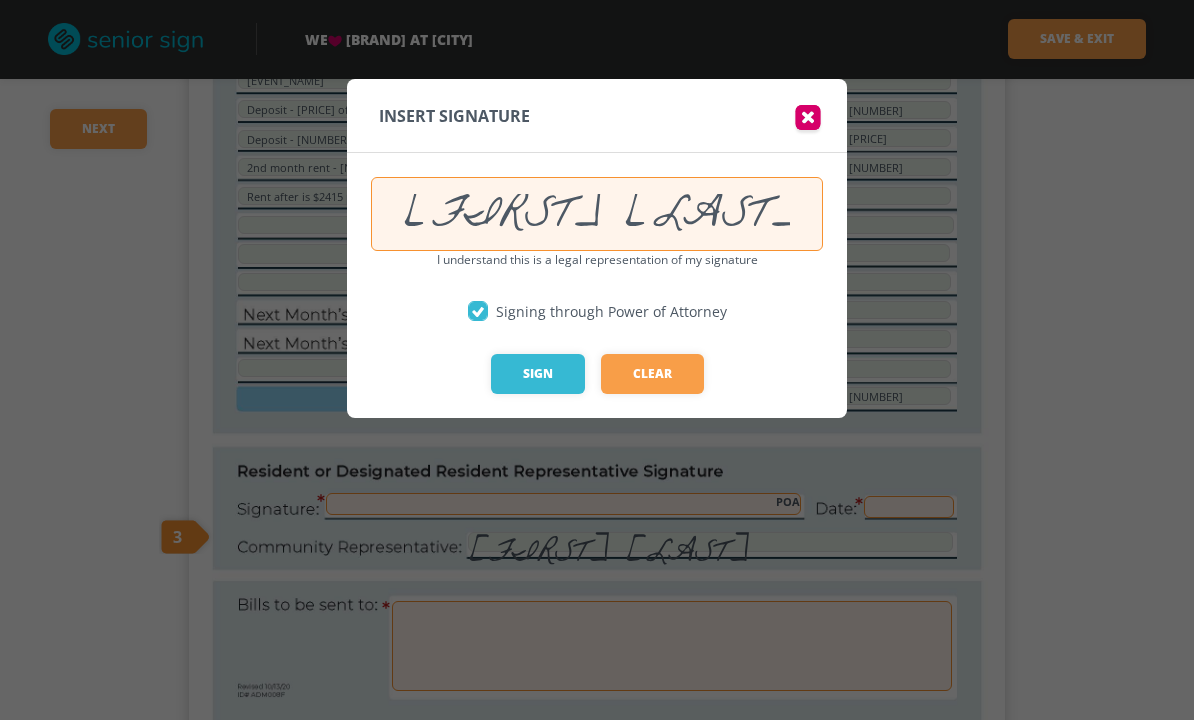 click on "[FIRST] [LAST] POA" at bounding box center [597, 215] 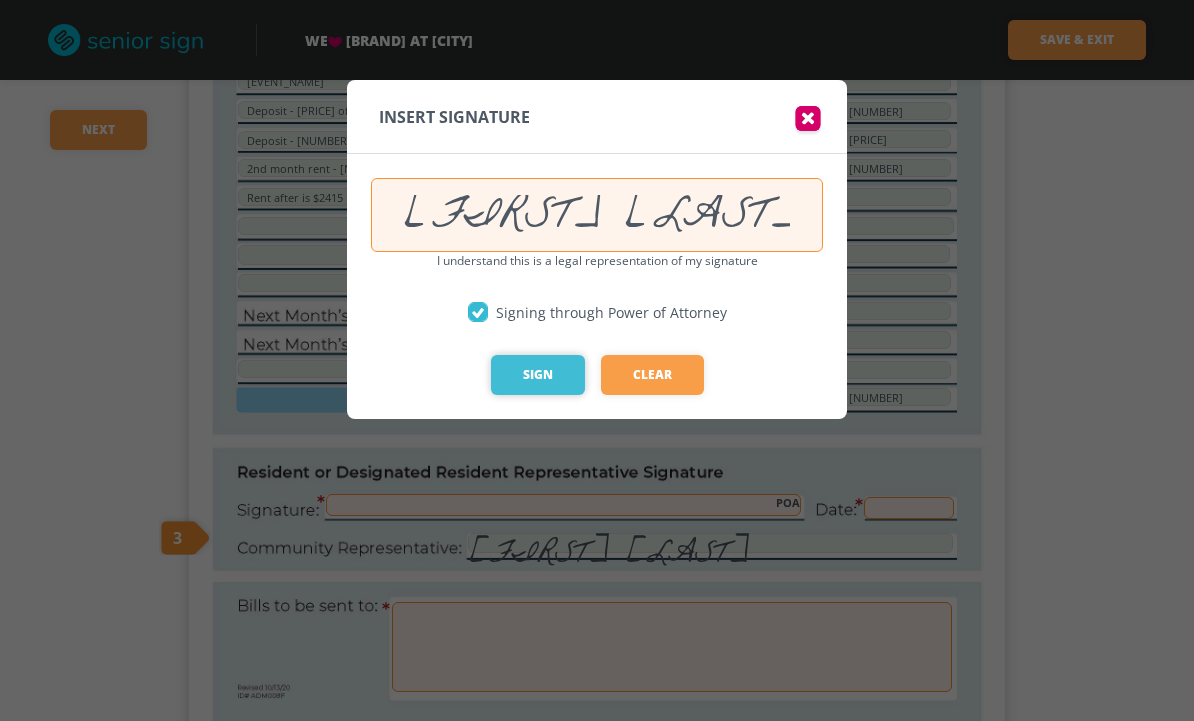 click on "Sign" at bounding box center [538, 375] 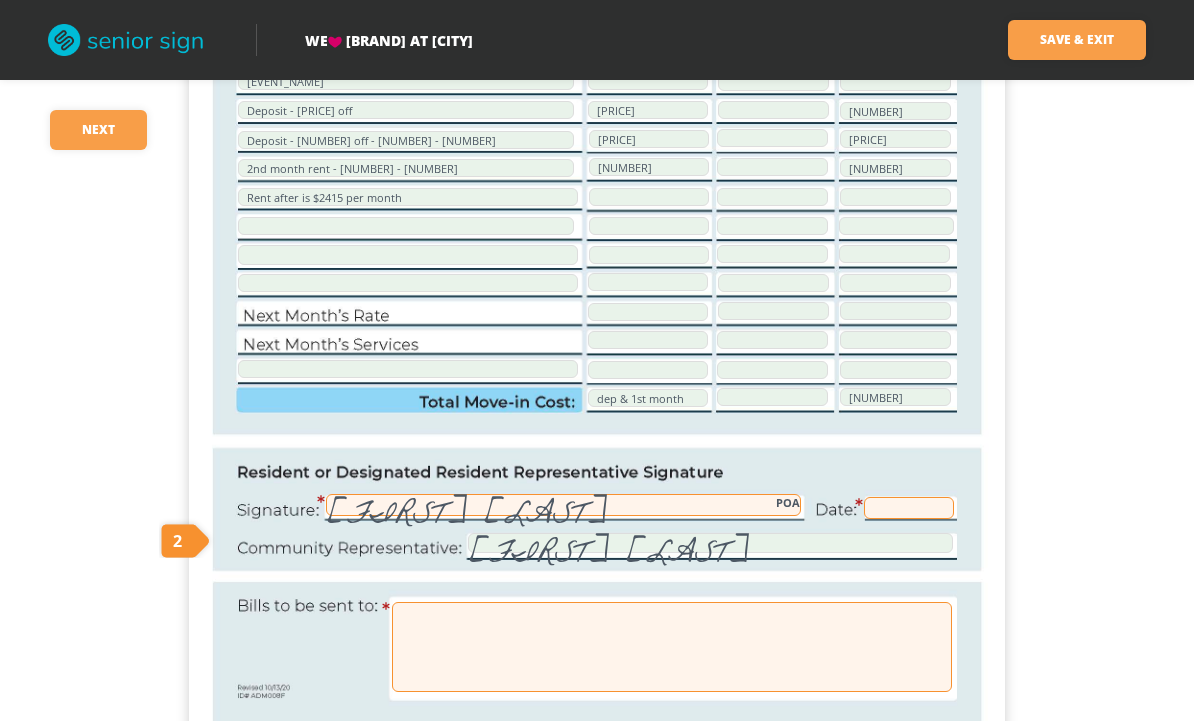 click at bounding box center (909, 508) 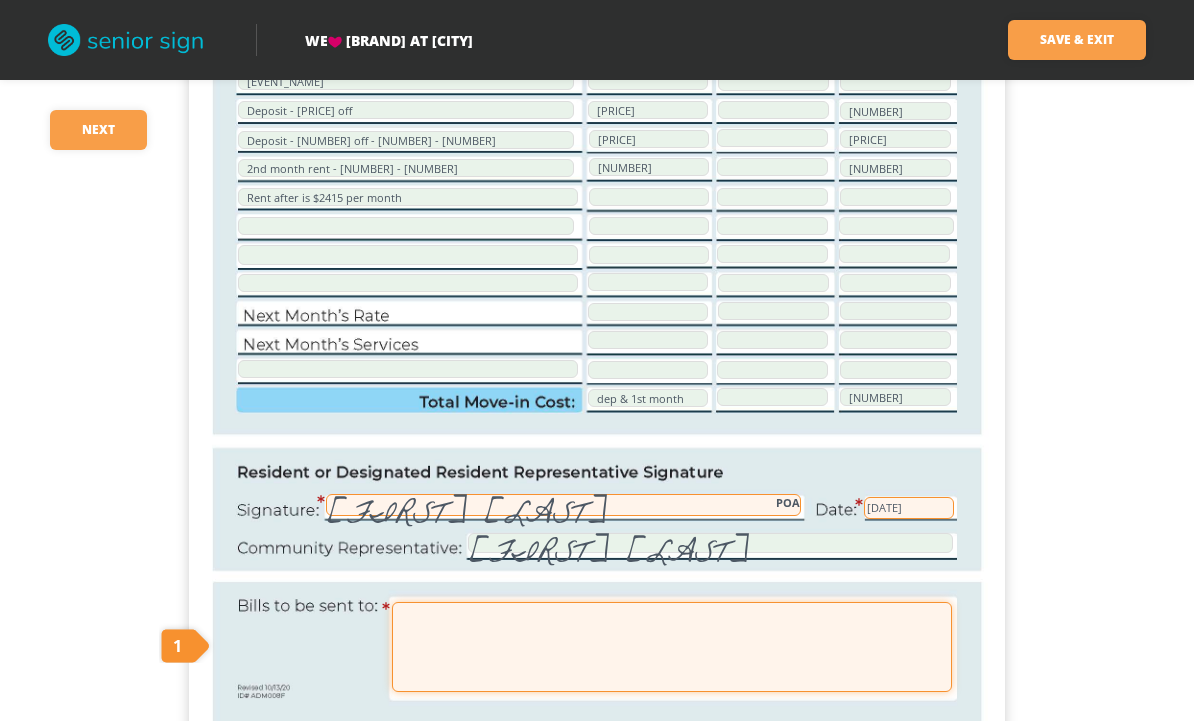 click at bounding box center (672, 647) 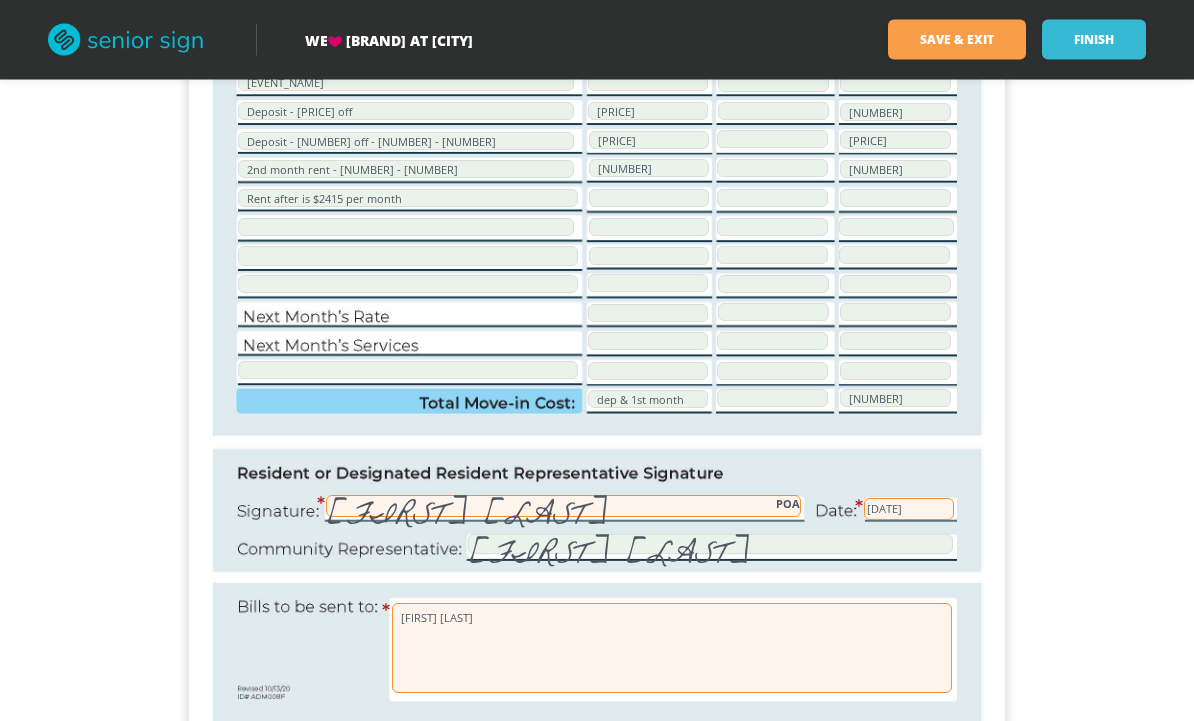 scroll, scrollTop: 456, scrollLeft: 0, axis: vertical 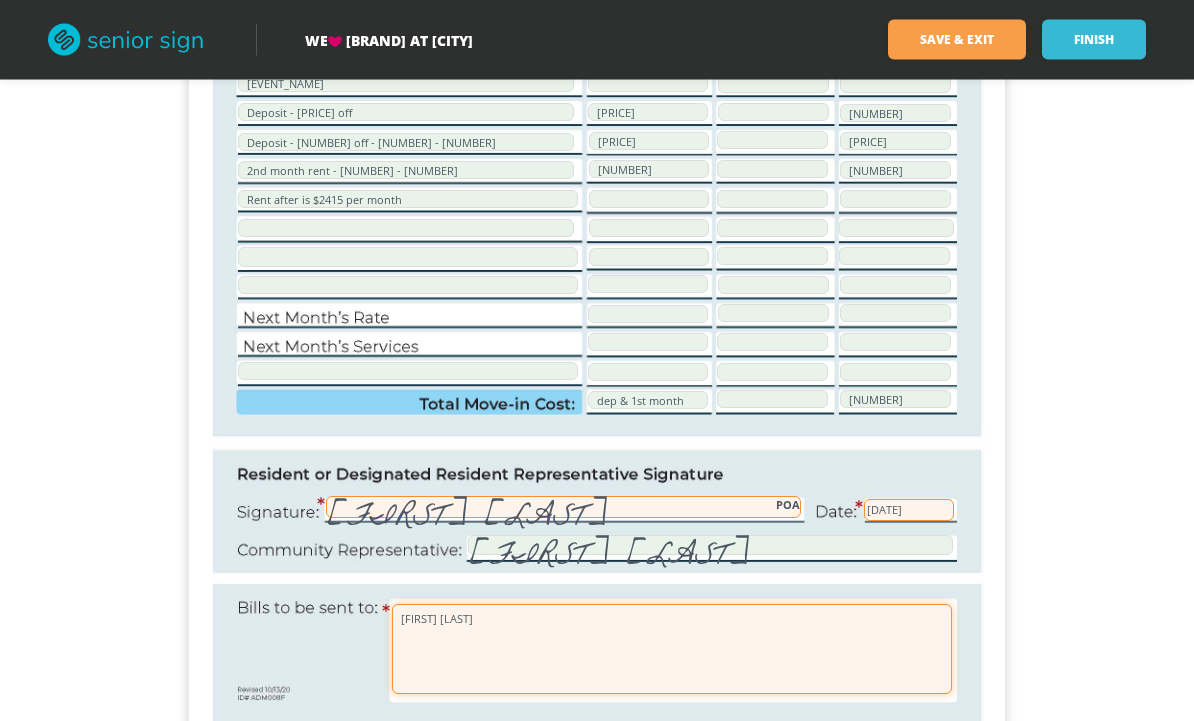 click on "[FIRST] [LAST]" at bounding box center [672, 650] 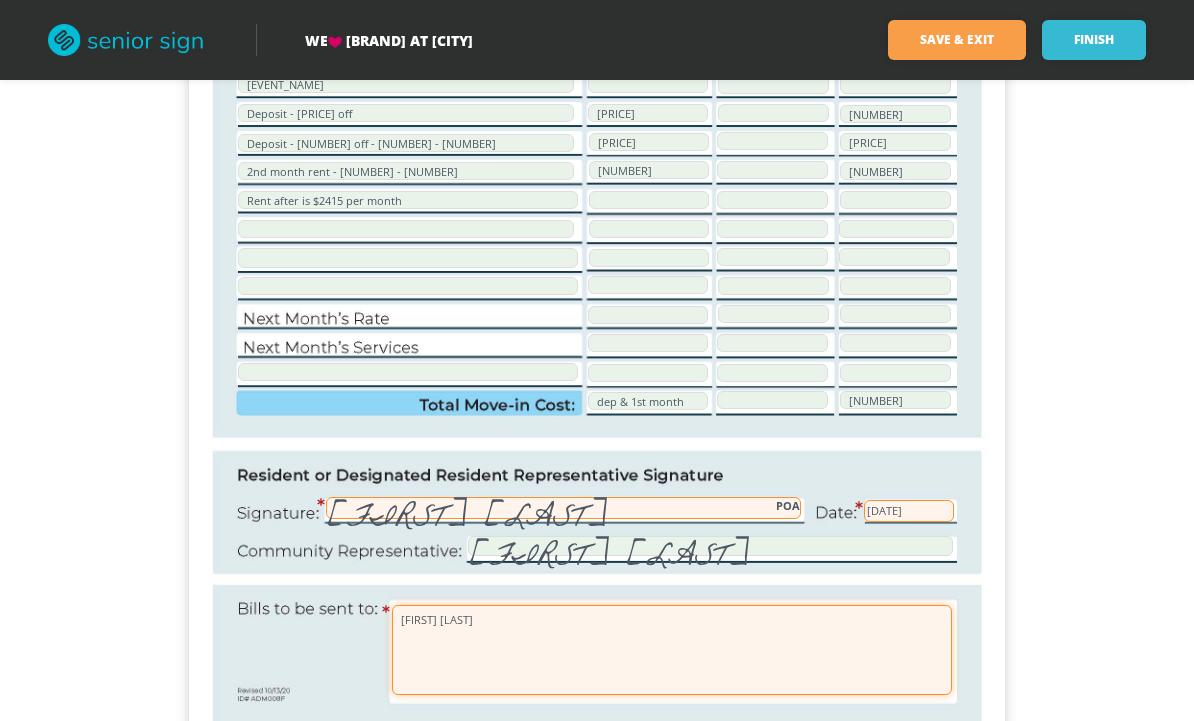 click on "[FIRST] [LAST]" at bounding box center (672, 650) 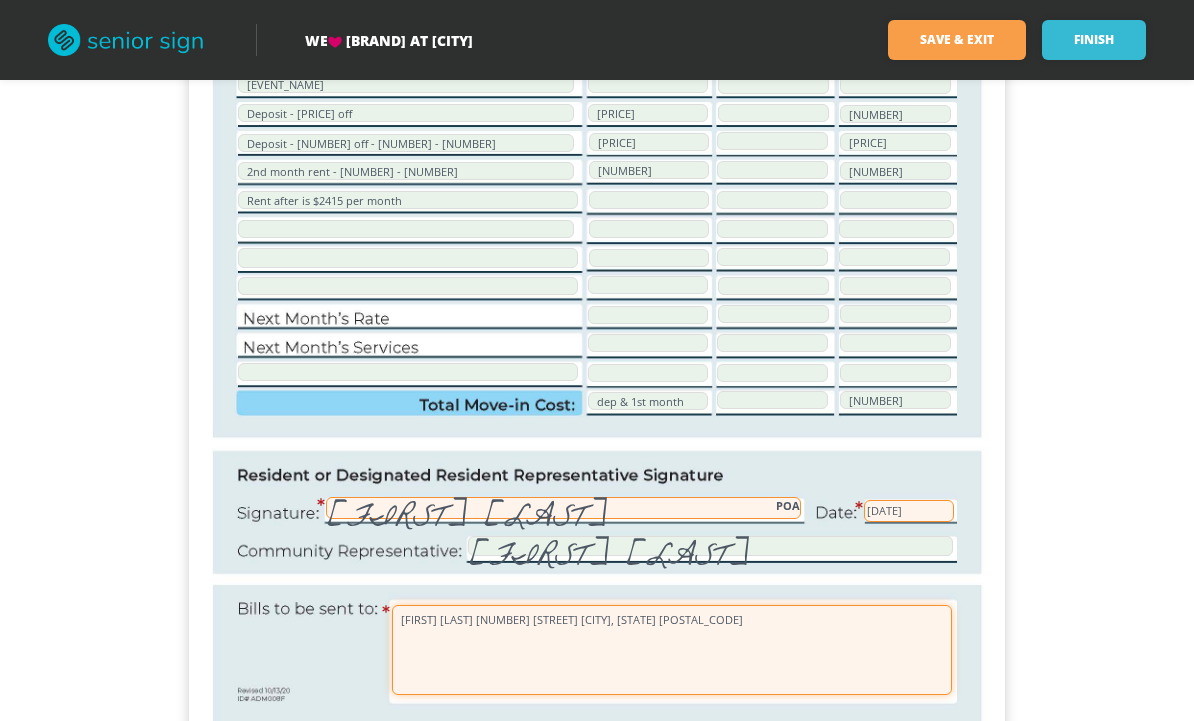 scroll, scrollTop: 526, scrollLeft: 0, axis: vertical 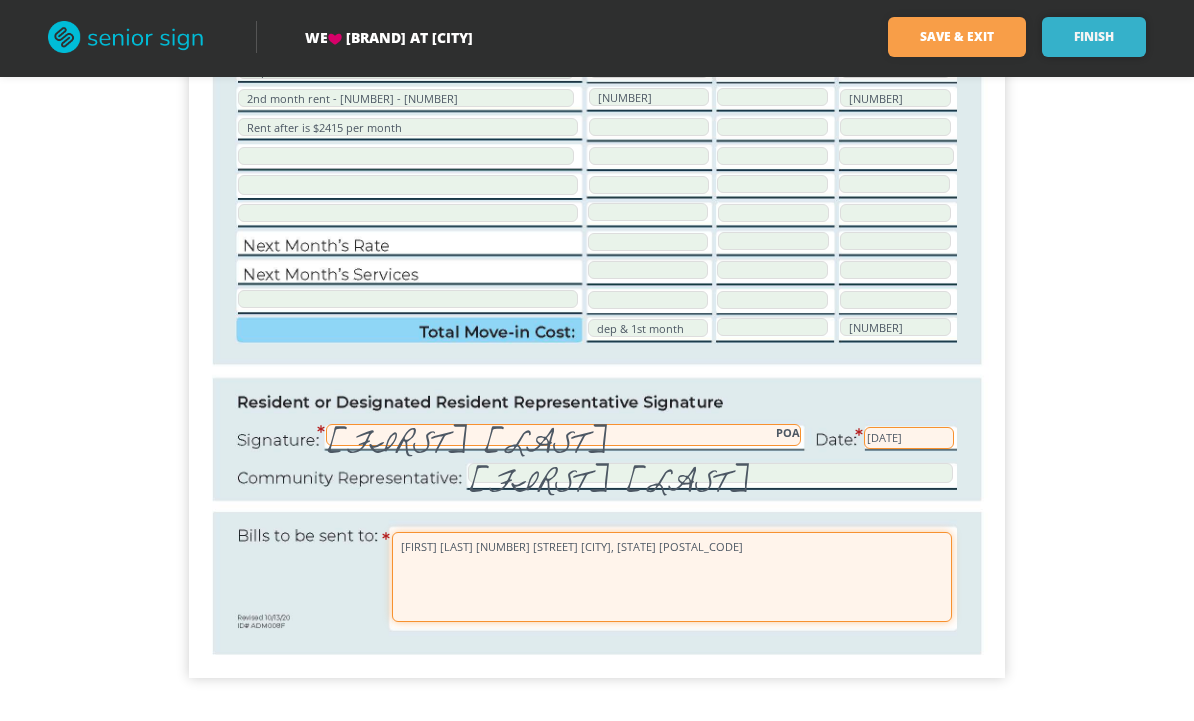 type on "[FIRST] [LAST] [NUMBER] [STREET] [CITY], [STATE] [POSTAL_CODE]" 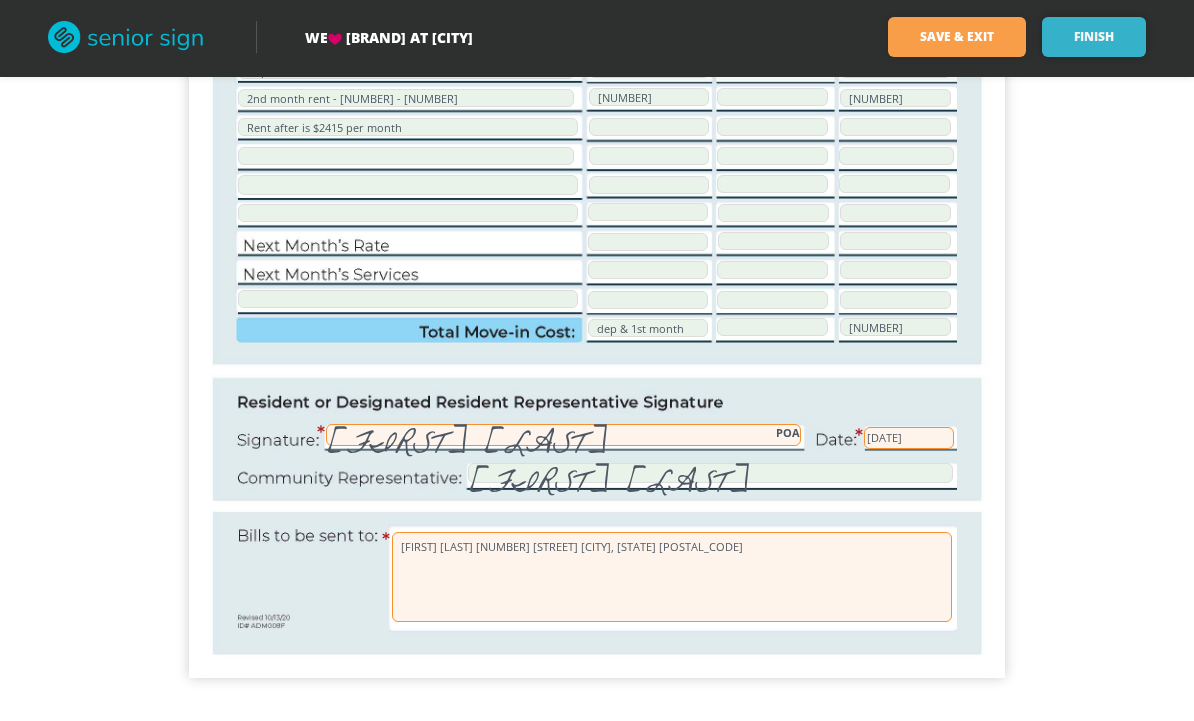 click on "Finish" at bounding box center [1094, 40] 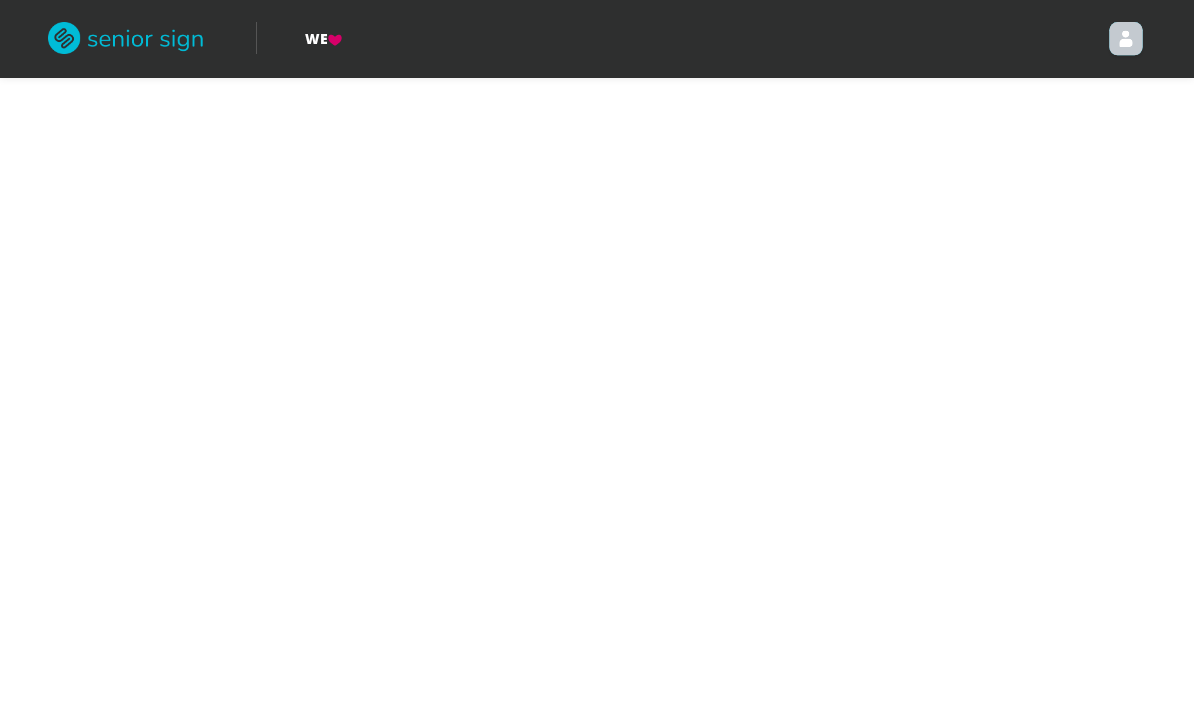 scroll, scrollTop: 0, scrollLeft: 0, axis: both 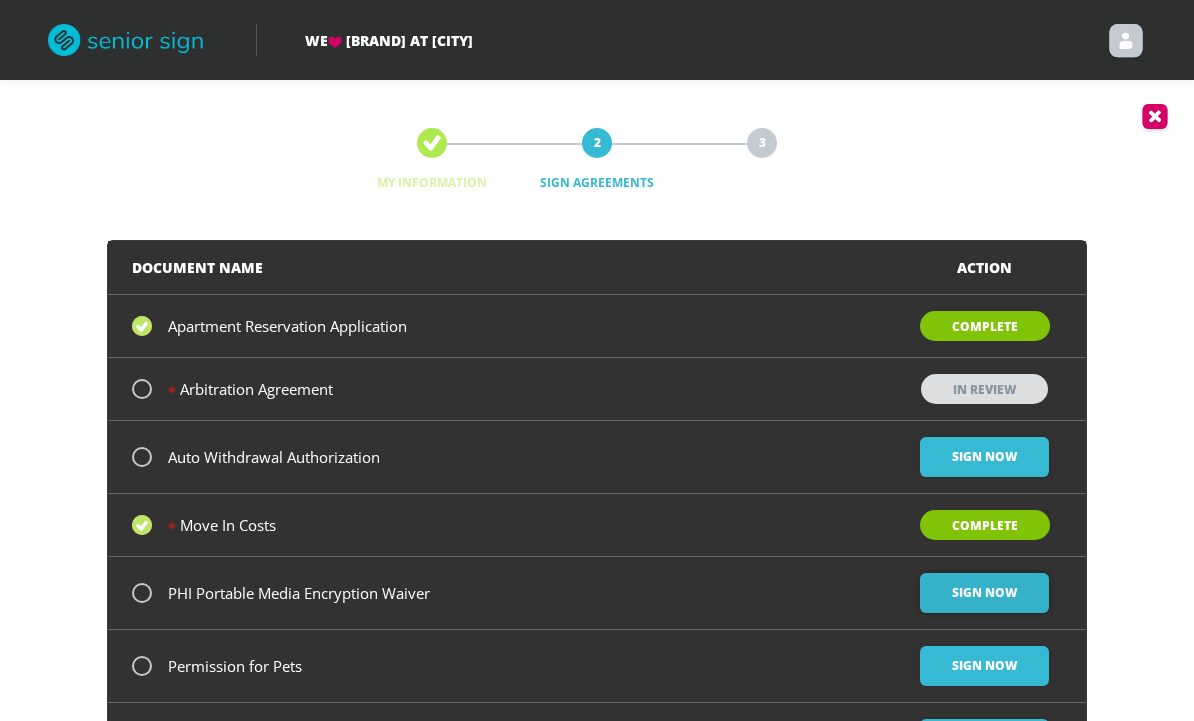 click on "Sign Now" at bounding box center (984, 457) 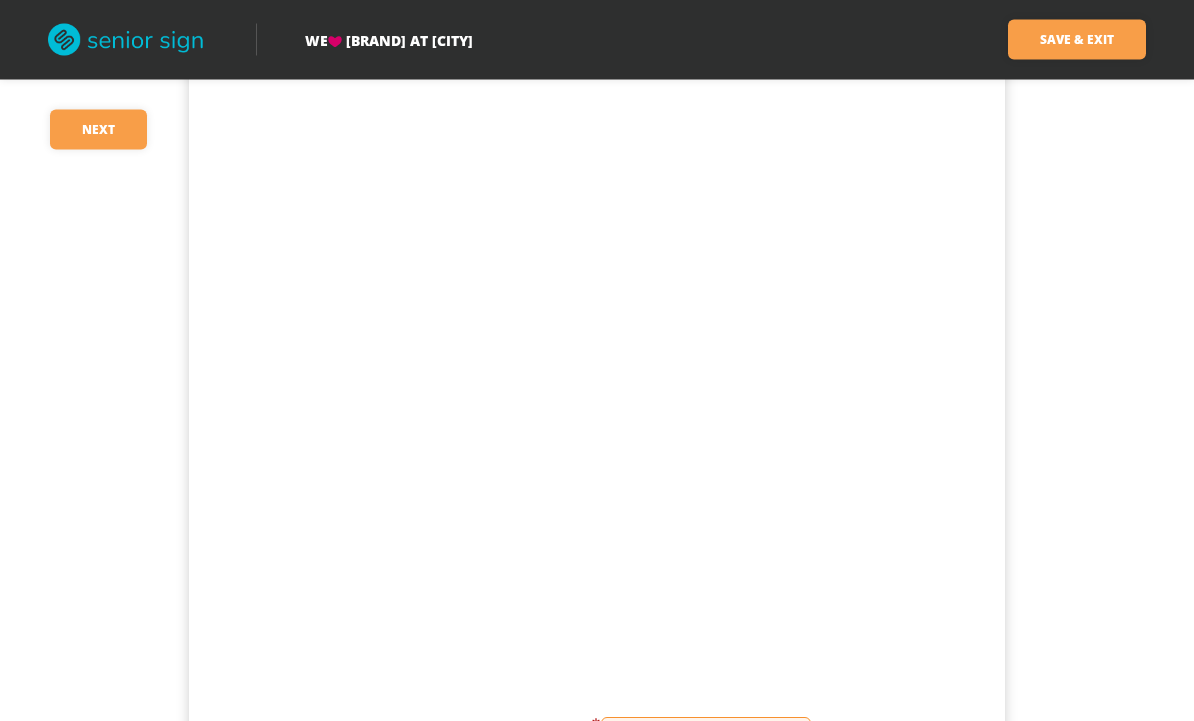 scroll, scrollTop: 459, scrollLeft: 0, axis: vertical 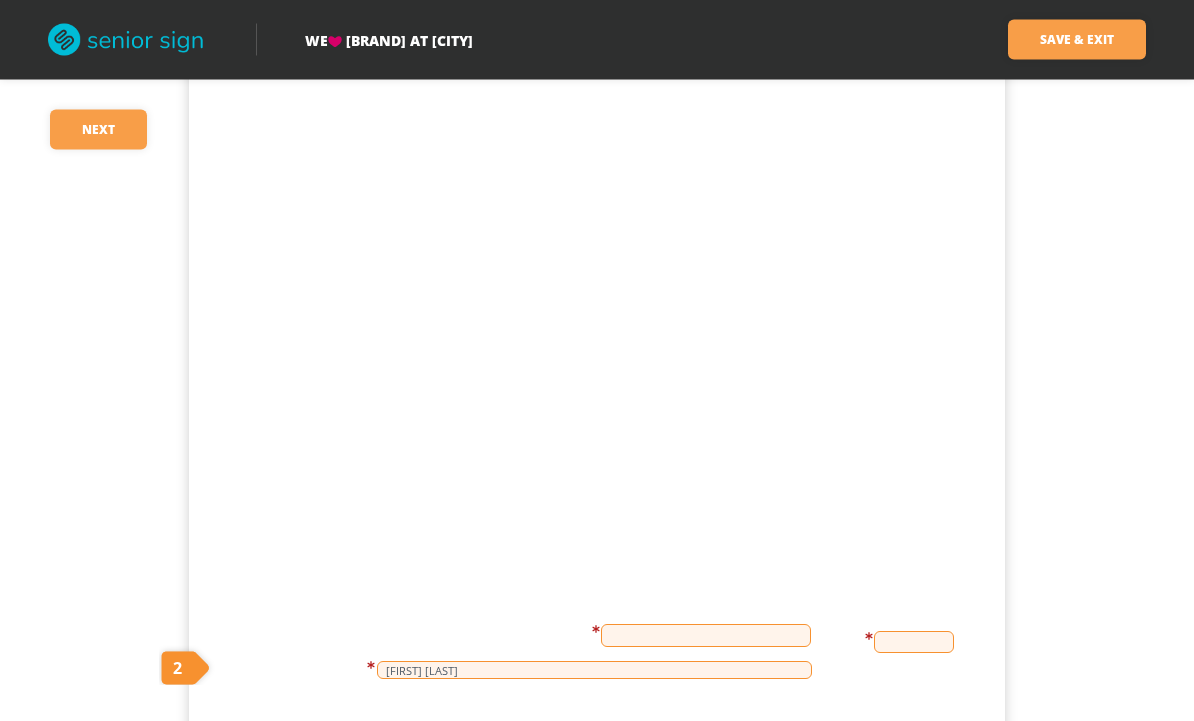 click at bounding box center (706, 636) 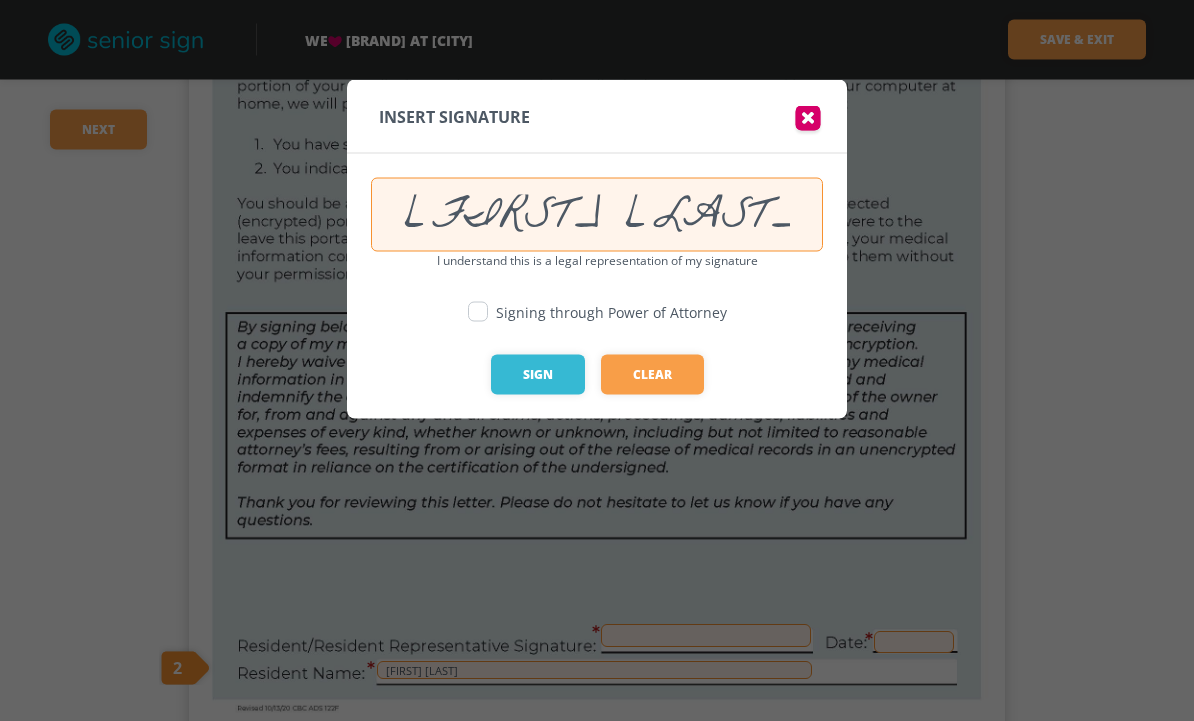 scroll, scrollTop: 459, scrollLeft: 0, axis: vertical 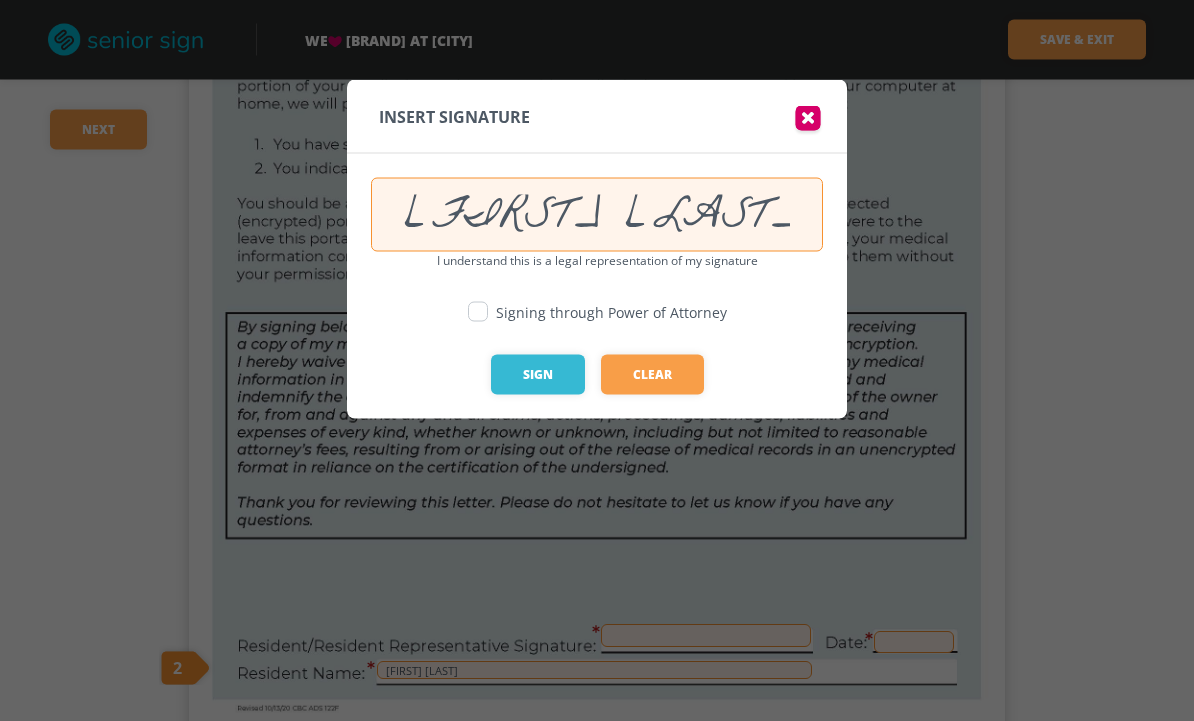 click at bounding box center [478, 312] 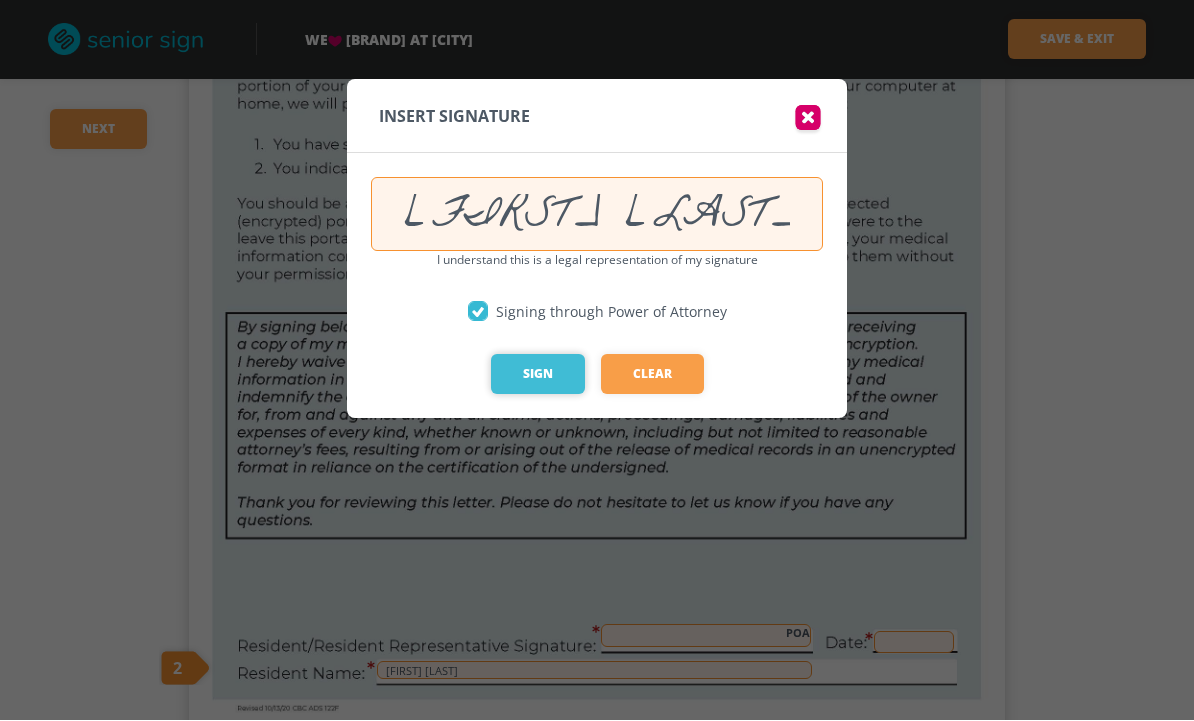 click on "Sign" at bounding box center [538, 375] 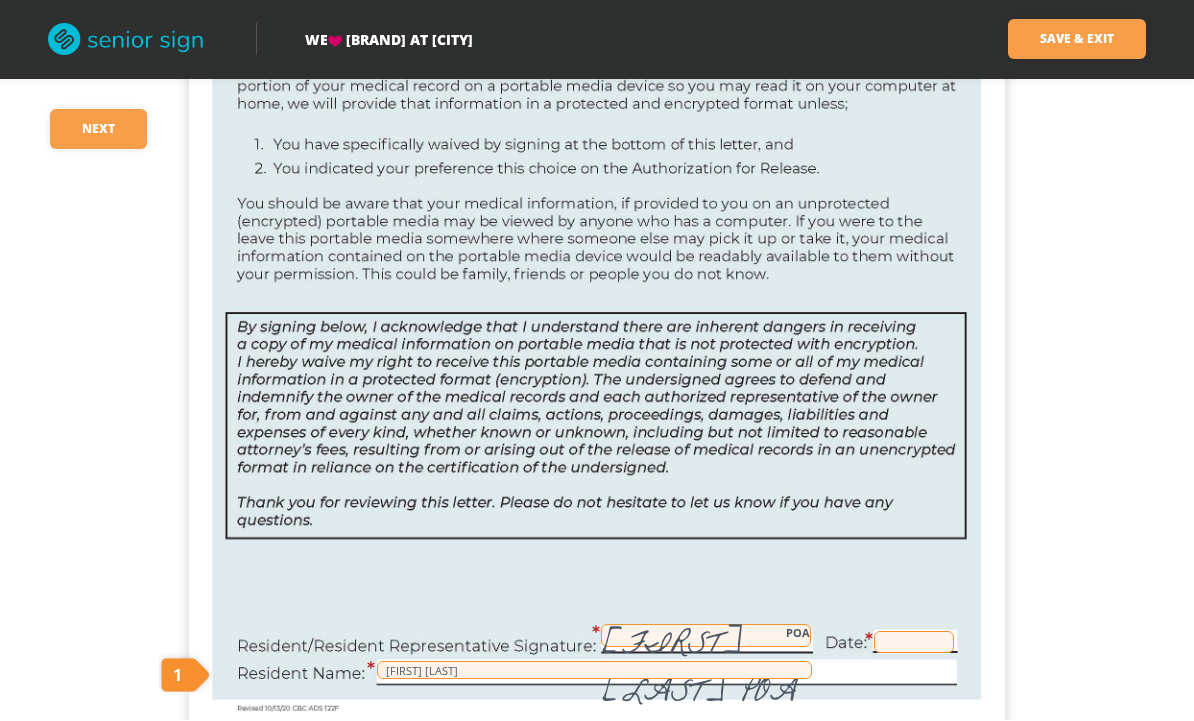 click at bounding box center [914, 643] 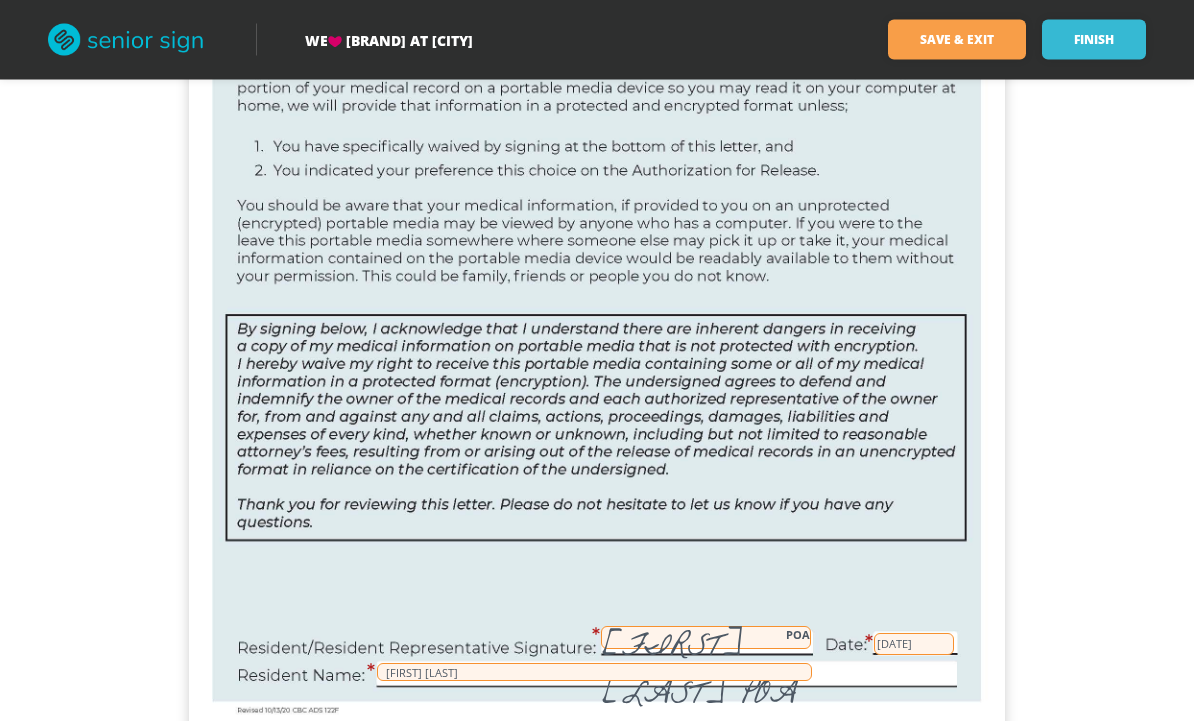 scroll, scrollTop: 459, scrollLeft: 0, axis: vertical 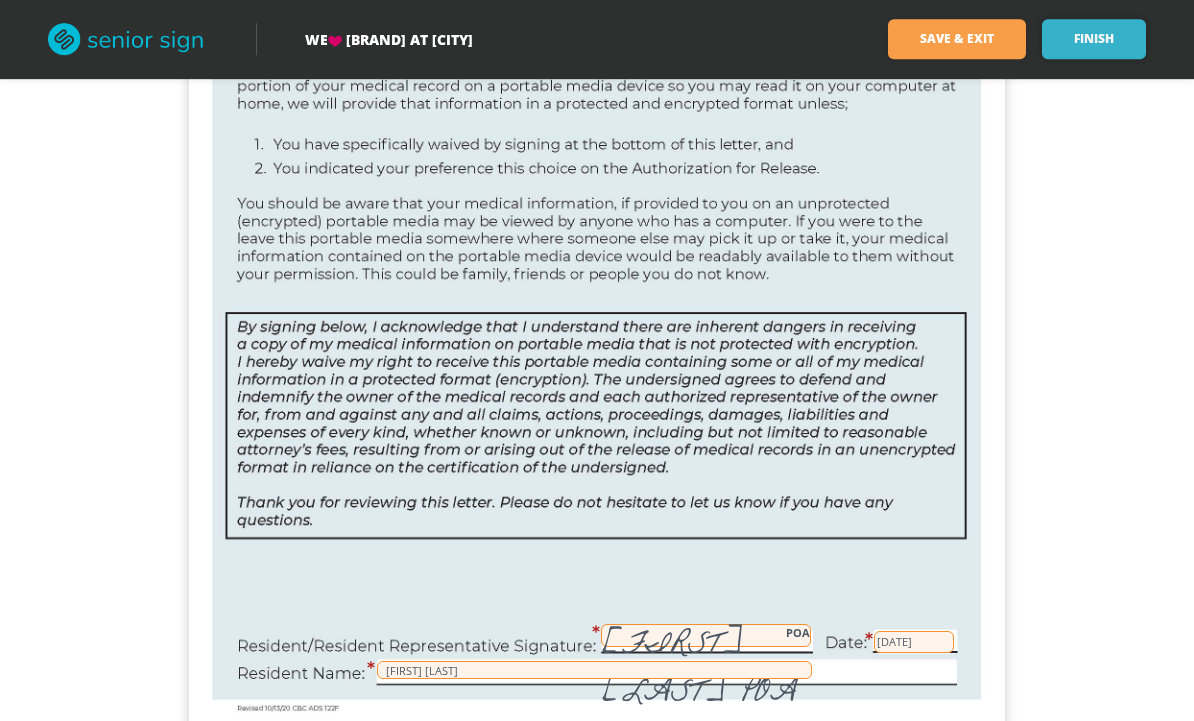 click on "Finish" at bounding box center (1094, 40) 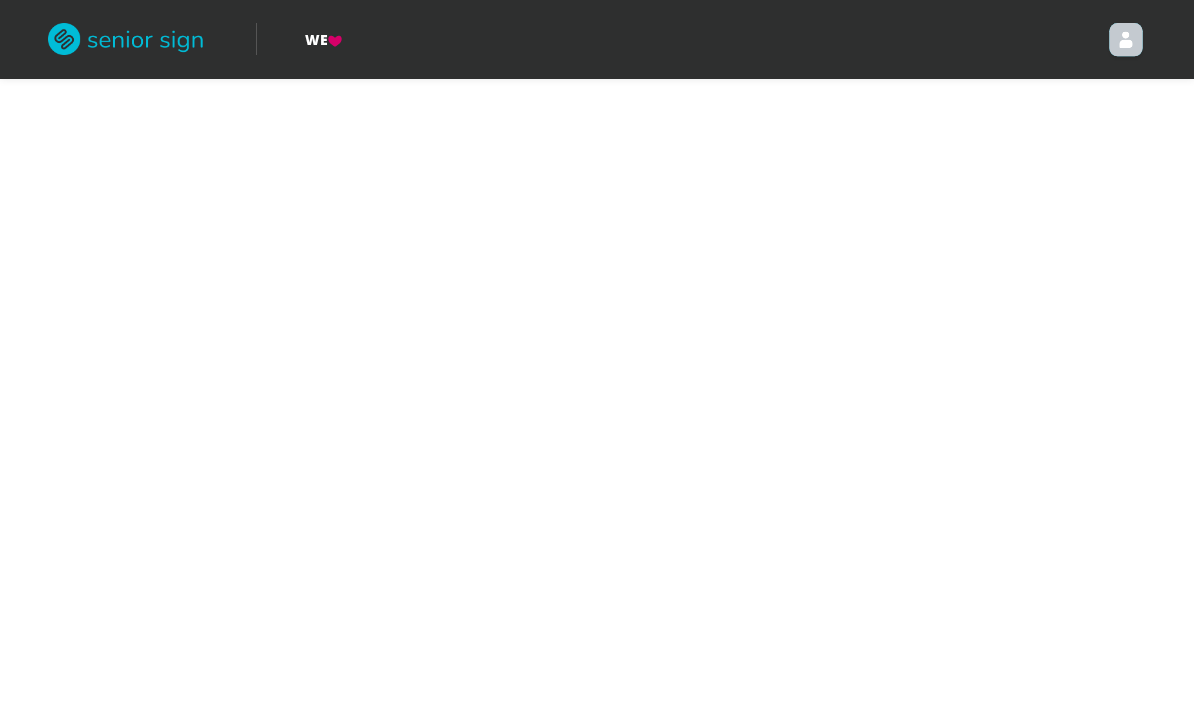 scroll, scrollTop: 1, scrollLeft: 0, axis: vertical 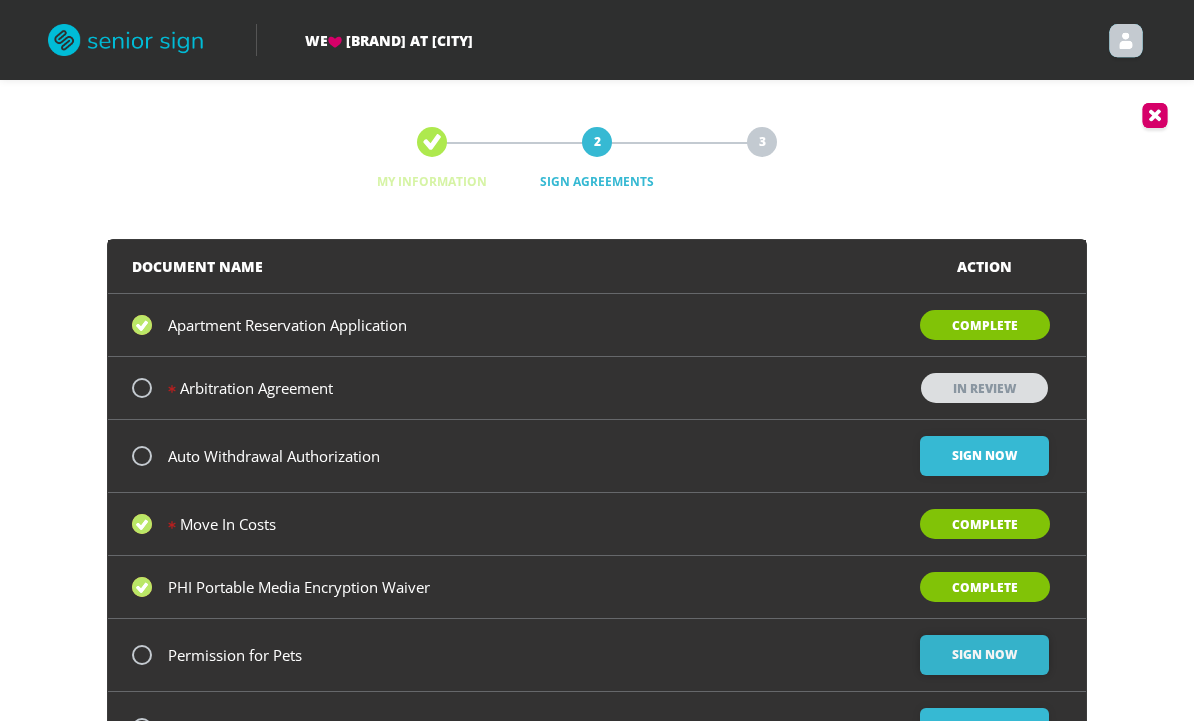 click on "Sign Now" at bounding box center (984, 456) 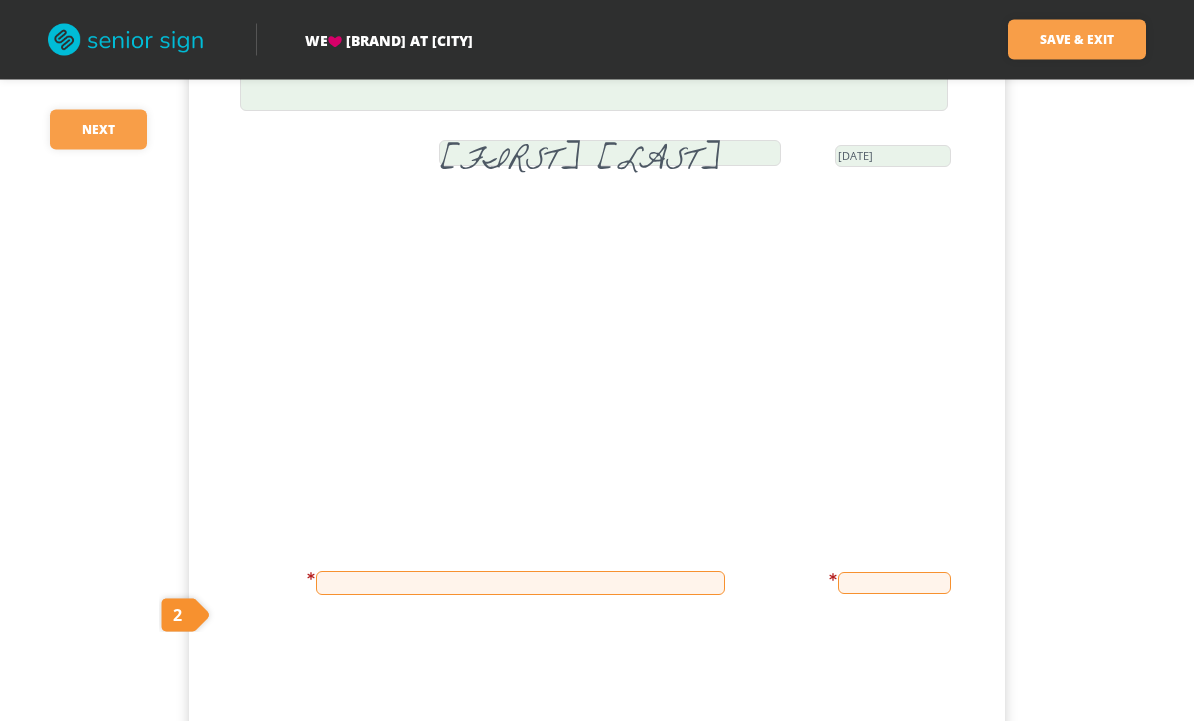 scroll, scrollTop: 459, scrollLeft: 0, axis: vertical 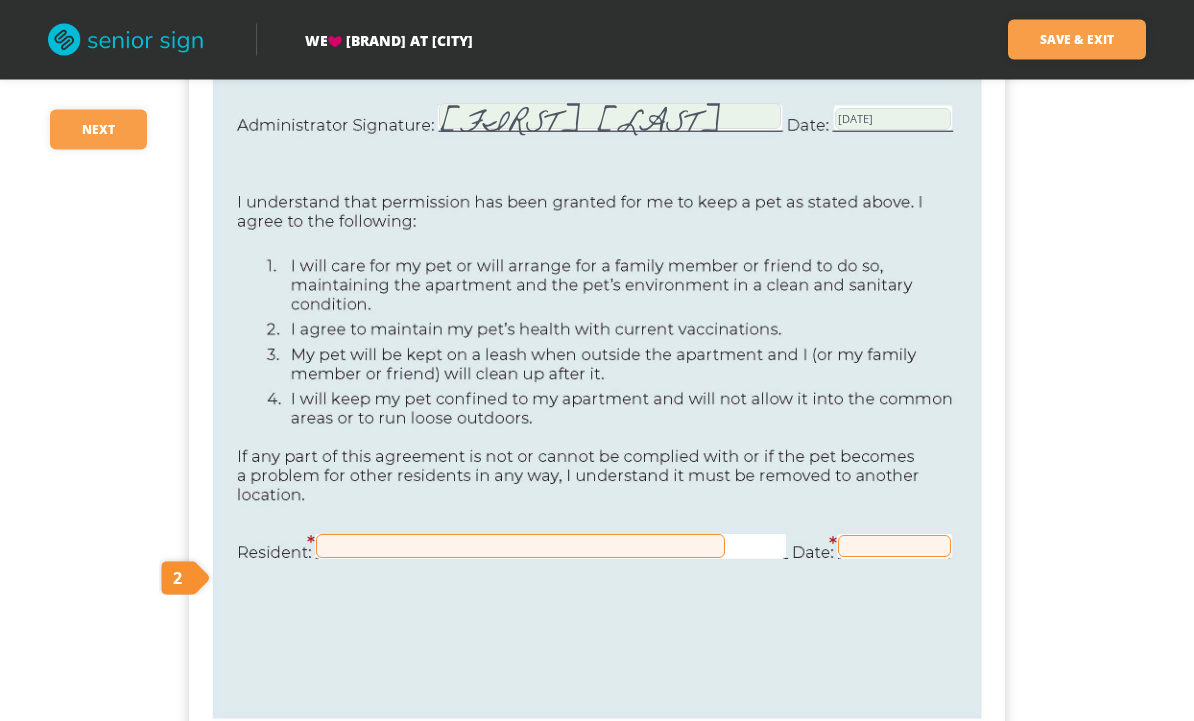 click at bounding box center (520, 547) 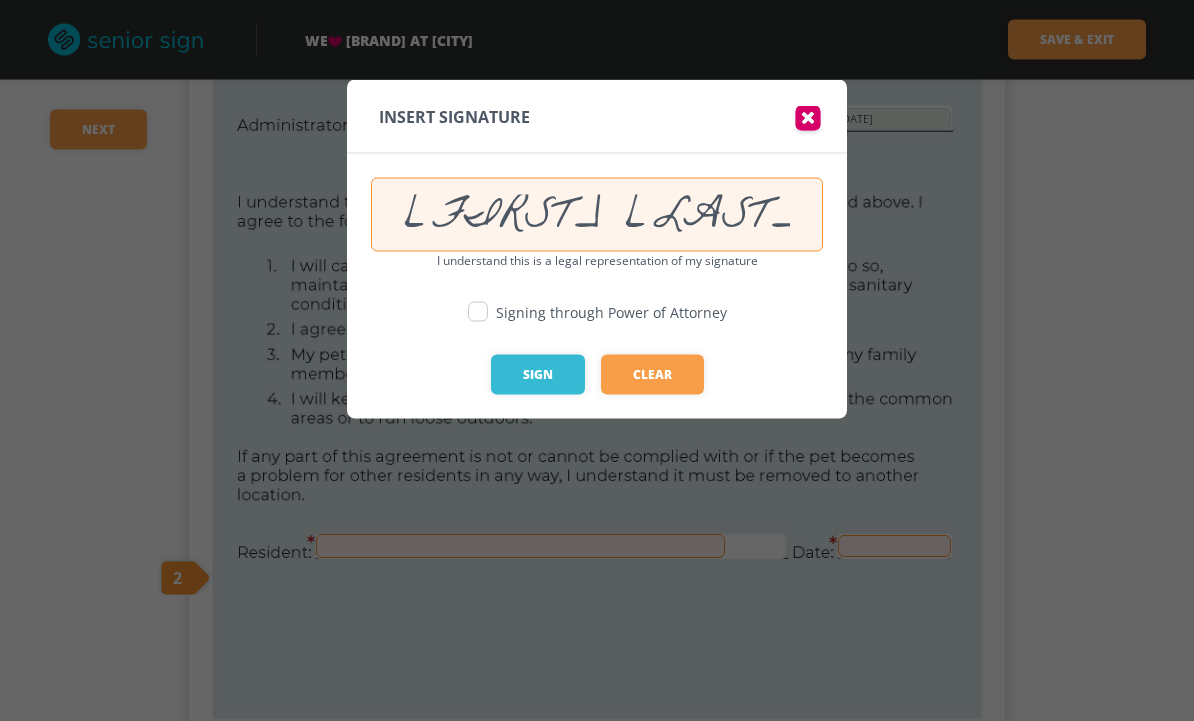 scroll, scrollTop: 459, scrollLeft: 0, axis: vertical 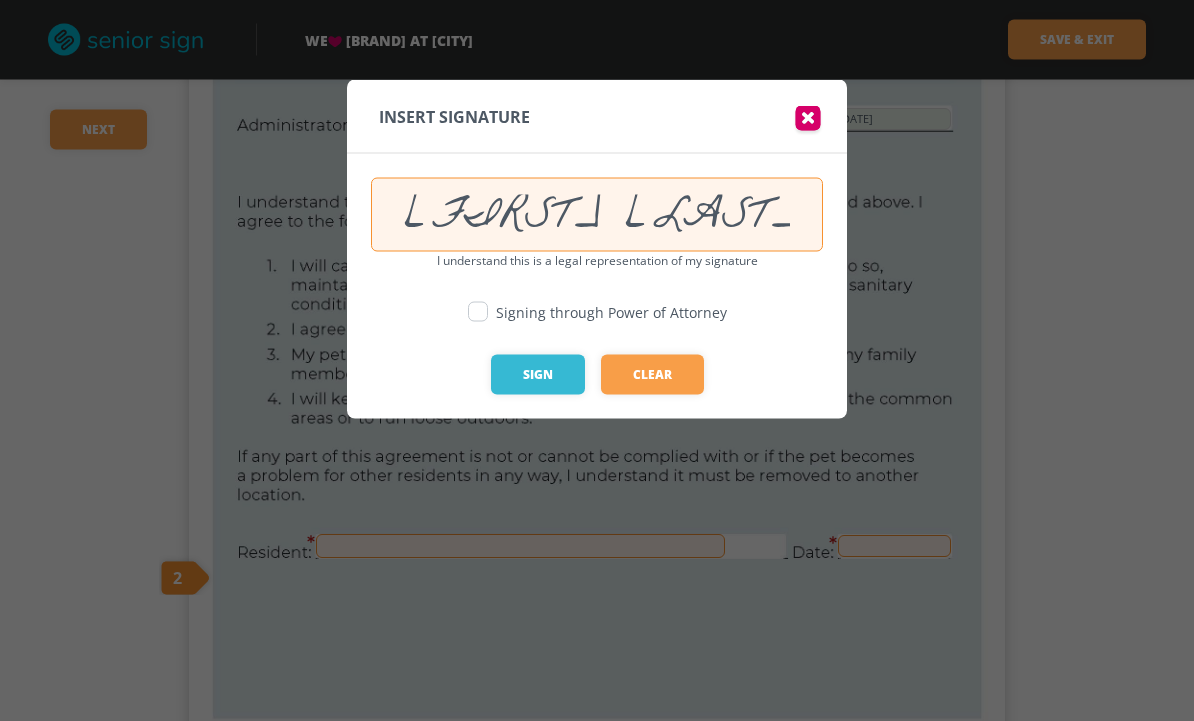 click at bounding box center (478, 312) 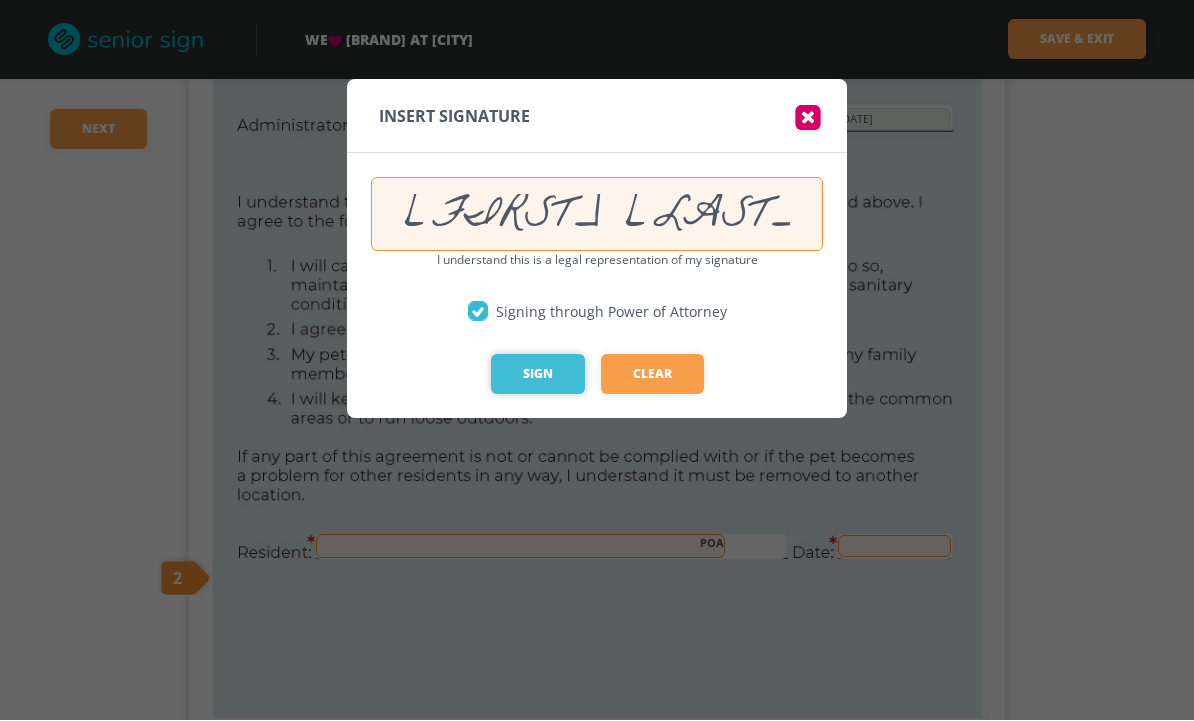 click on "Sign" at bounding box center [538, 375] 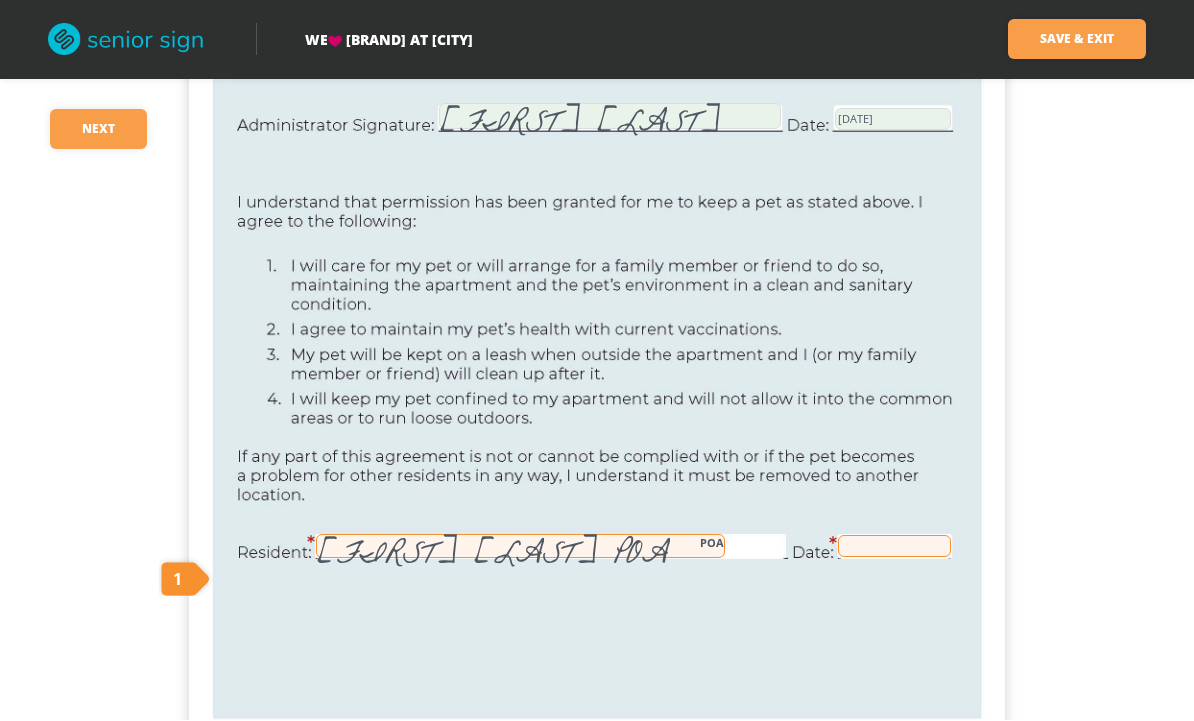 click at bounding box center (894, 547) 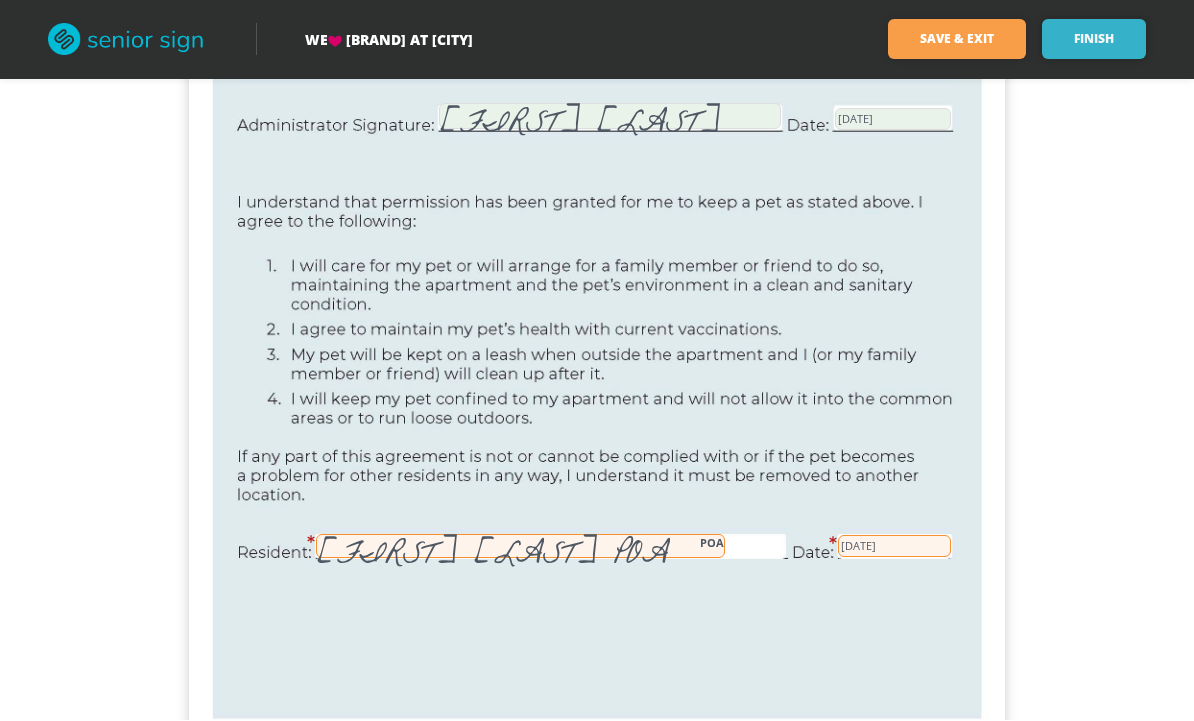 click on "Finish" at bounding box center [1094, 40] 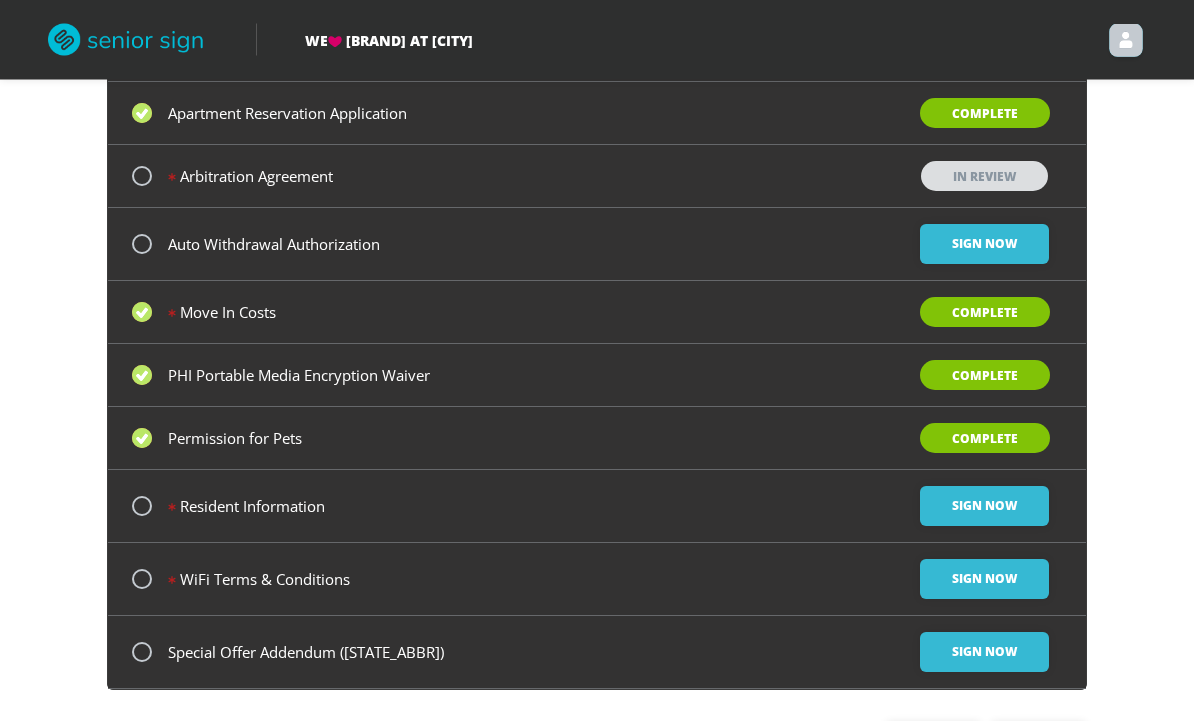 scroll, scrollTop: 213, scrollLeft: 0, axis: vertical 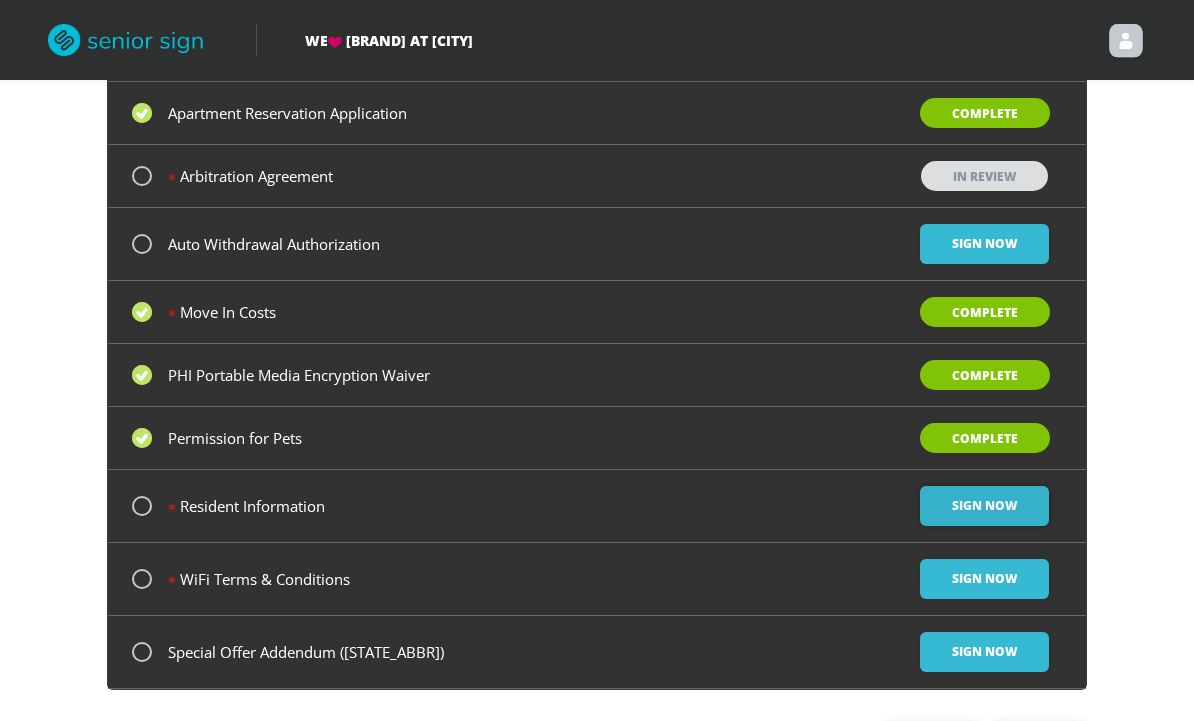 click on "Sign Now" at bounding box center (984, 244) 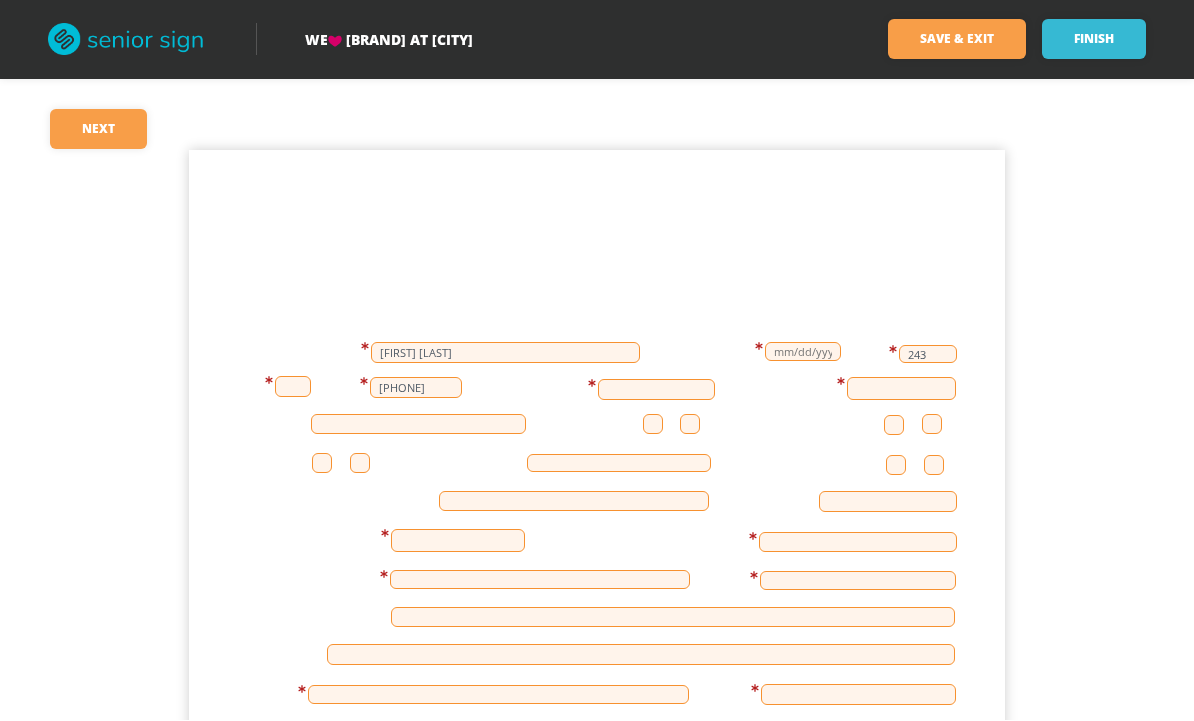 scroll, scrollTop: 1, scrollLeft: 0, axis: vertical 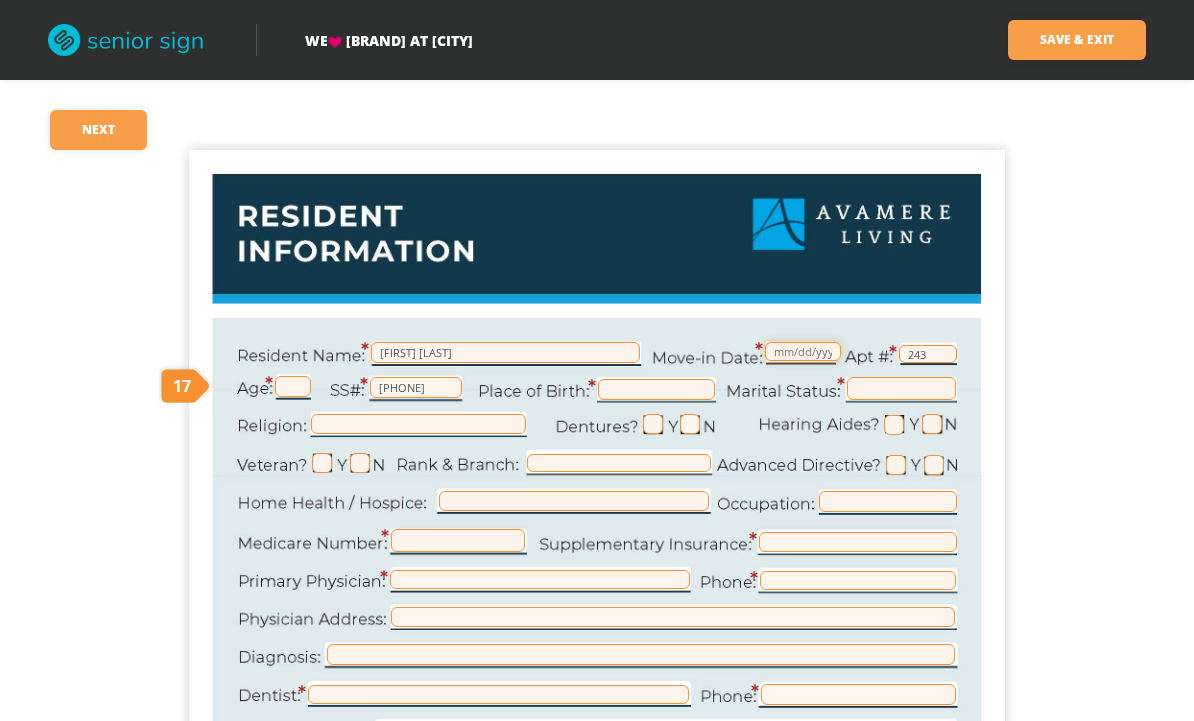 click at bounding box center (803, 351) 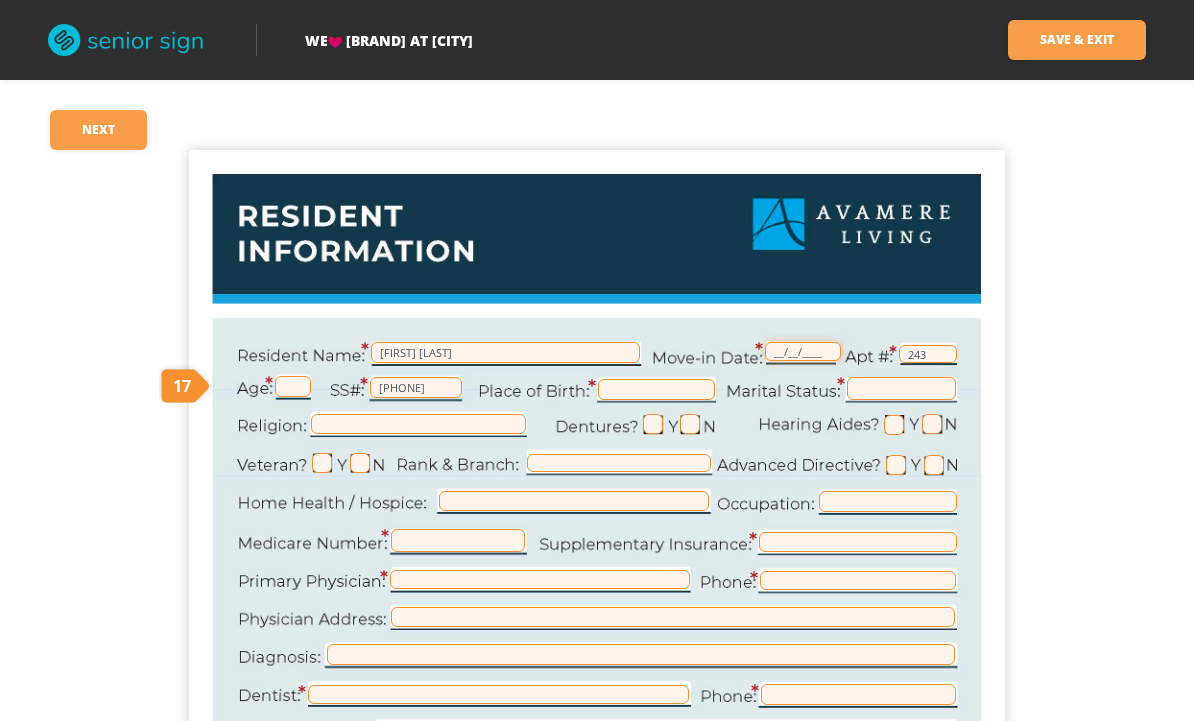 scroll, scrollTop: 0, scrollLeft: 0, axis: both 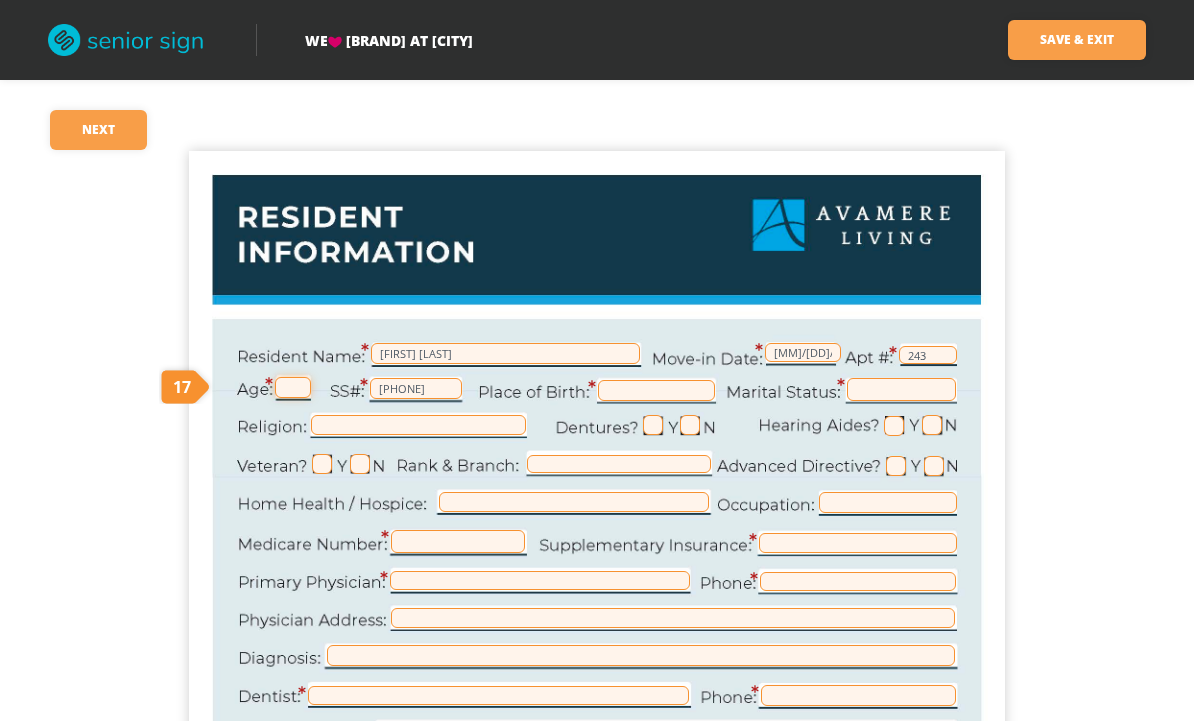 click at bounding box center (293, 387) 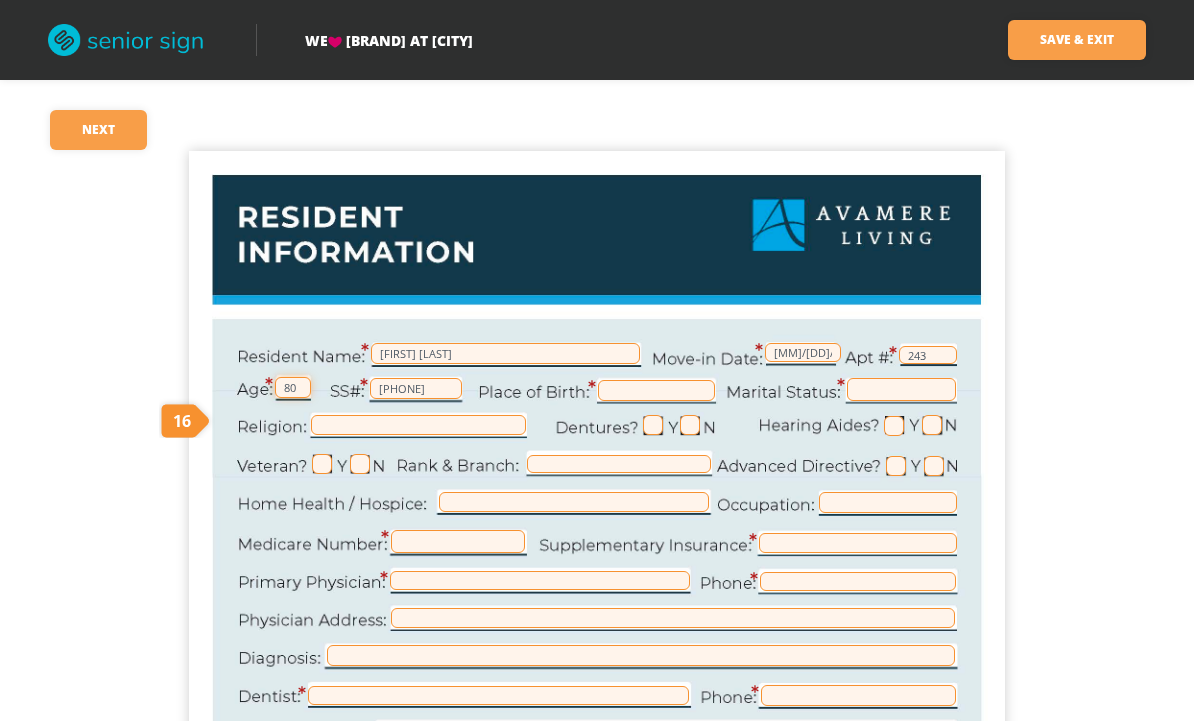 type on "80" 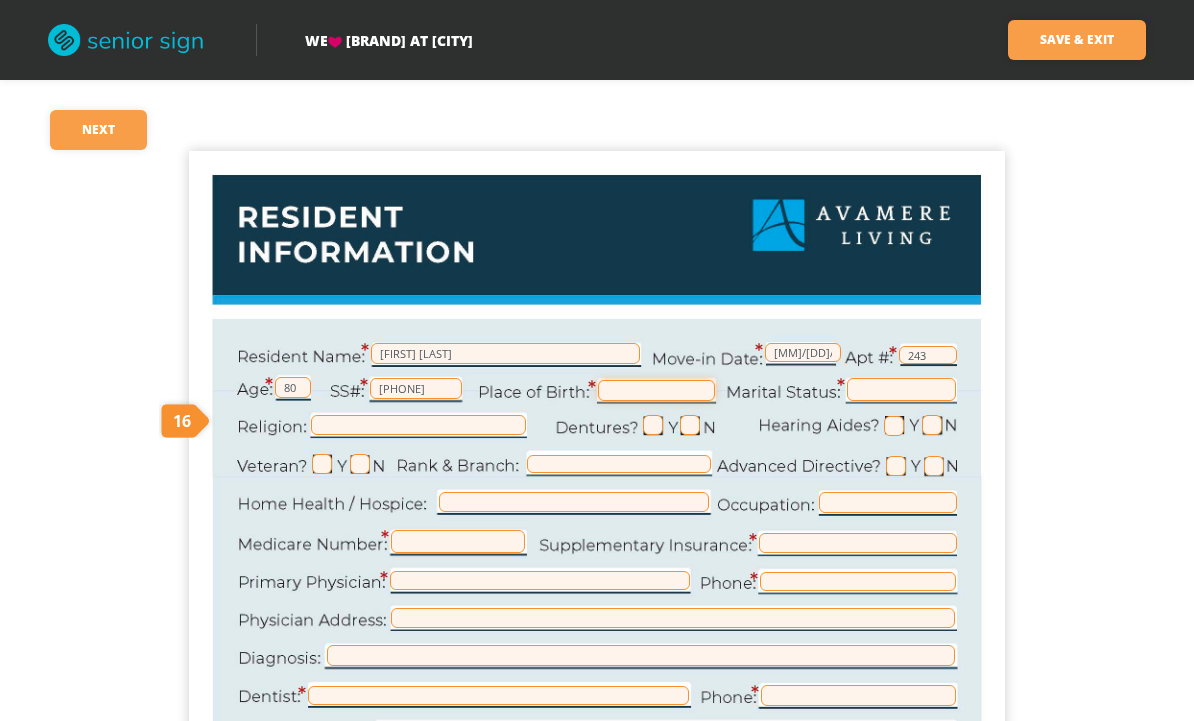 click at bounding box center [656, 390] 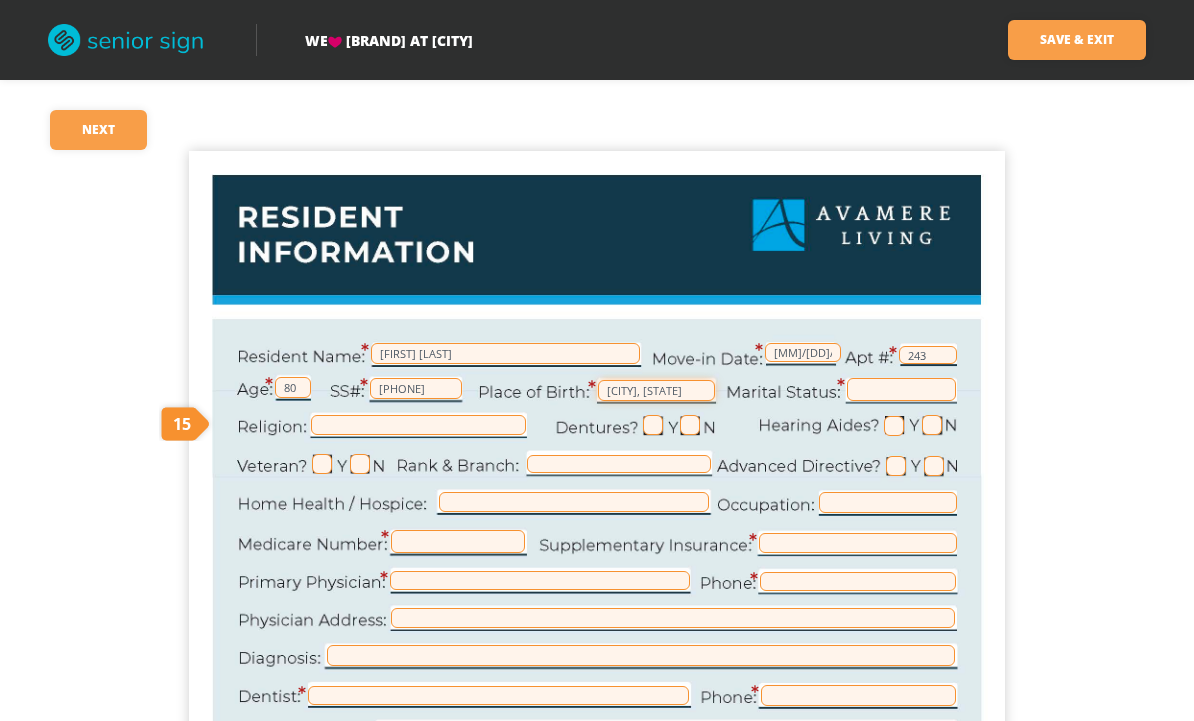 type on "[CITY], [STATE]" 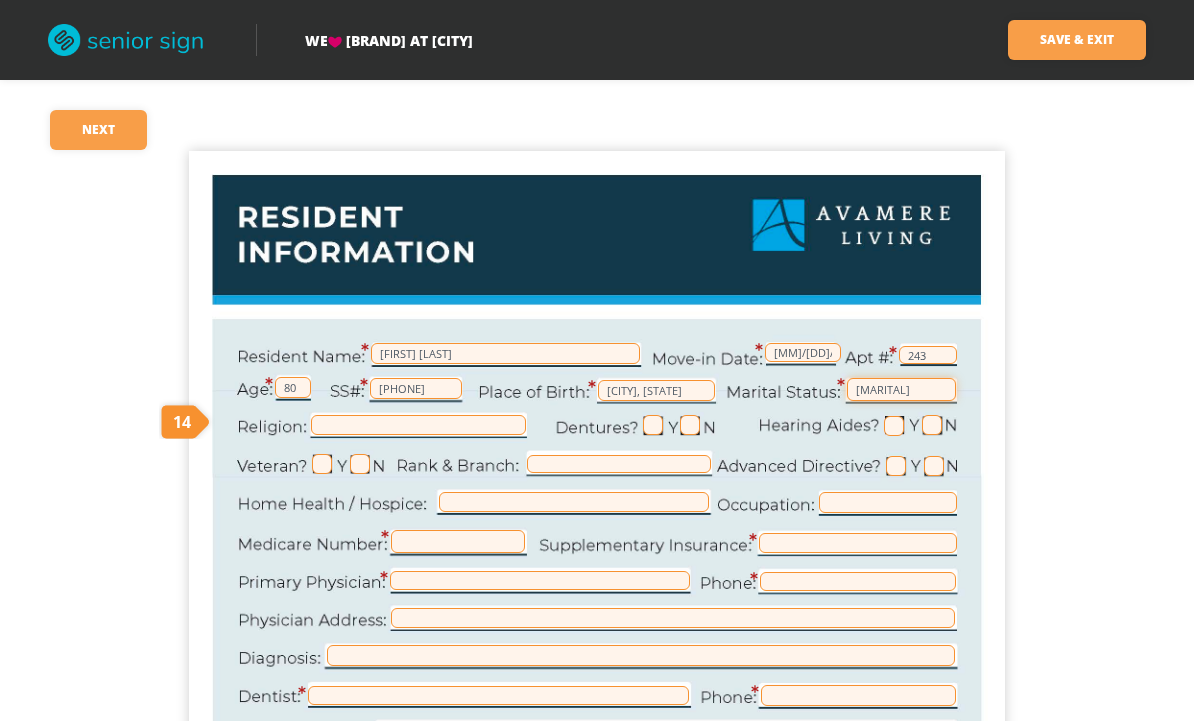 type on "[MARITAL]" 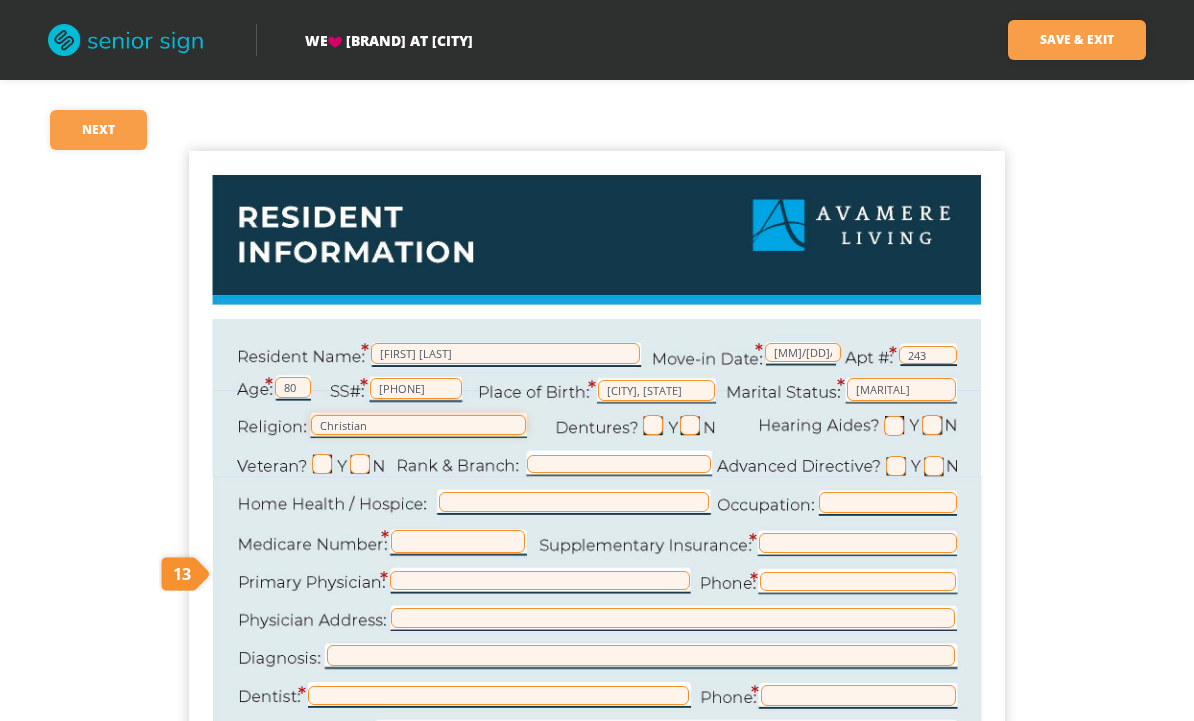type on "Christian" 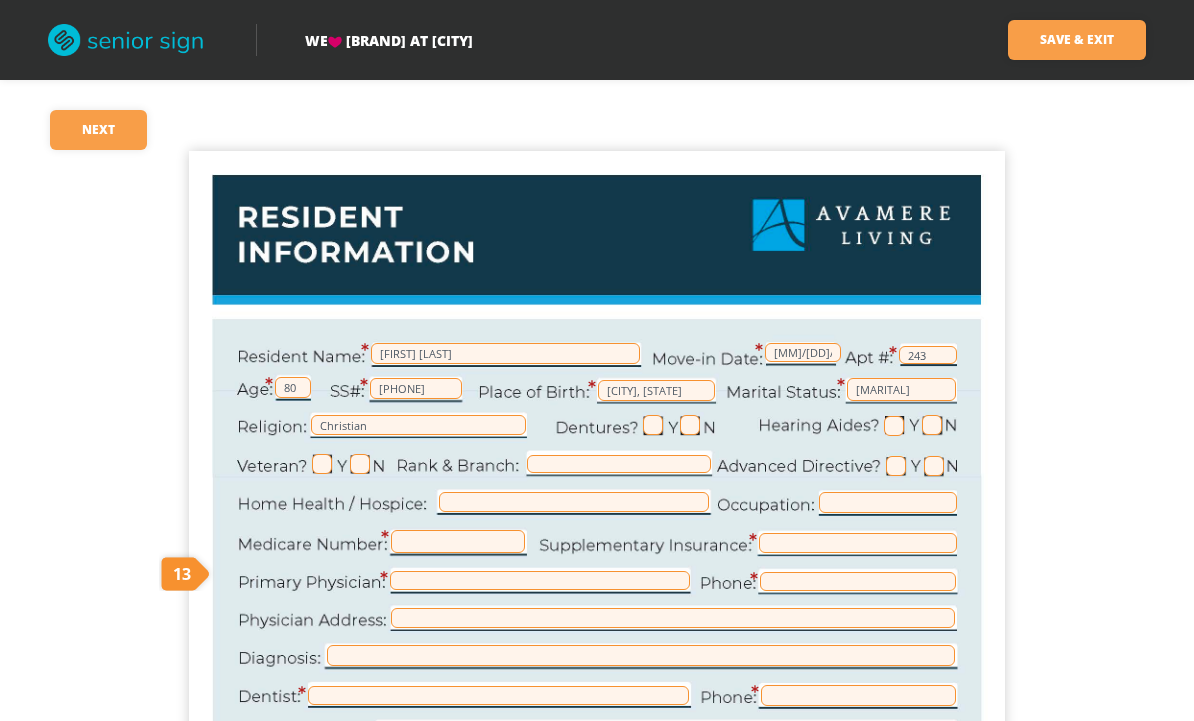click at bounding box center [653, 425] 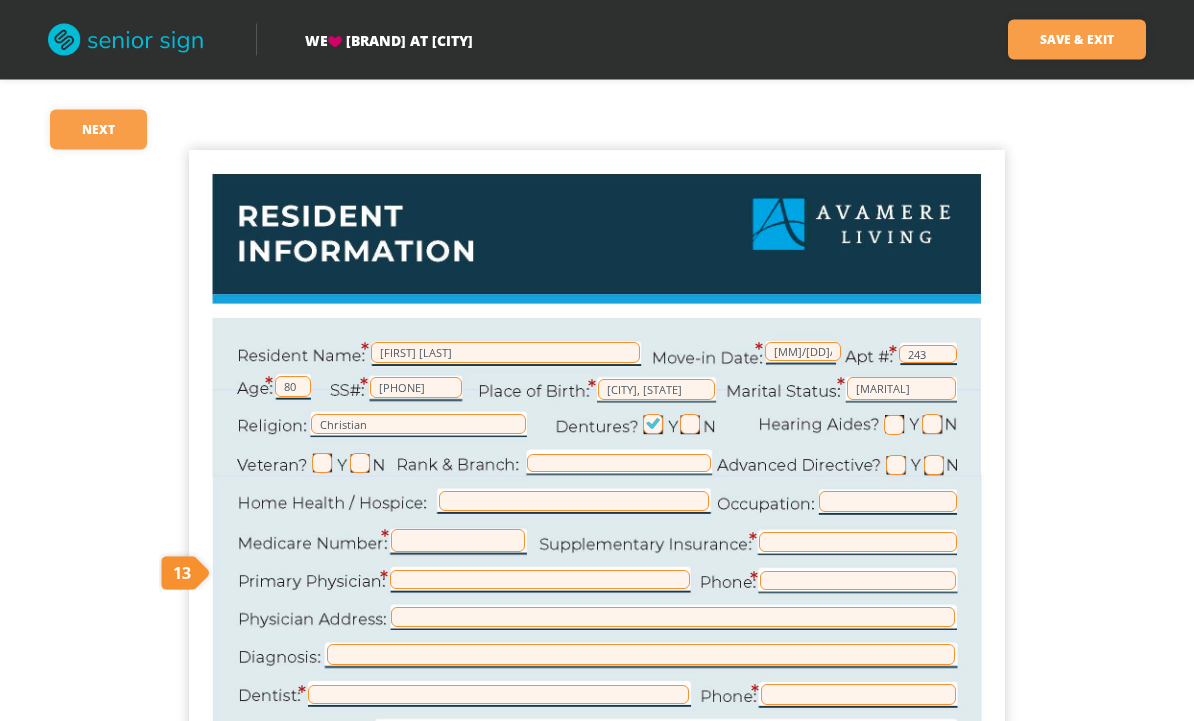 click at bounding box center [894, 426] 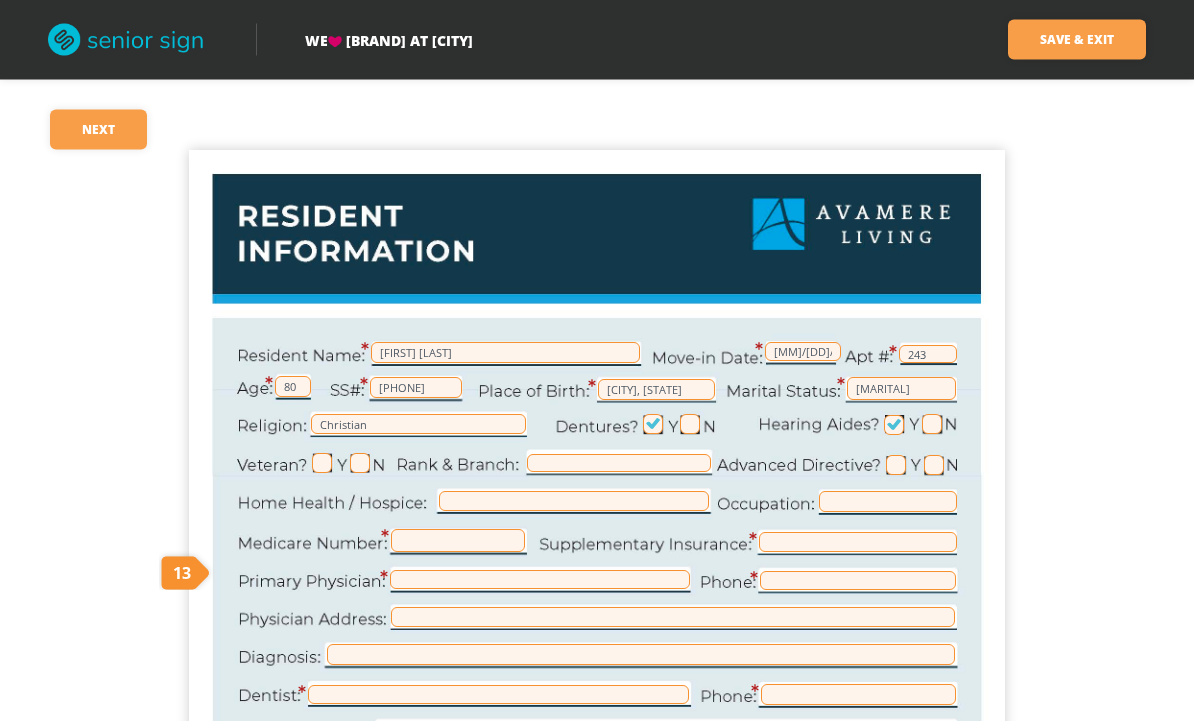 click at bounding box center (932, 425) 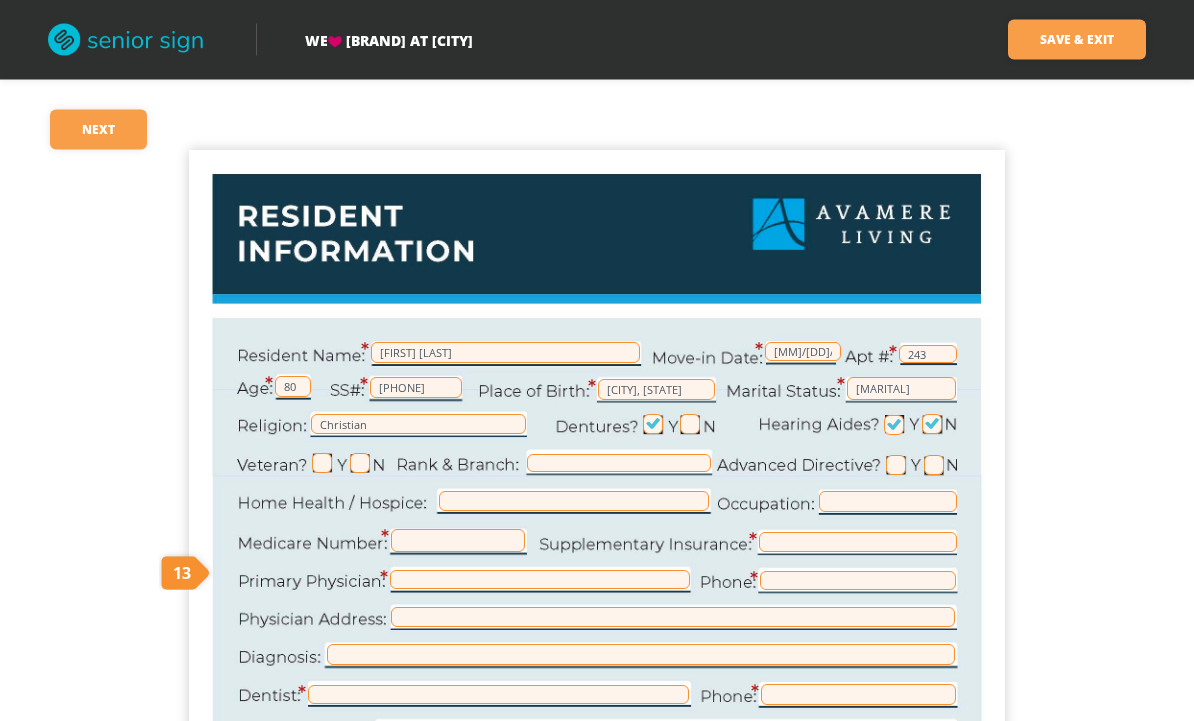 click at bounding box center [894, 426] 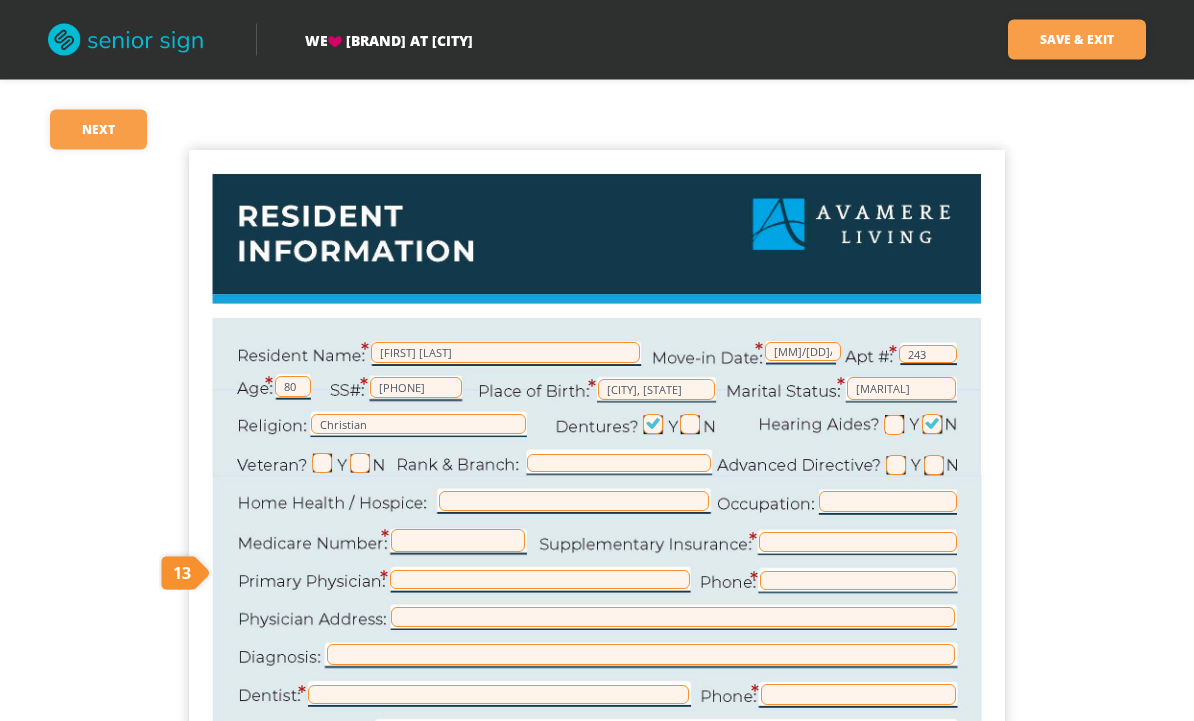 click on "[FIRST] [LAST] [DATE] [NUMBER] [NUMBER] [SSN] [CITY], [STATE] [RELIGION]" at bounding box center [597, 679] 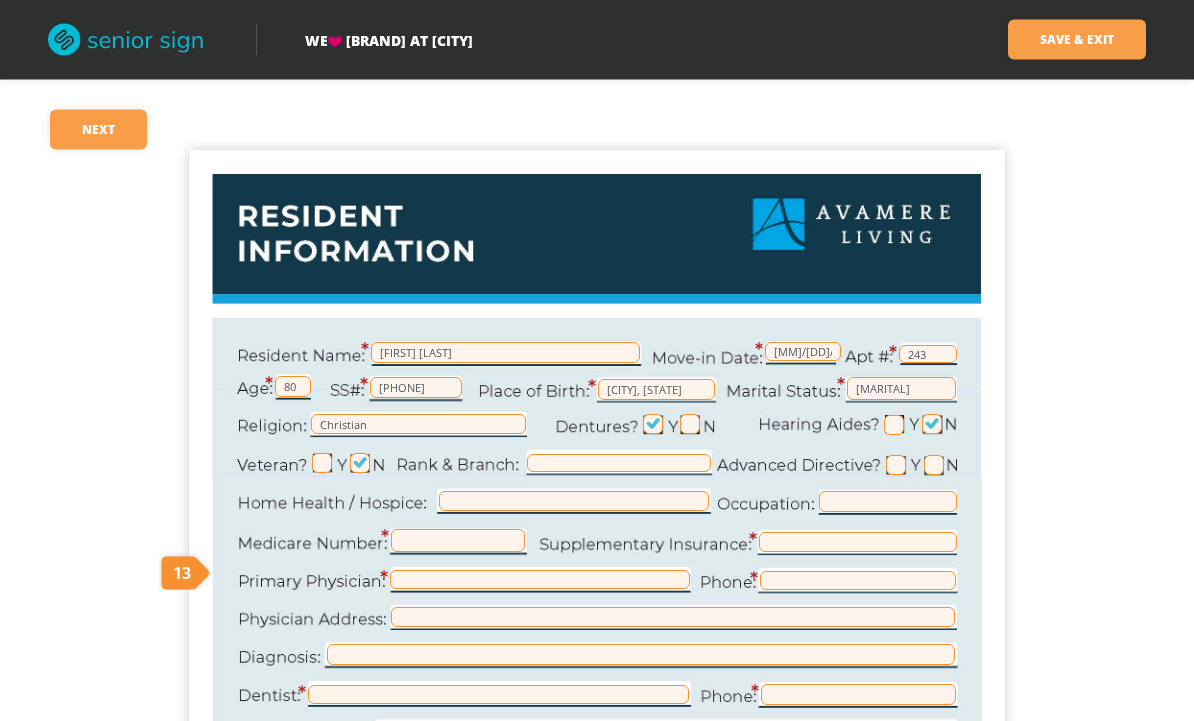 click at bounding box center [896, 466] 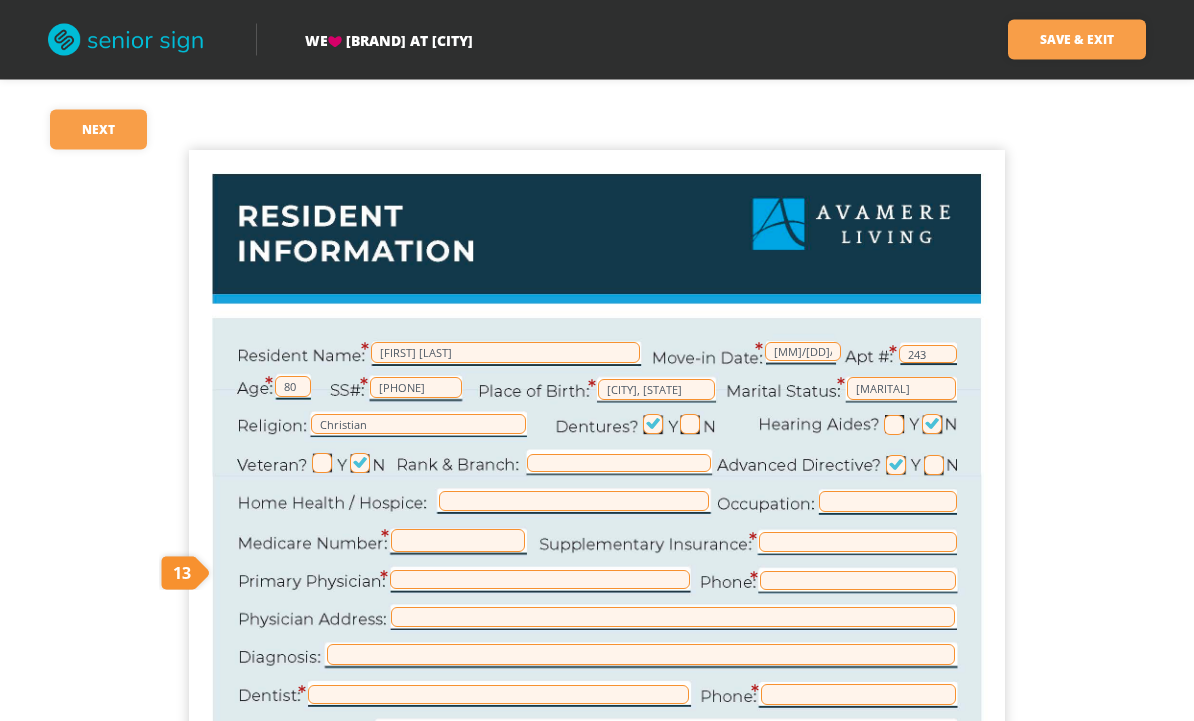 click at bounding box center [934, 466] 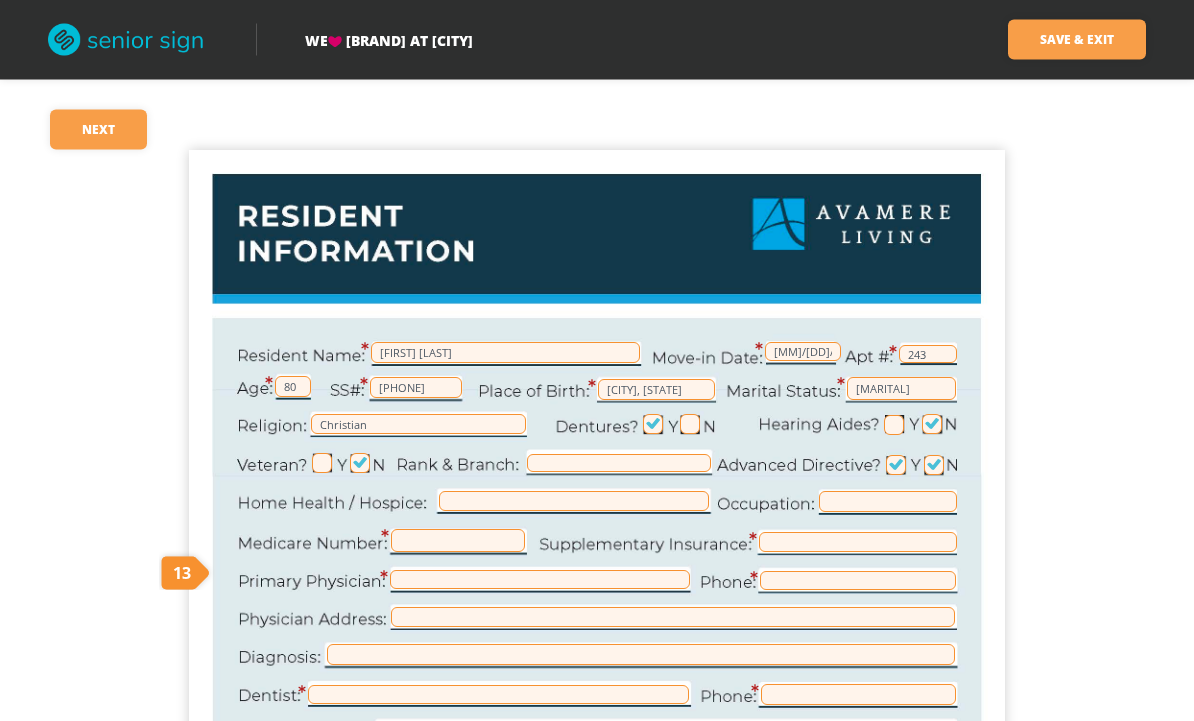 click on "[FIRST] [LAST] [DATE] [NUMBER] [NUMBER] [SSN] [CITY], [STATE] [RELIGION]" at bounding box center [597, 679] 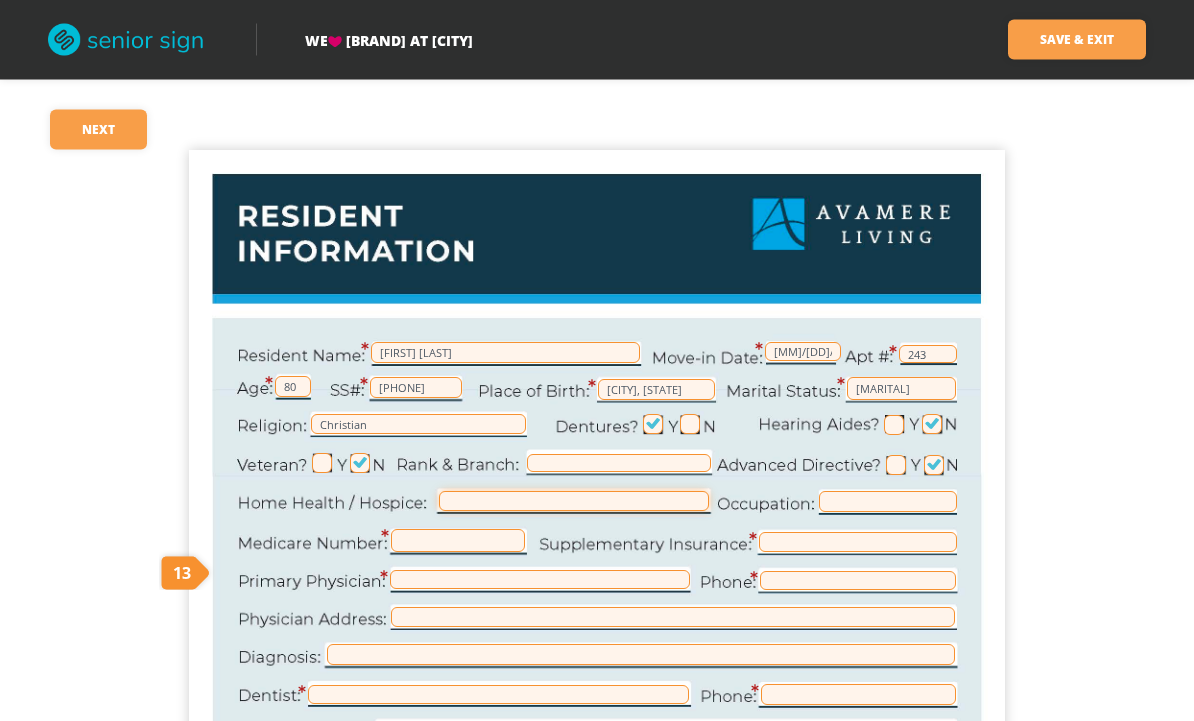 click at bounding box center (574, 502) 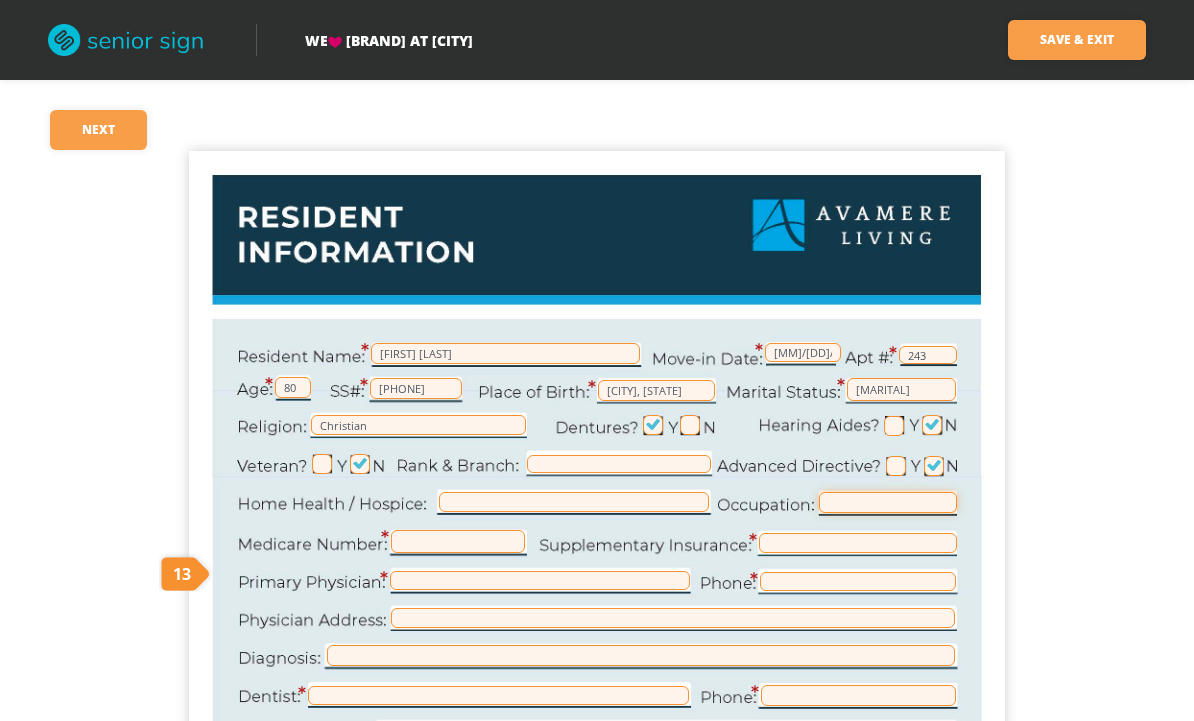 click at bounding box center [888, 502] 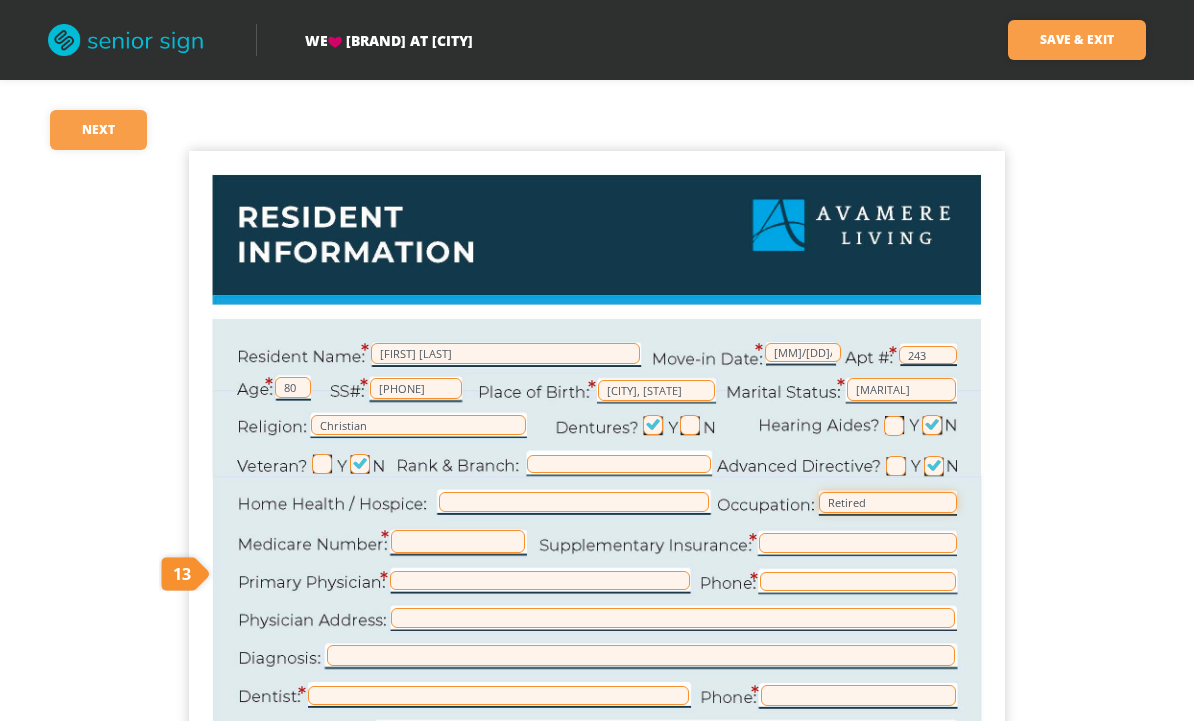 type on "Retired" 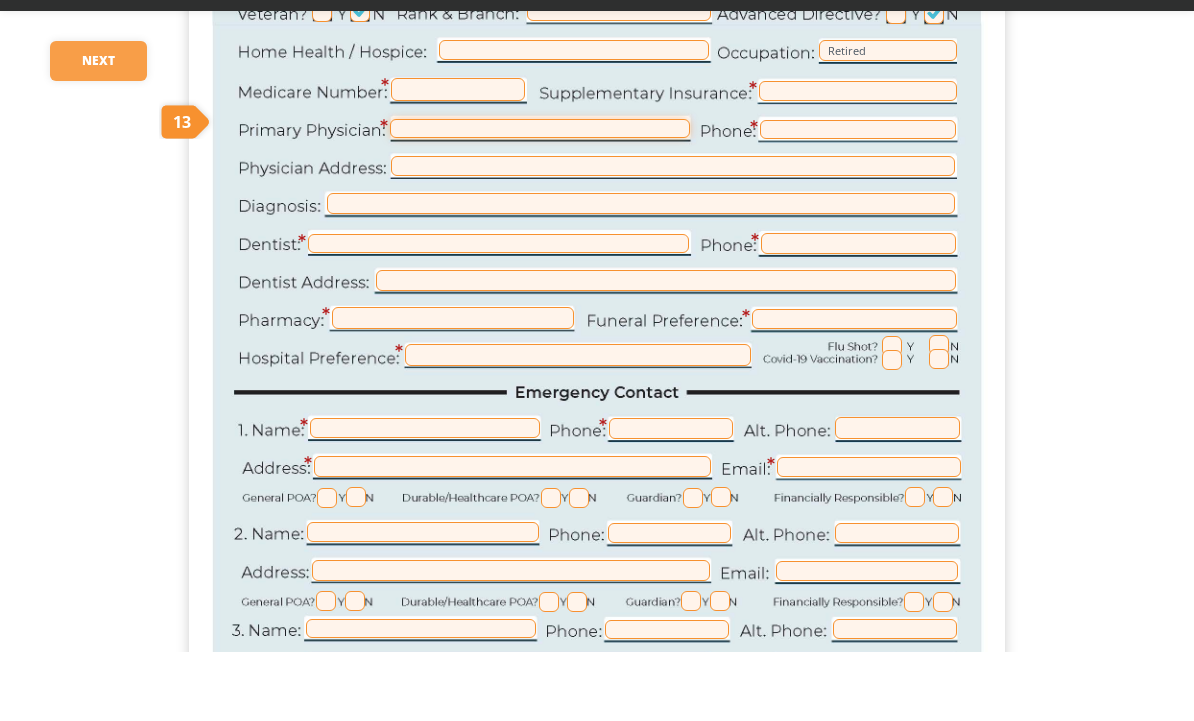 scroll, scrollTop: 526, scrollLeft: 0, axis: vertical 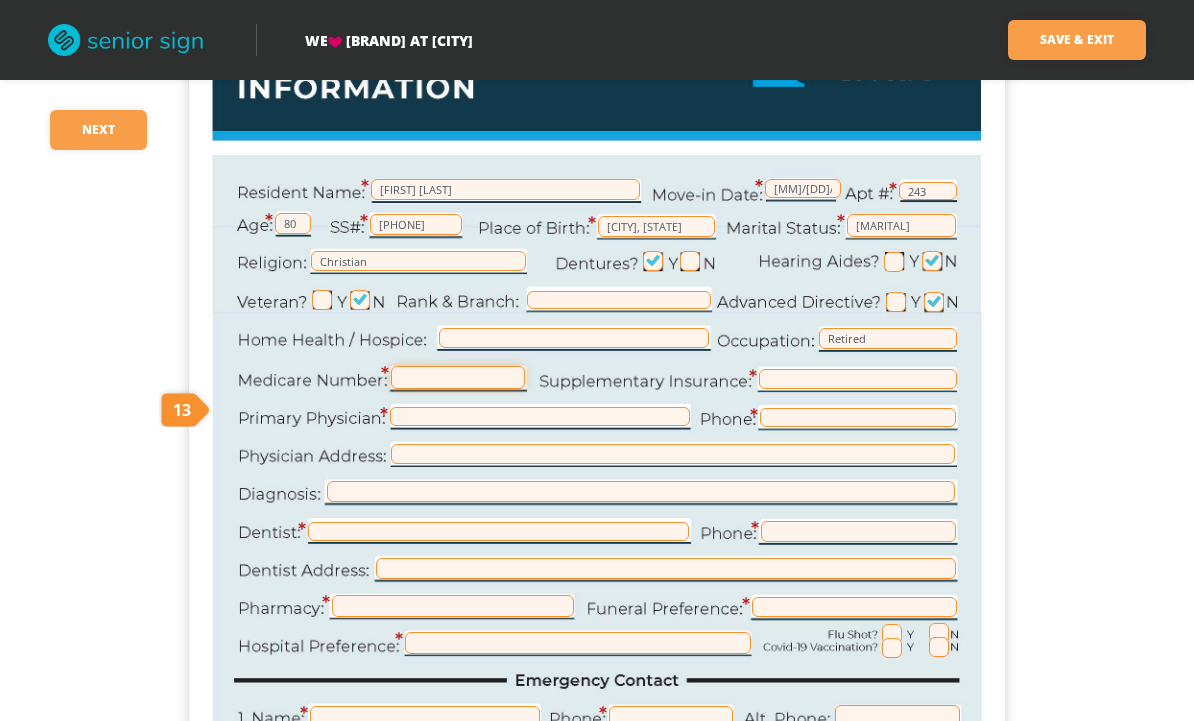 click at bounding box center (458, 377) 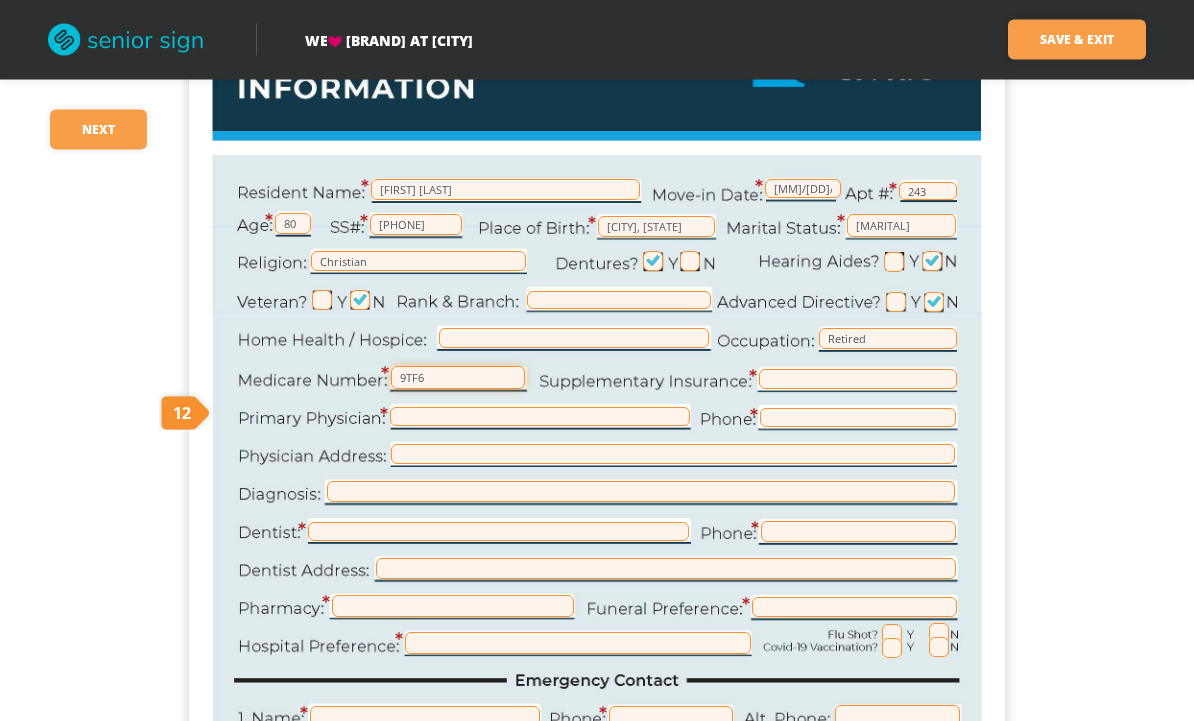 scroll, scrollTop: 164, scrollLeft: 0, axis: vertical 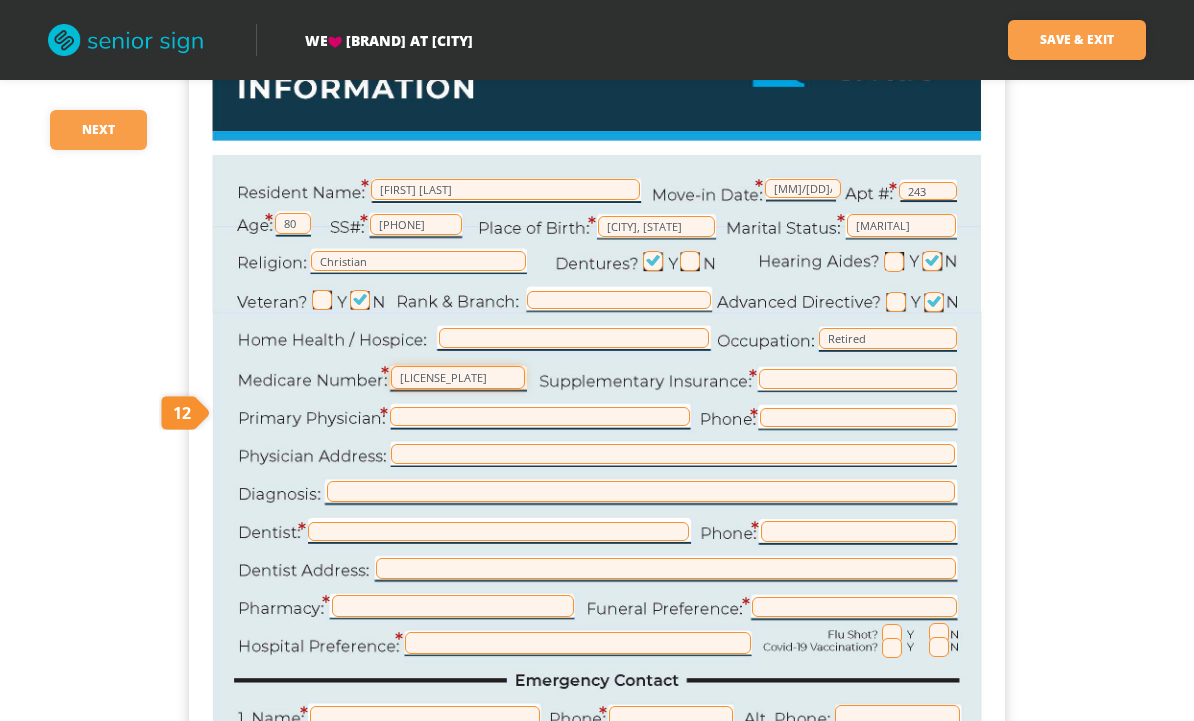 type on "[LICENSE_PLATE]" 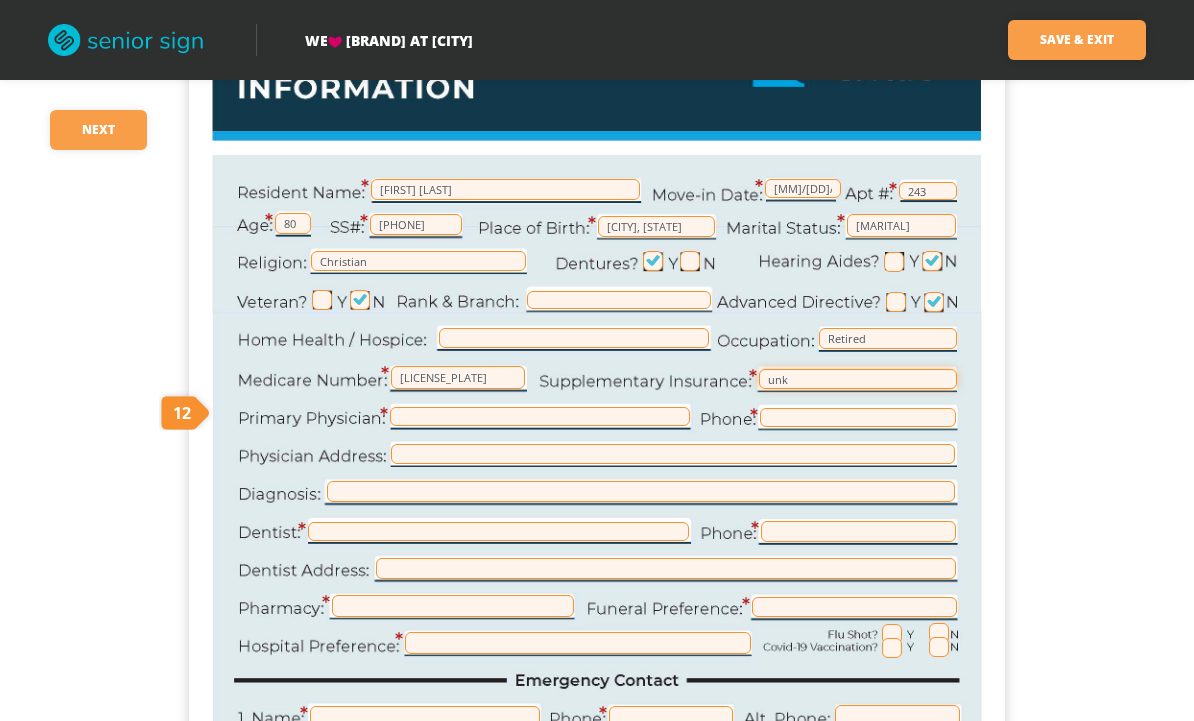type on "unk" 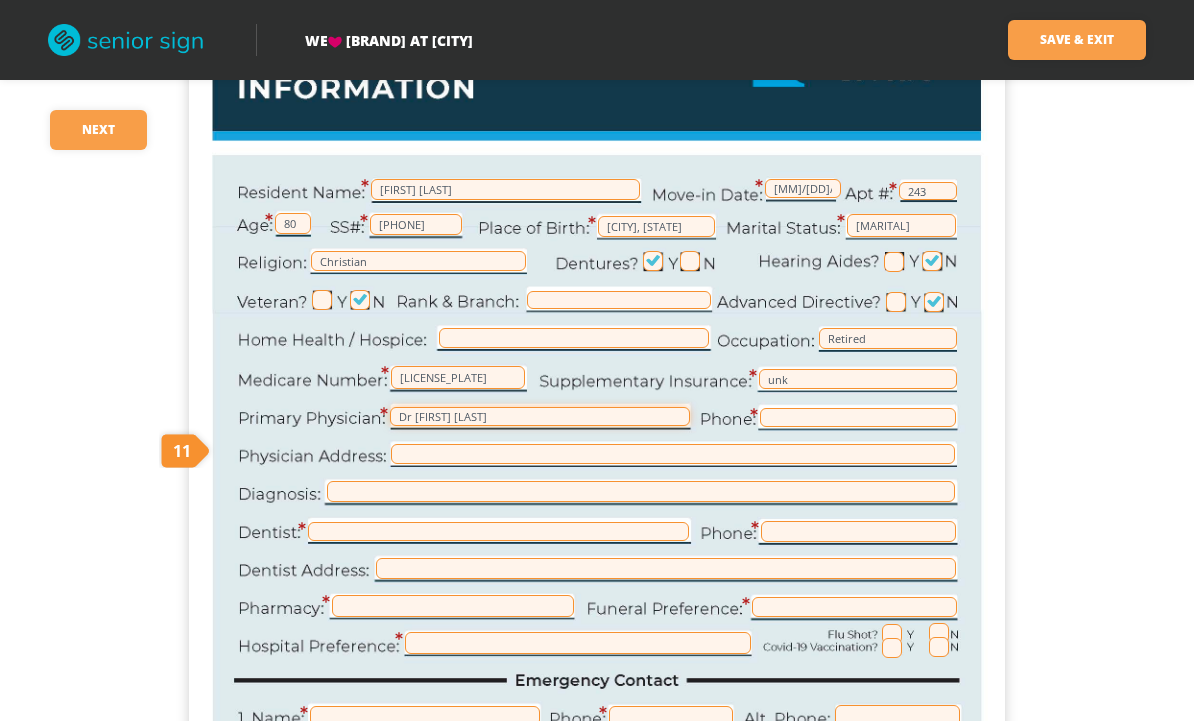 type on "Dr [FIRST] [LAST]" 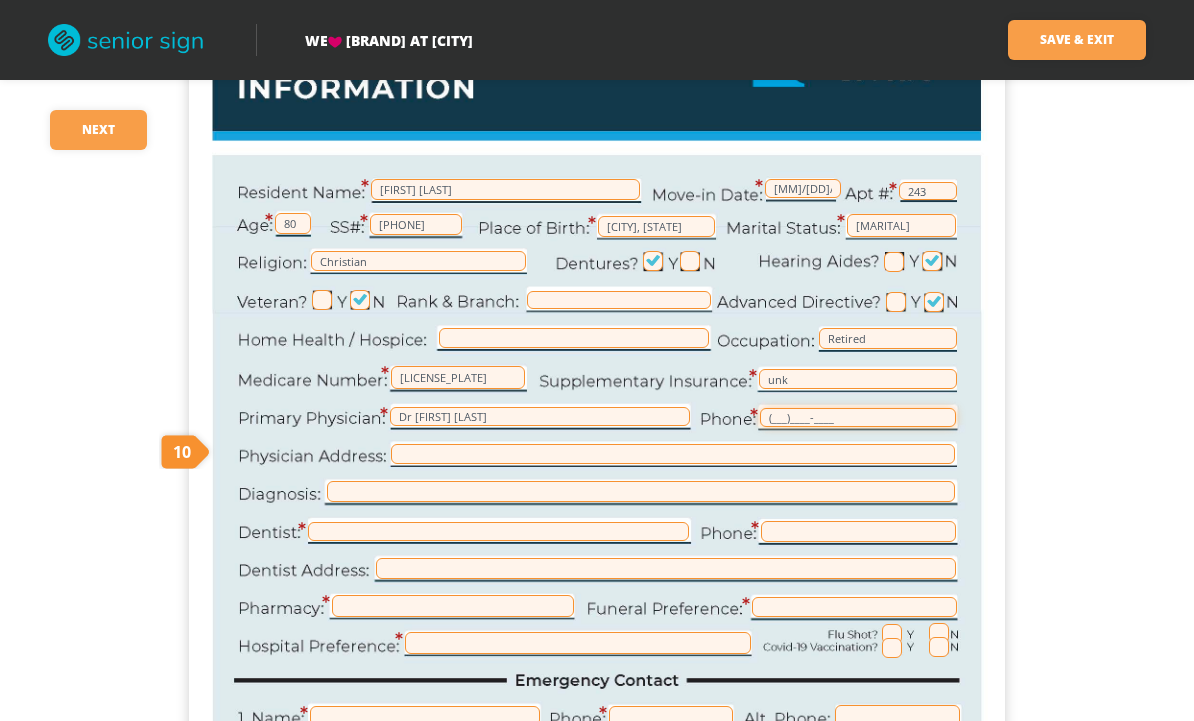 scroll, scrollTop: 163, scrollLeft: 0, axis: vertical 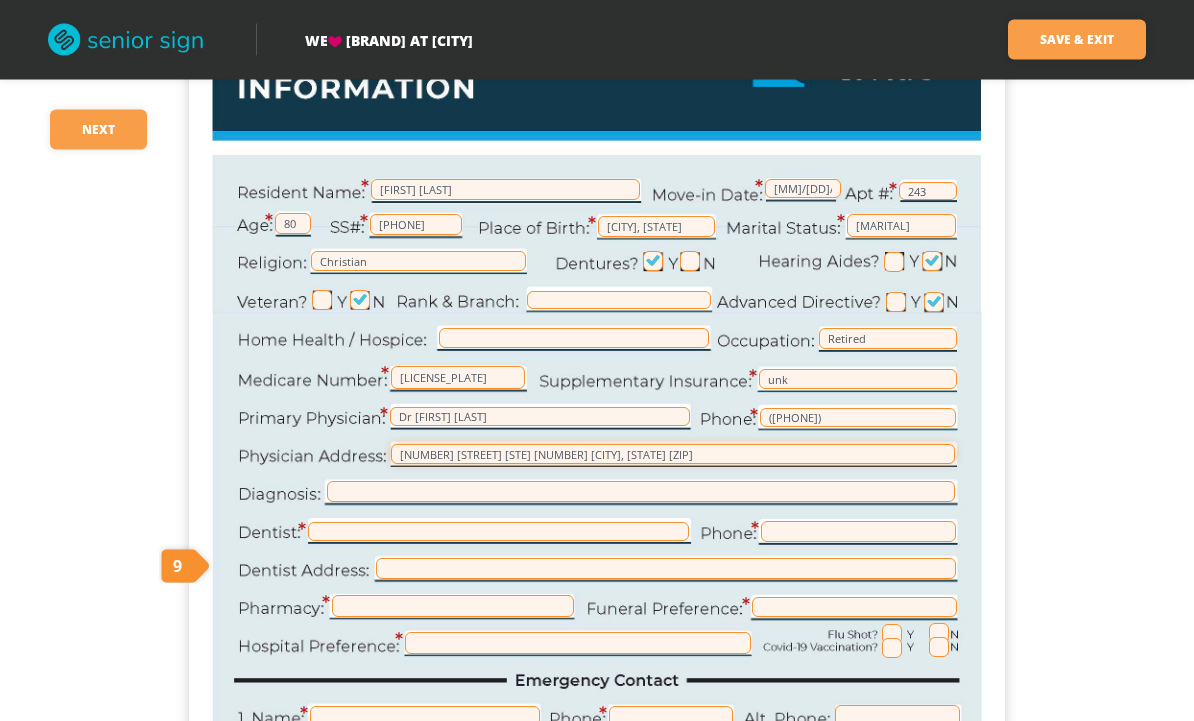 type on "[NUMBER] [STREET] [STE] [NUMBER] [CITY], [STATE] [ZIP]" 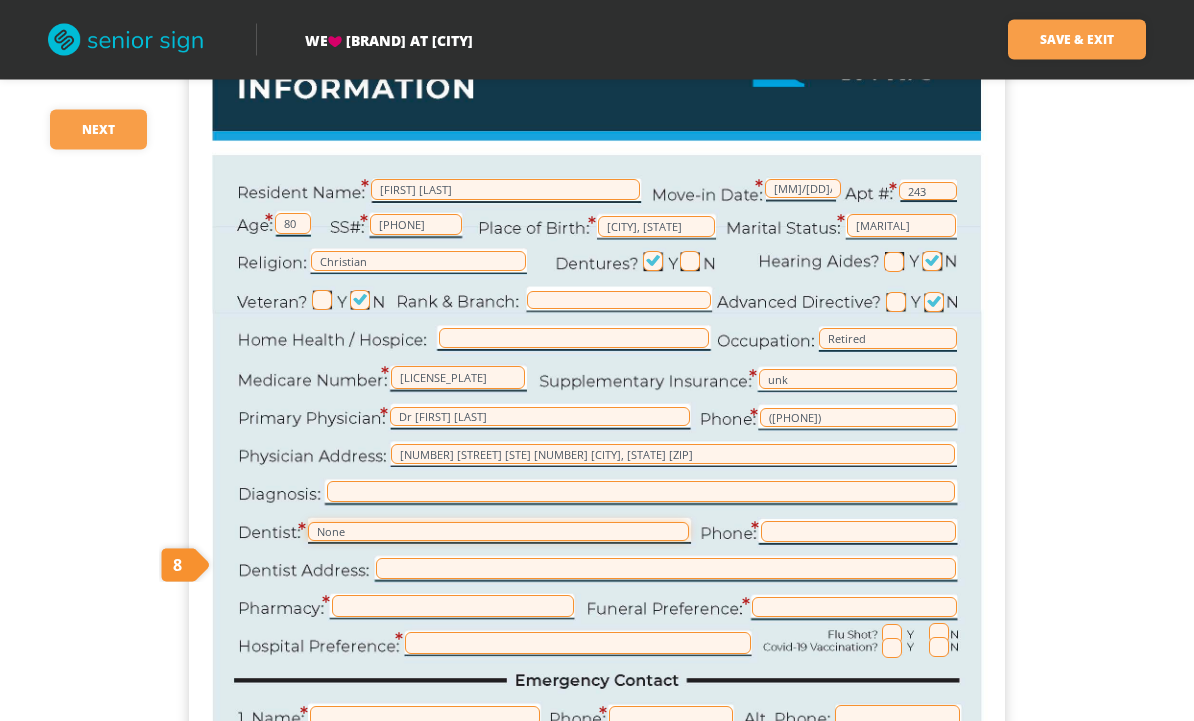 type on "None" 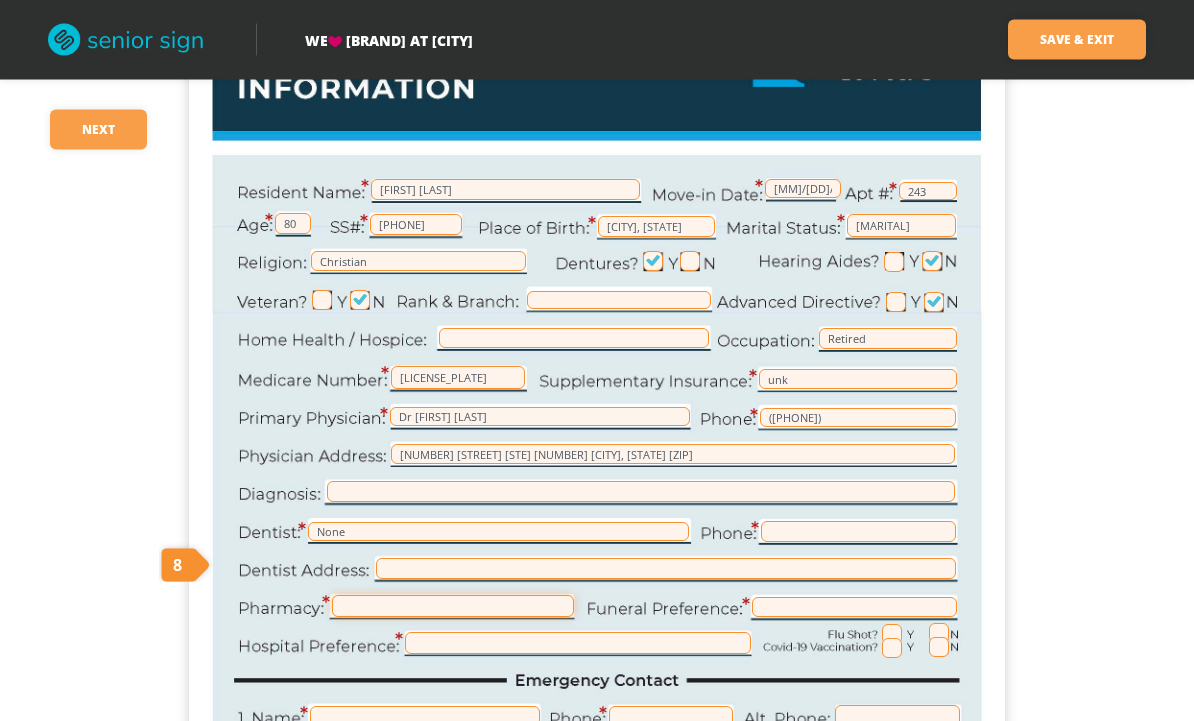 scroll, scrollTop: 377, scrollLeft: 0, axis: vertical 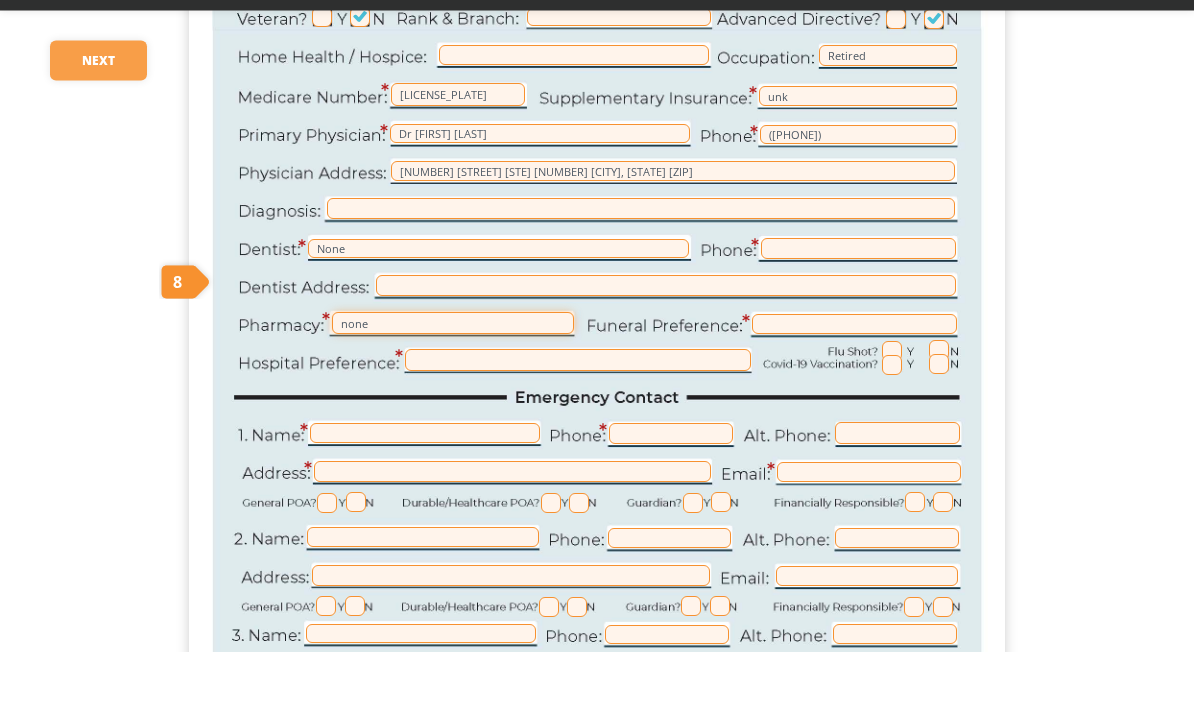 type on "none" 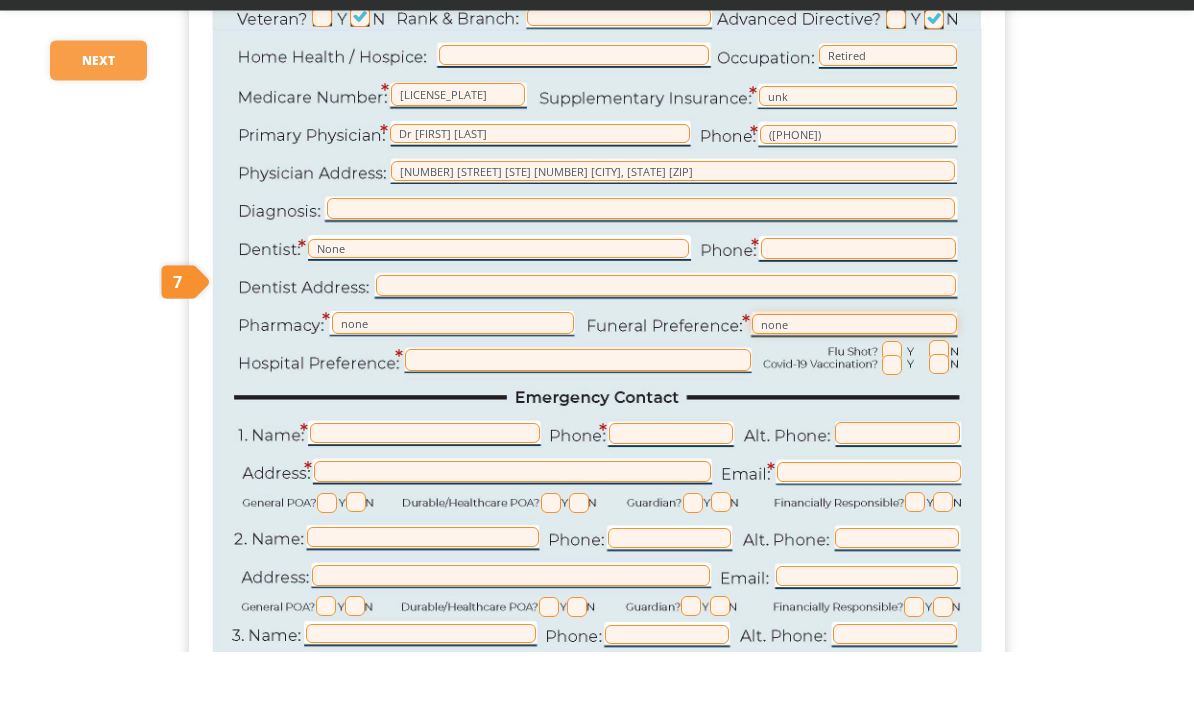 type on "none" 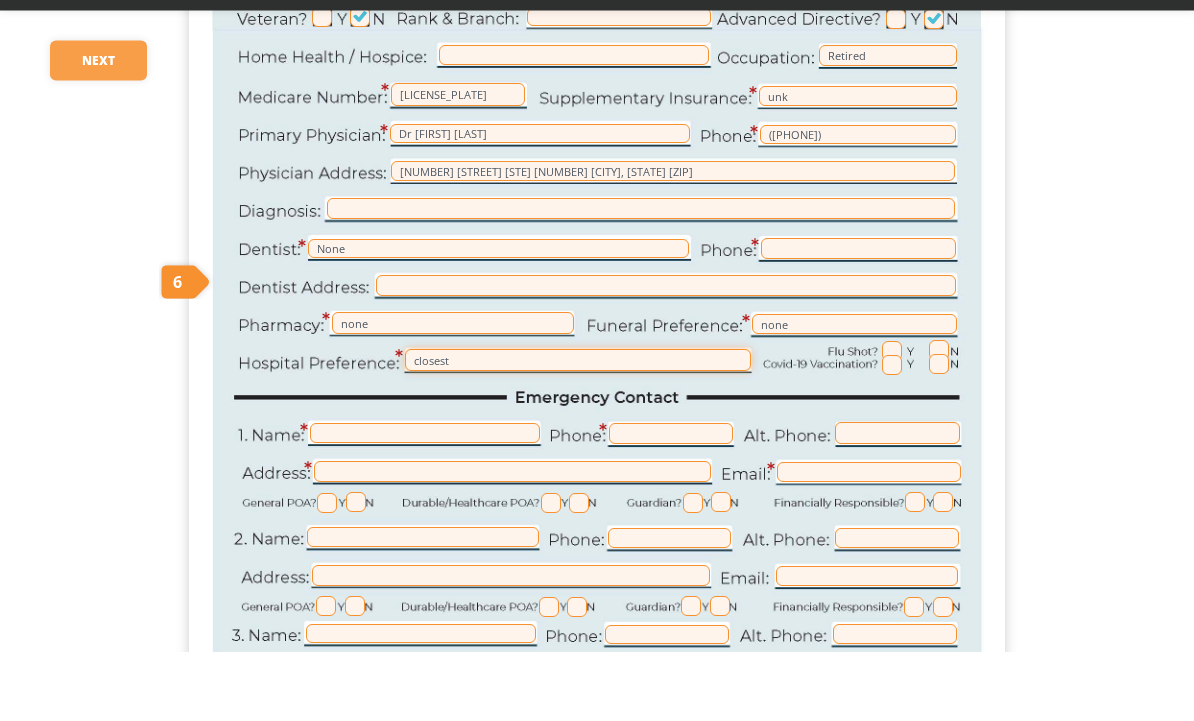 type on "closest" 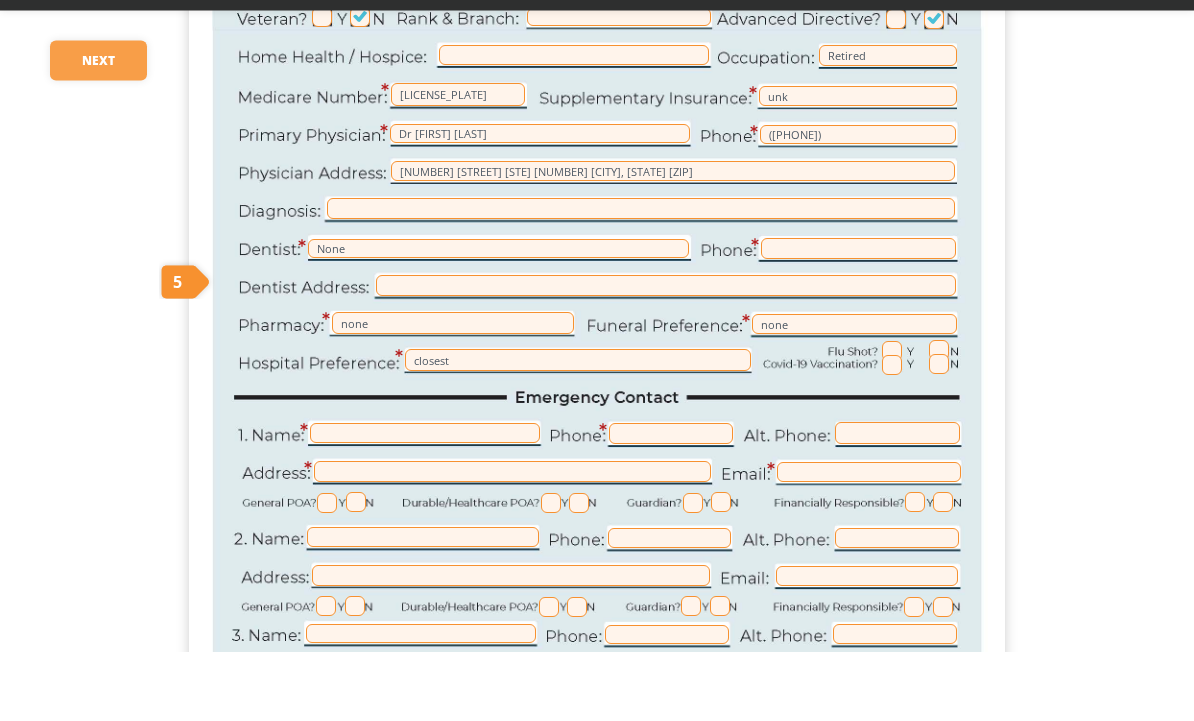 click at bounding box center (892, 421) 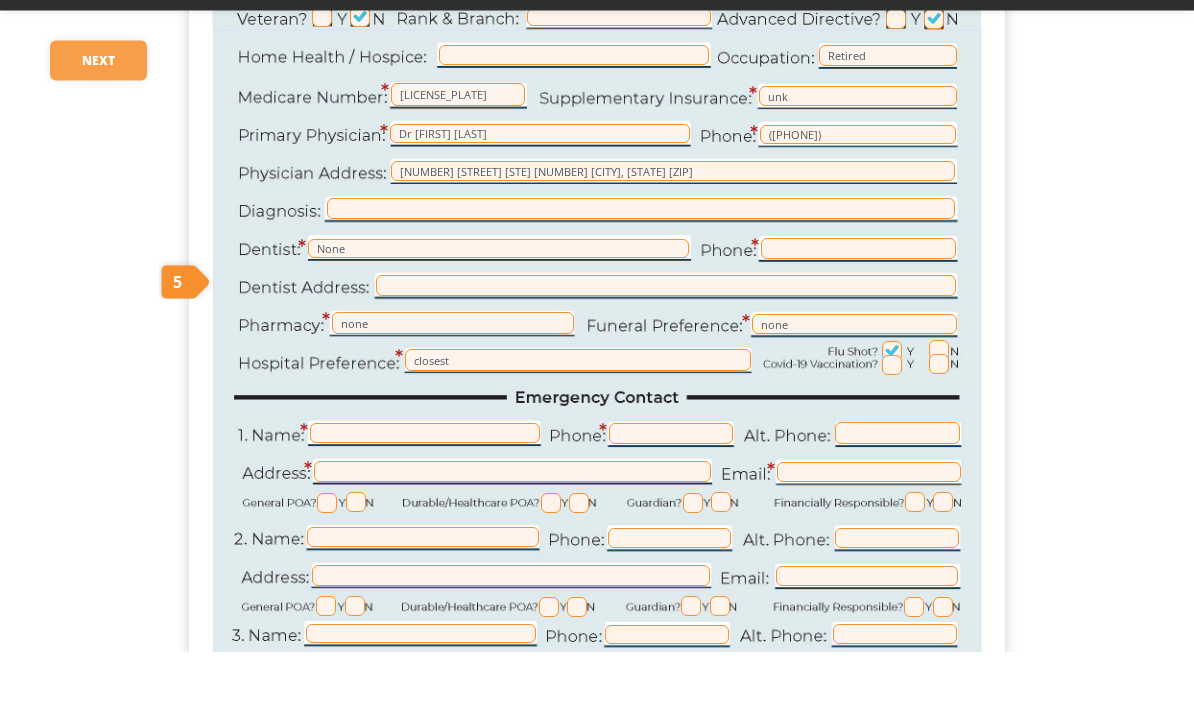 click at bounding box center (892, 435) 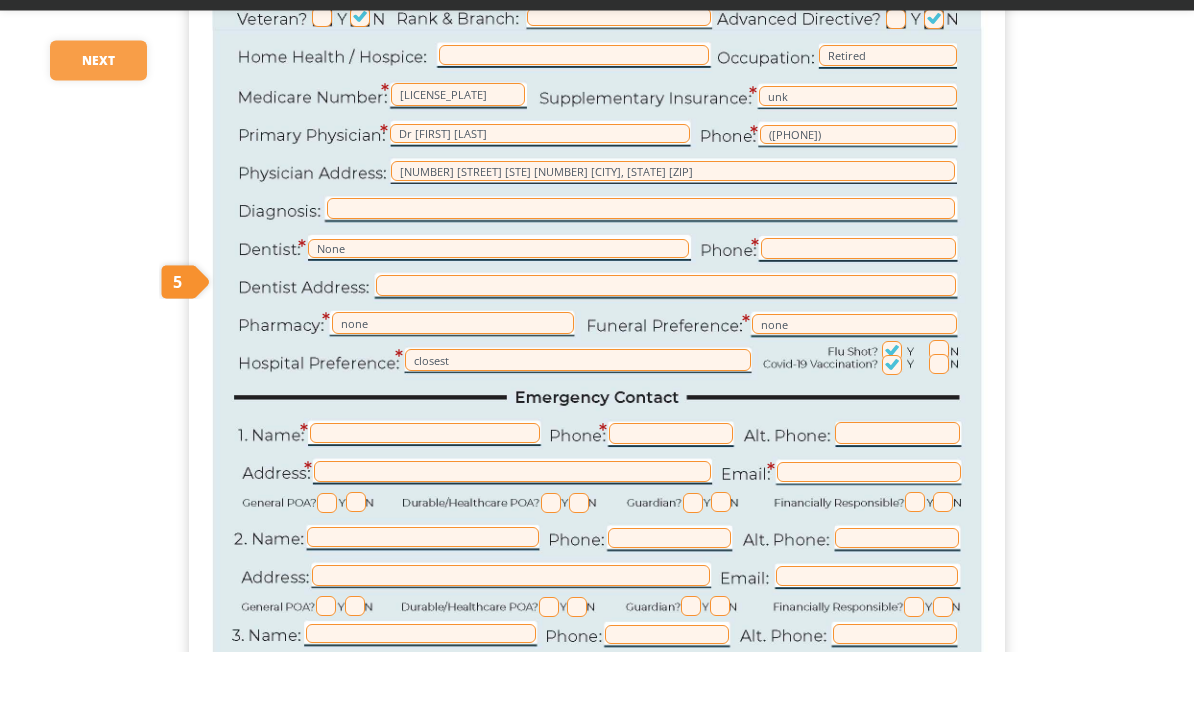 scroll, scrollTop: 447, scrollLeft: 0, axis: vertical 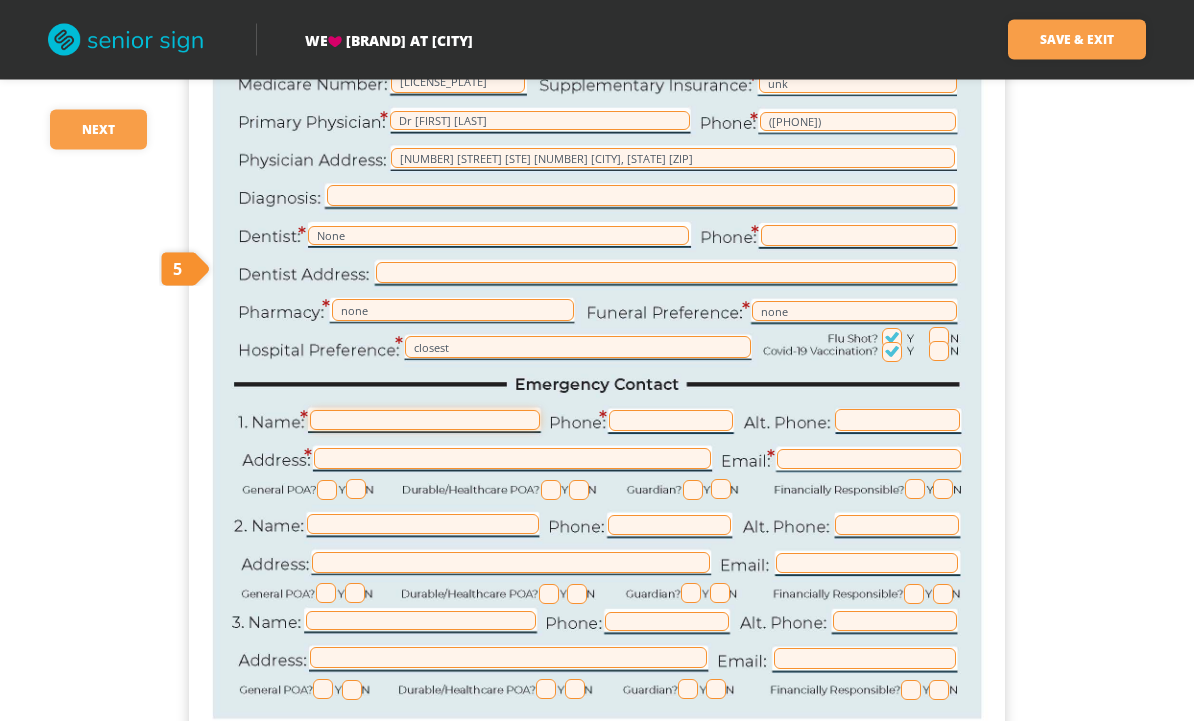 click at bounding box center (425, 421) 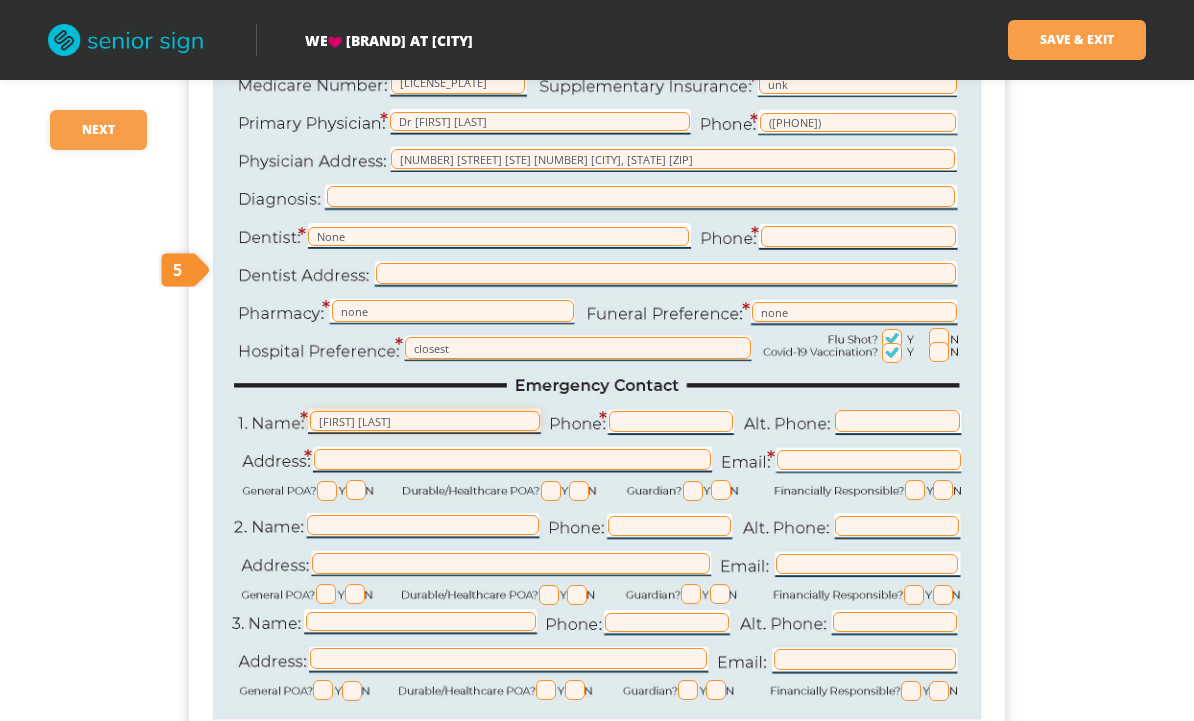 type on "[FIRST] [LAST]" 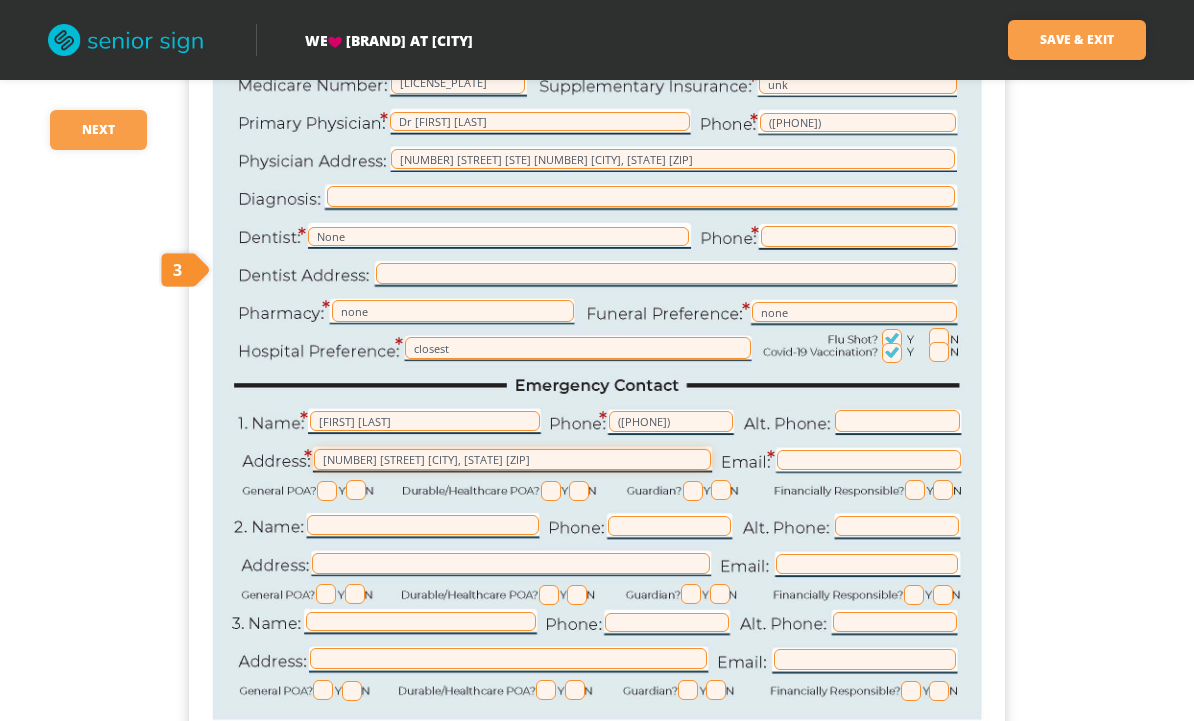 type on "[NUMBER] [STREET] [CITY], [STATE] [ZIP]" 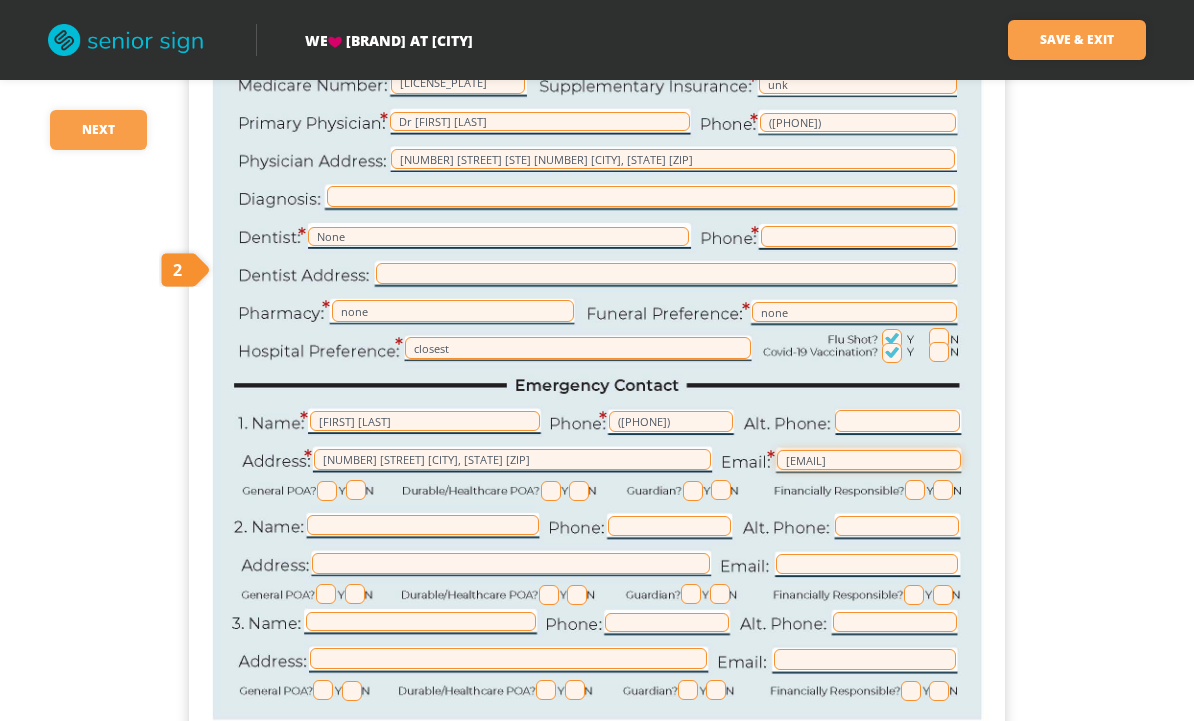 type on "[EMAIL]" 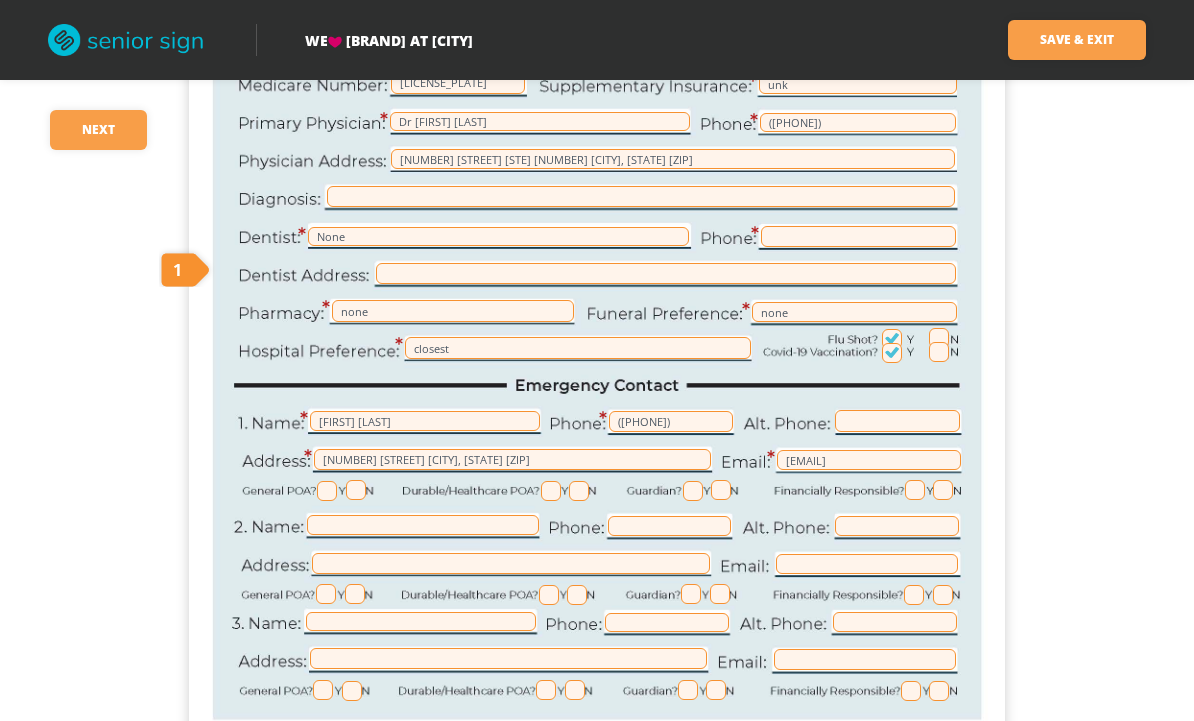 click at bounding box center (327, 491) 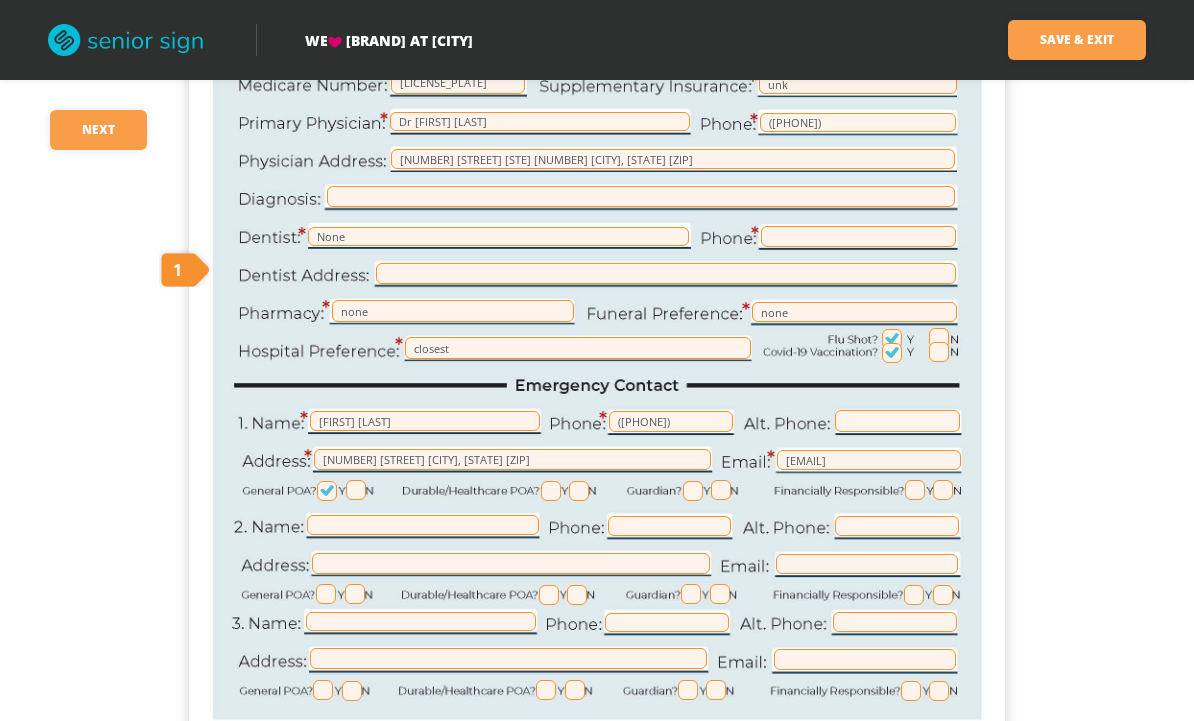 click at bounding box center (579, 491) 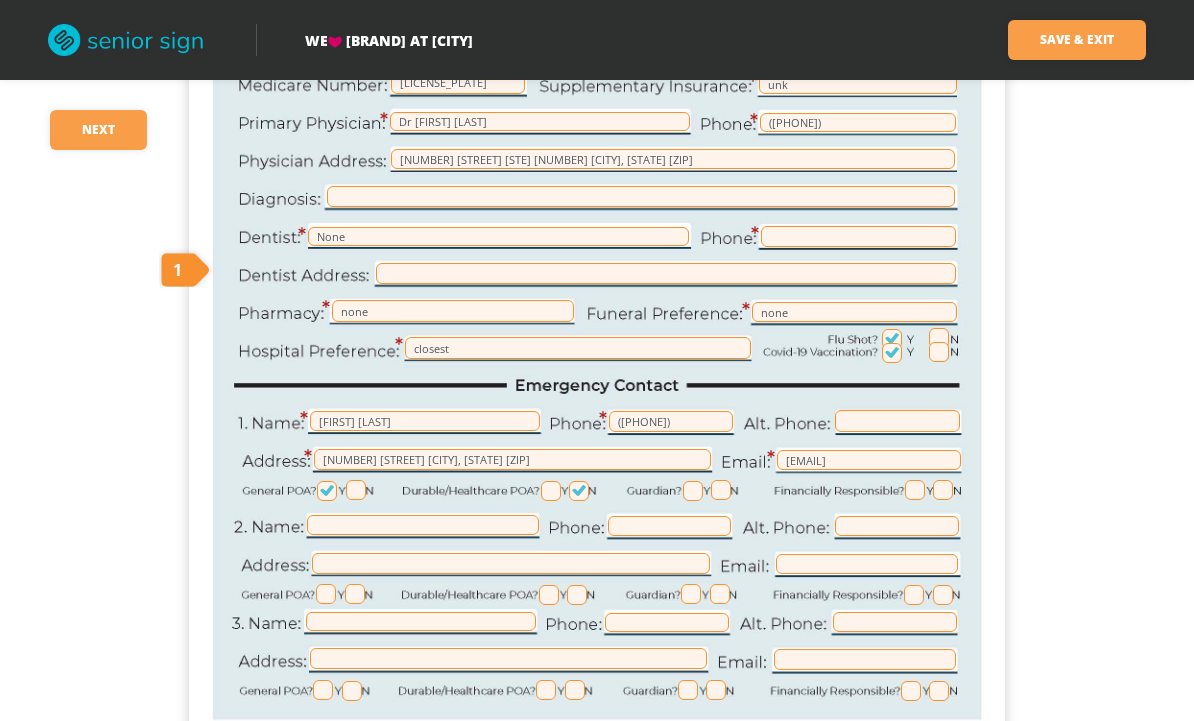 click at bounding box center [579, 491] 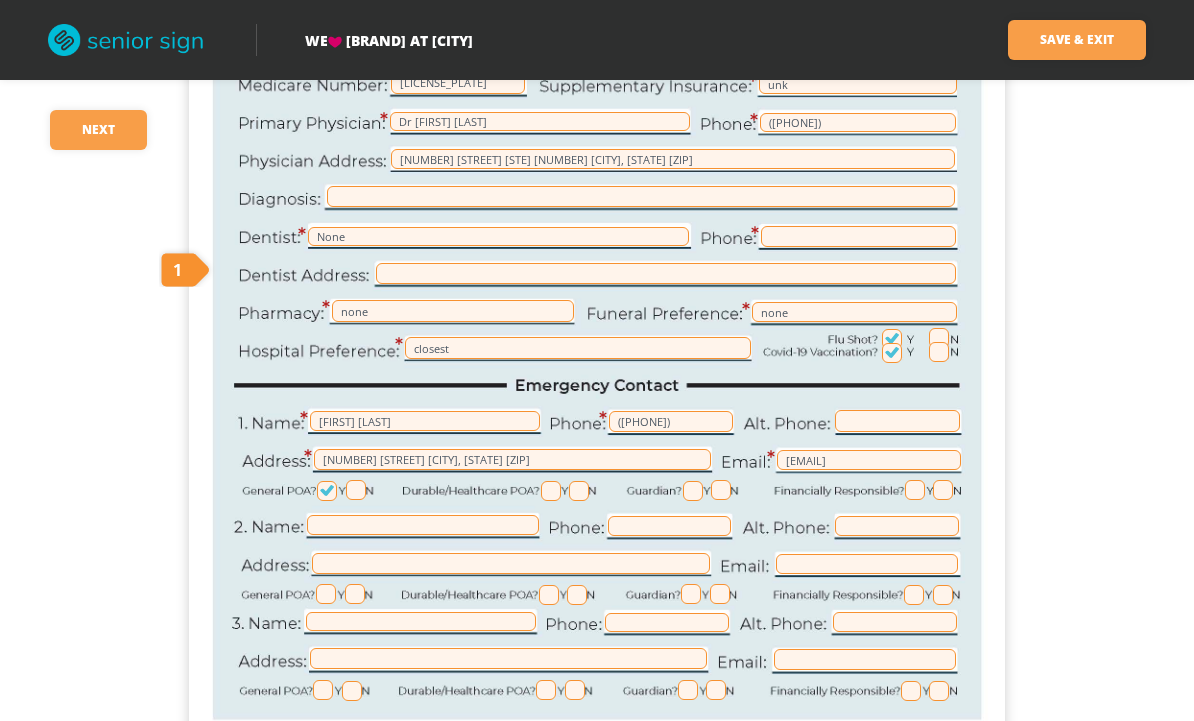 click at bounding box center [579, 491] 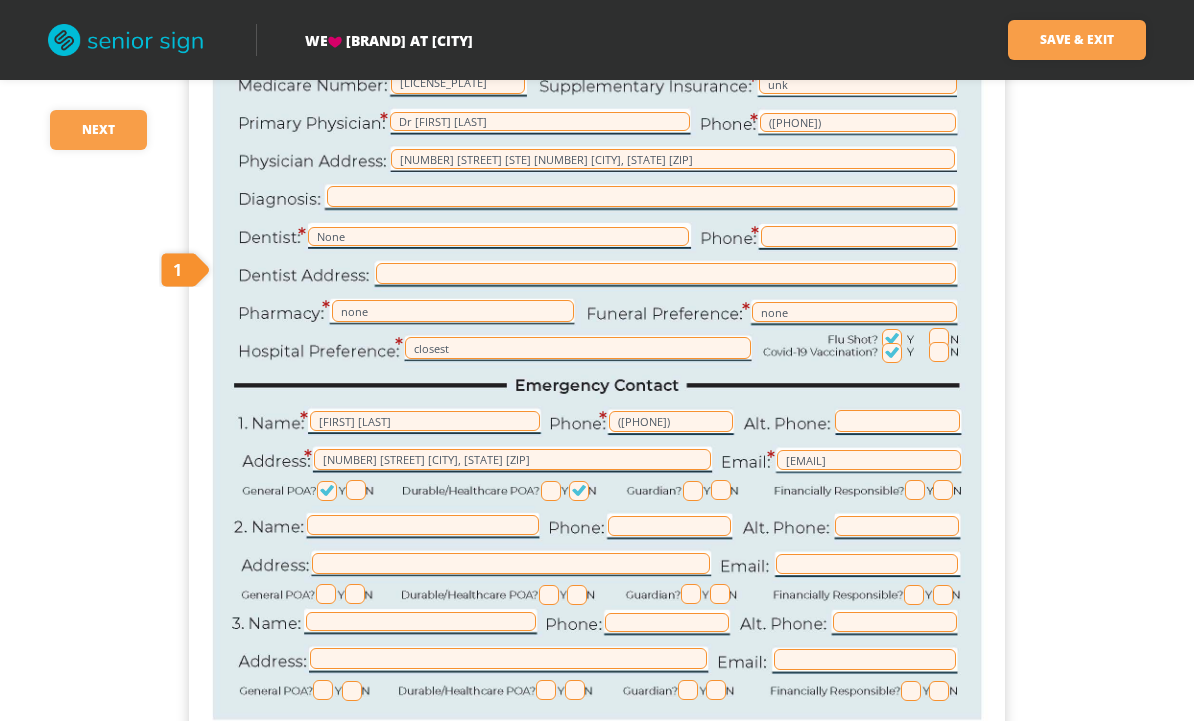 click at bounding box center (551, 491) 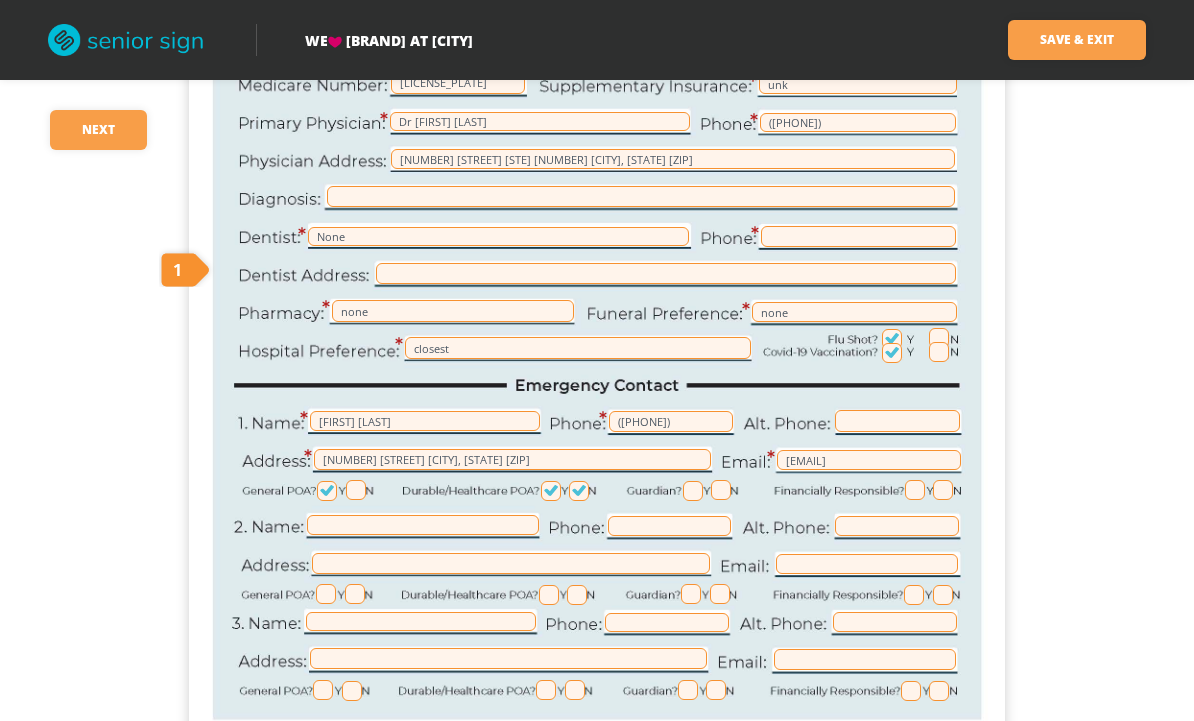 click at bounding box center [579, 491] 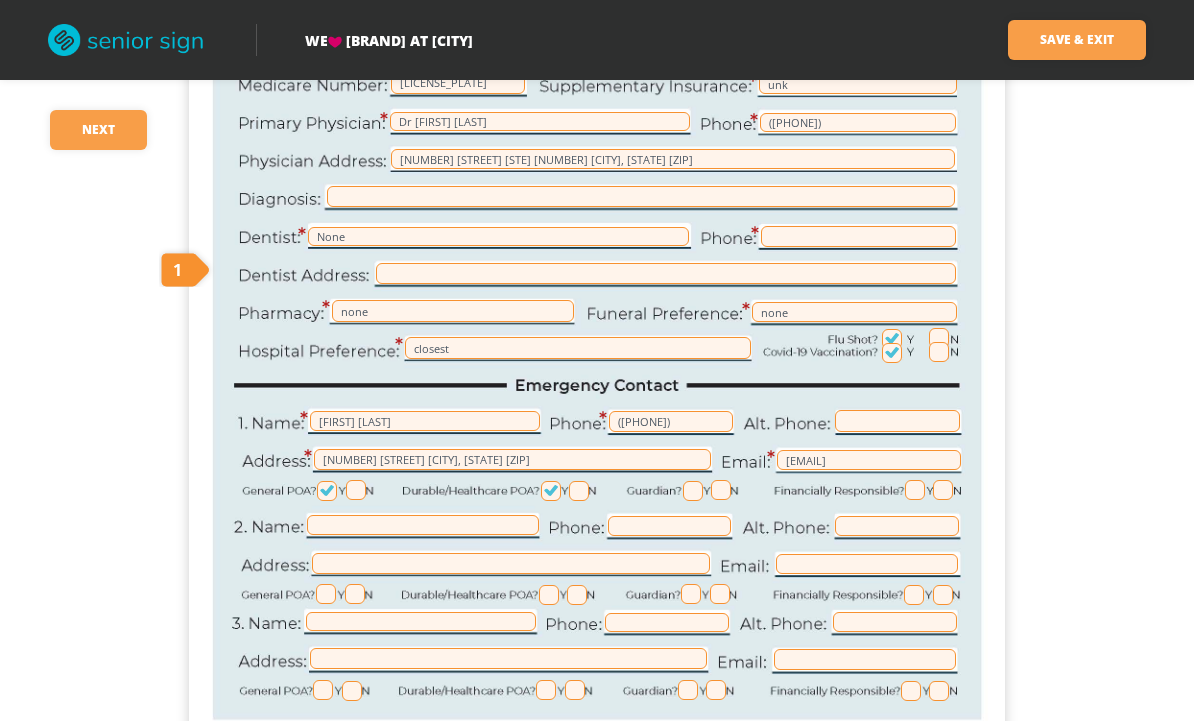 click at bounding box center (721, 490) 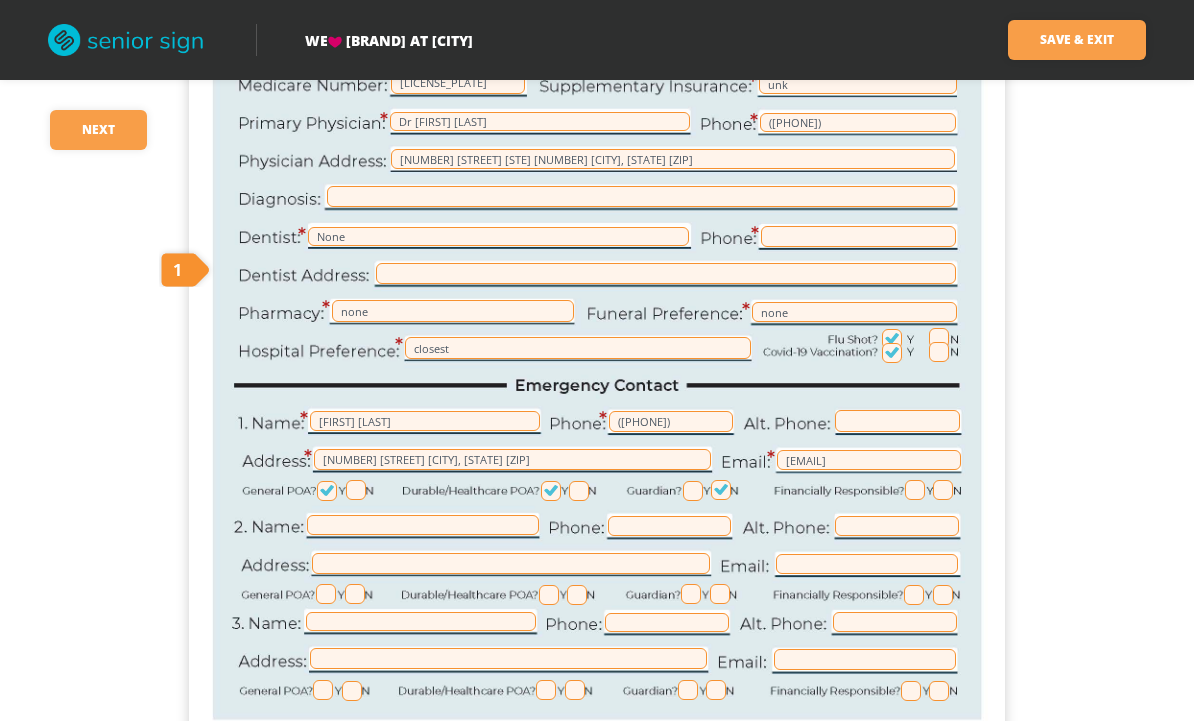 click at bounding box center [943, 490] 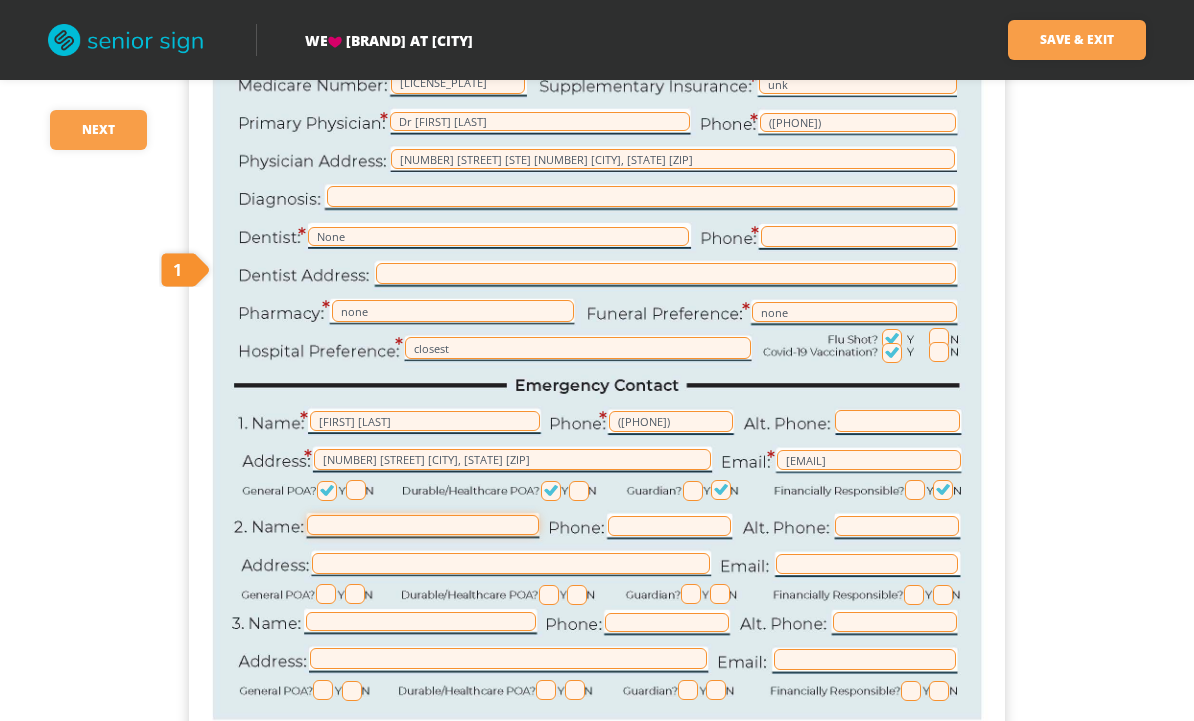 click at bounding box center (423, 525) 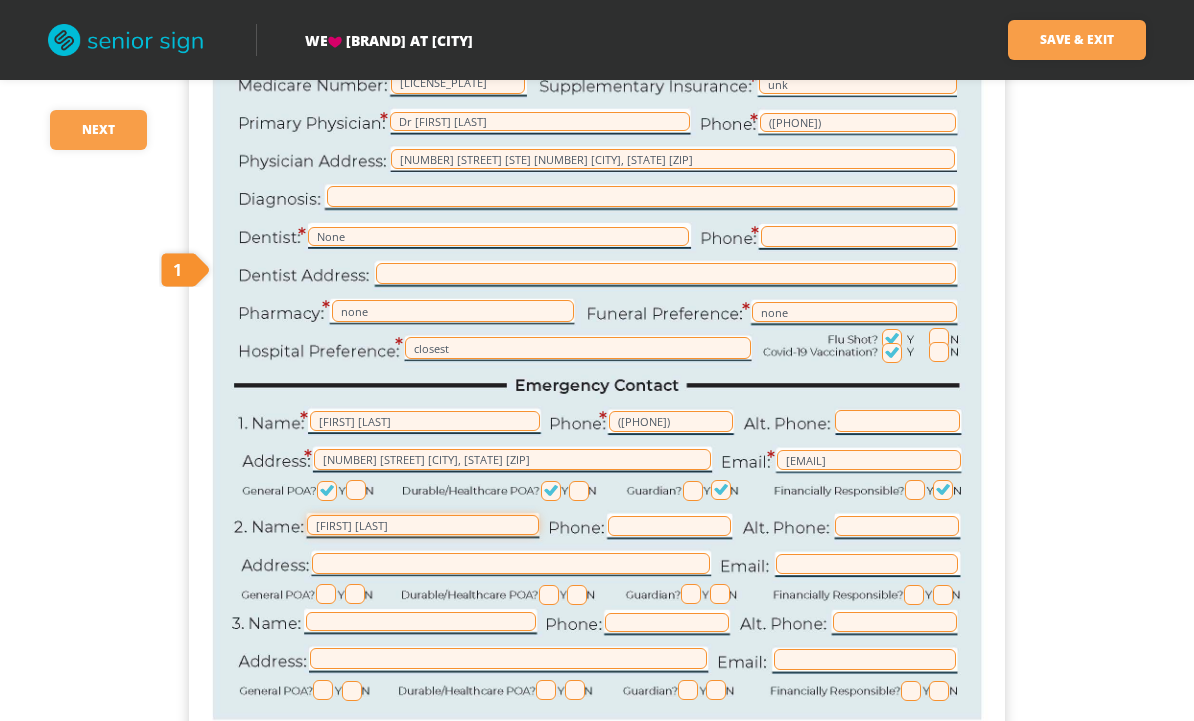 type on "[FIRST] [LAST]" 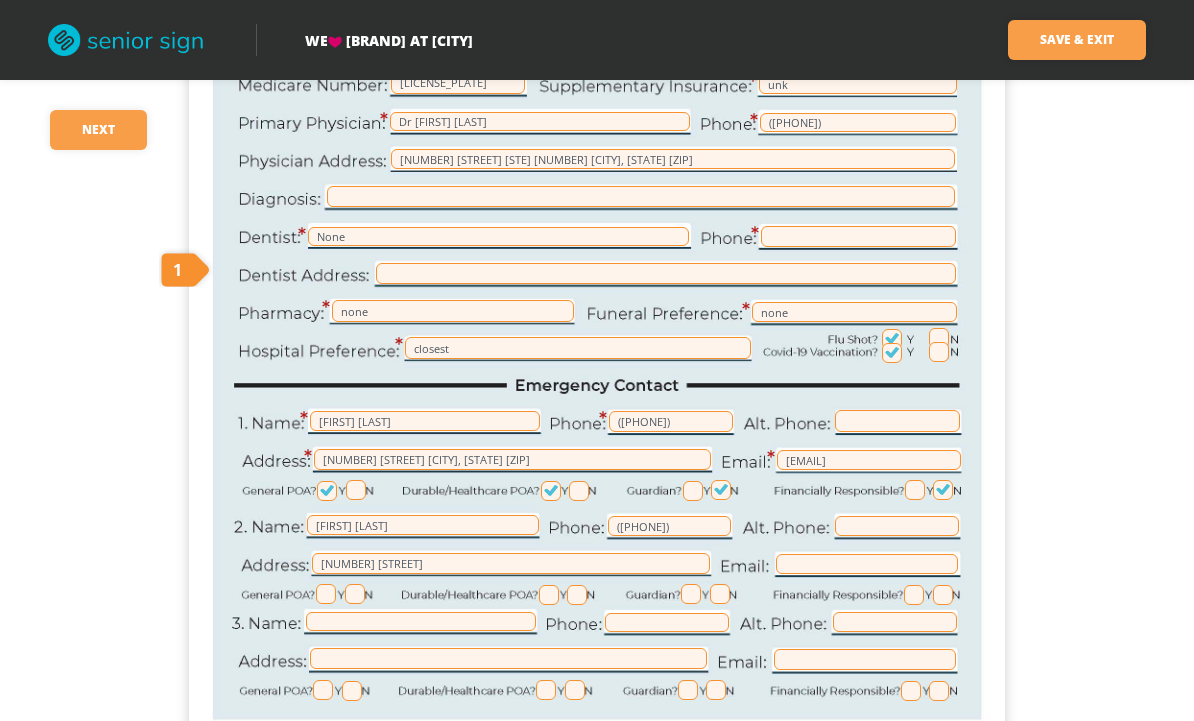 click on "[FIRST] [LAST] [NUMBER] [STREET] [CITY], [STATE] [ZIP] [MARITAL] [OCCUPATION] [AGE] Dr [FIRST] [LAST] ([PHONE]) [NUMBER] [STREET] [CITY], [STATE] [ZIP] [EMAIL] [FIRST] [LAST] ([PHONE]) [NUMBER] [STREET]" at bounding box center (597, 220) 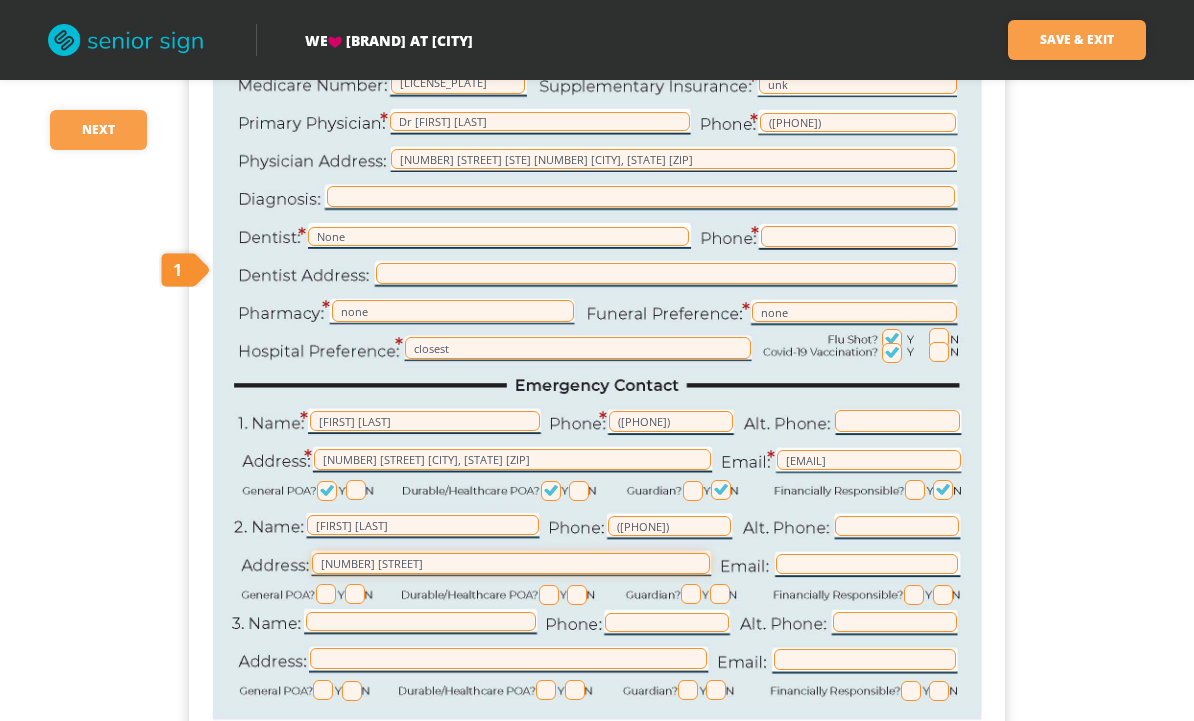click on "[NUMBER] [STREET]" at bounding box center [511, 563] 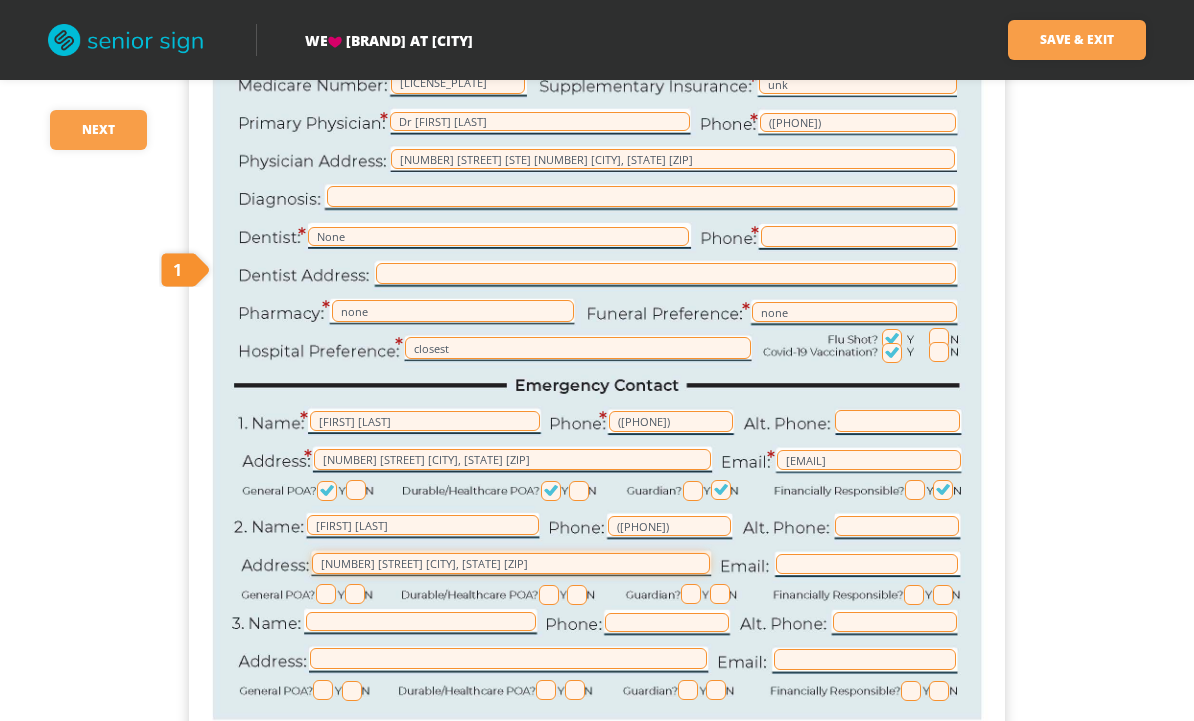 type on "[NUMBER] [STREET] [CITY], [STATE] [ZIP]" 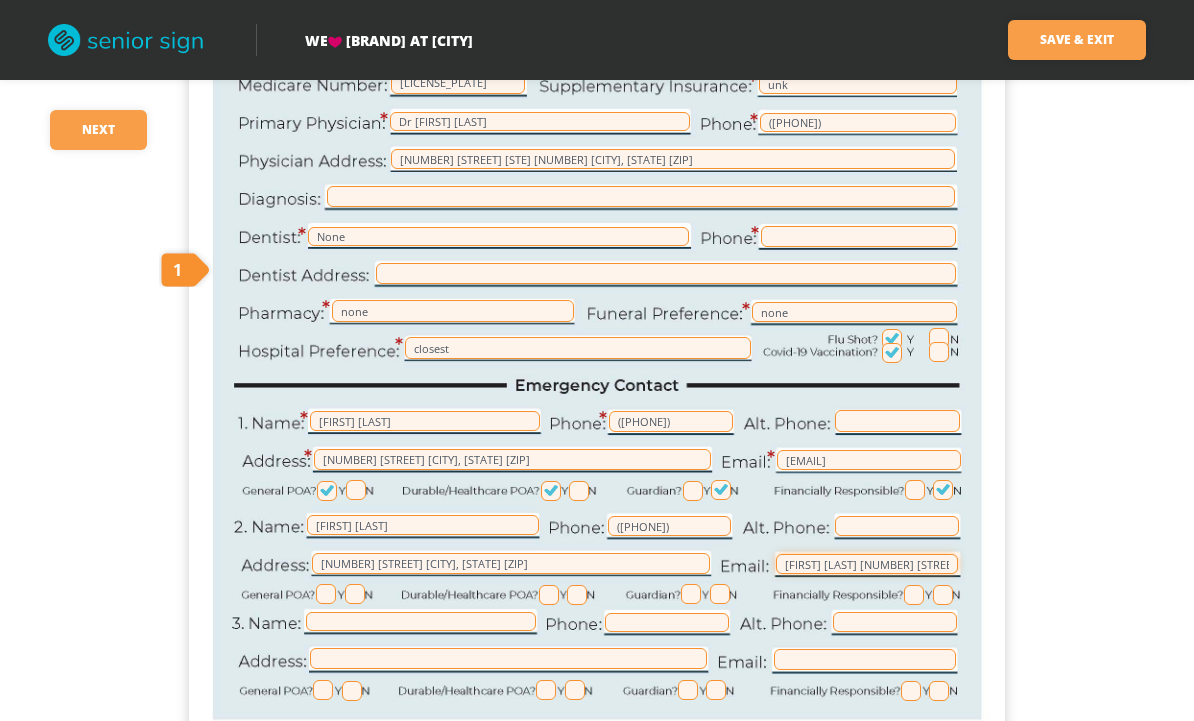 type on "[FIRST] [LAST] [NUMBER] [STREET] [CITY], [STATE] [ZIP]" 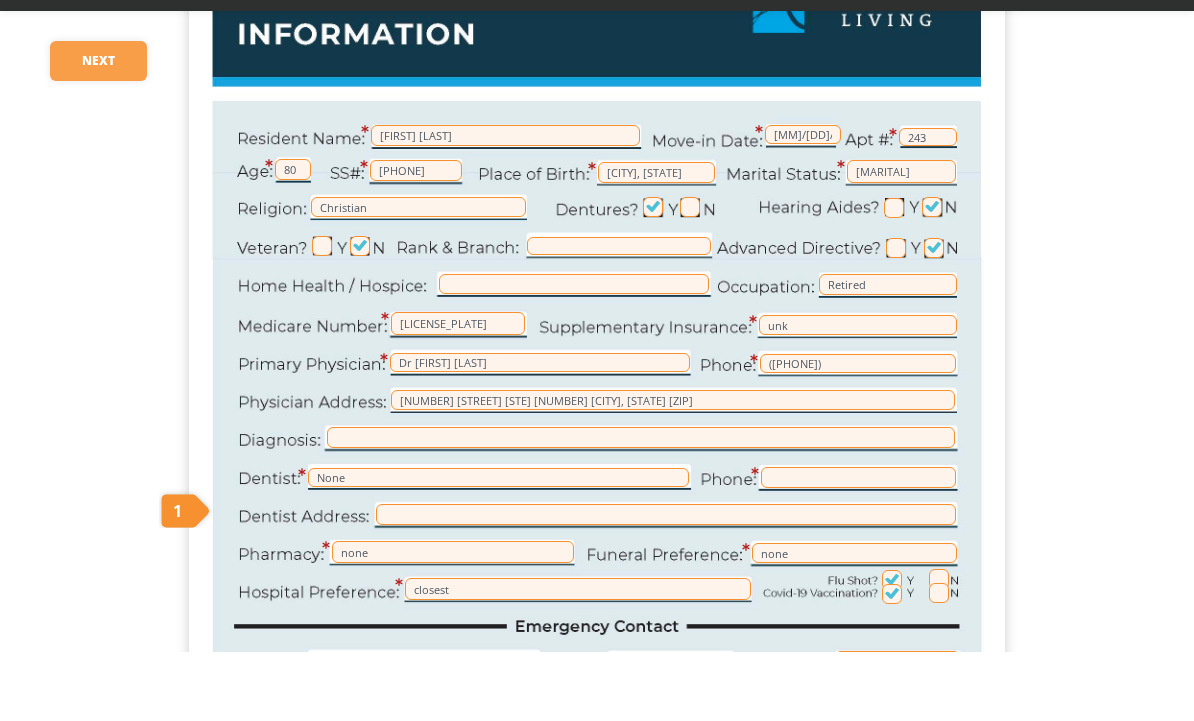 scroll, scrollTop: 151, scrollLeft: 0, axis: vertical 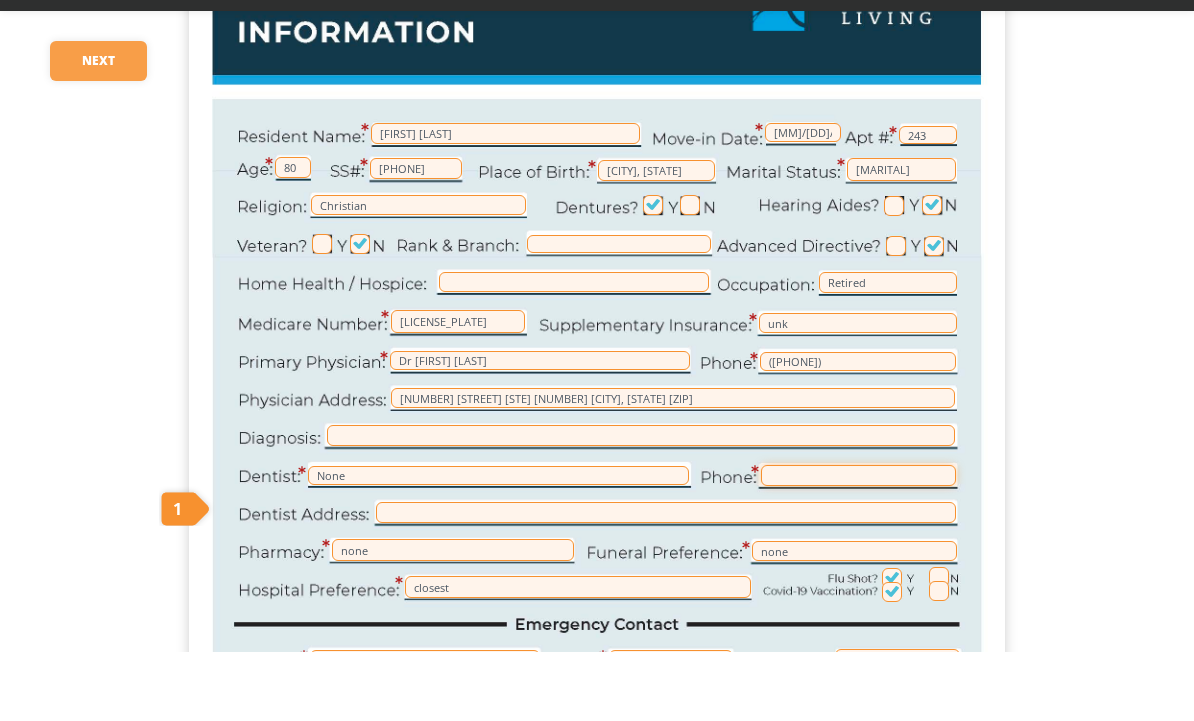 click at bounding box center (858, 544) 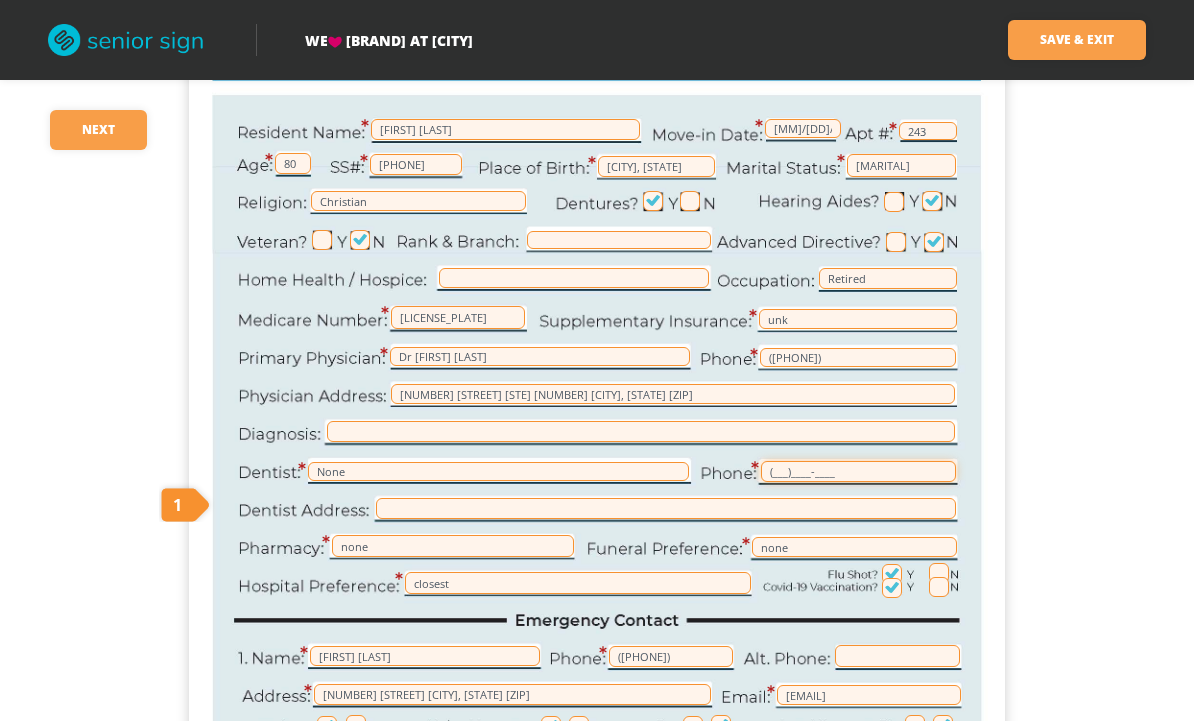 scroll, scrollTop: 215, scrollLeft: 0, axis: vertical 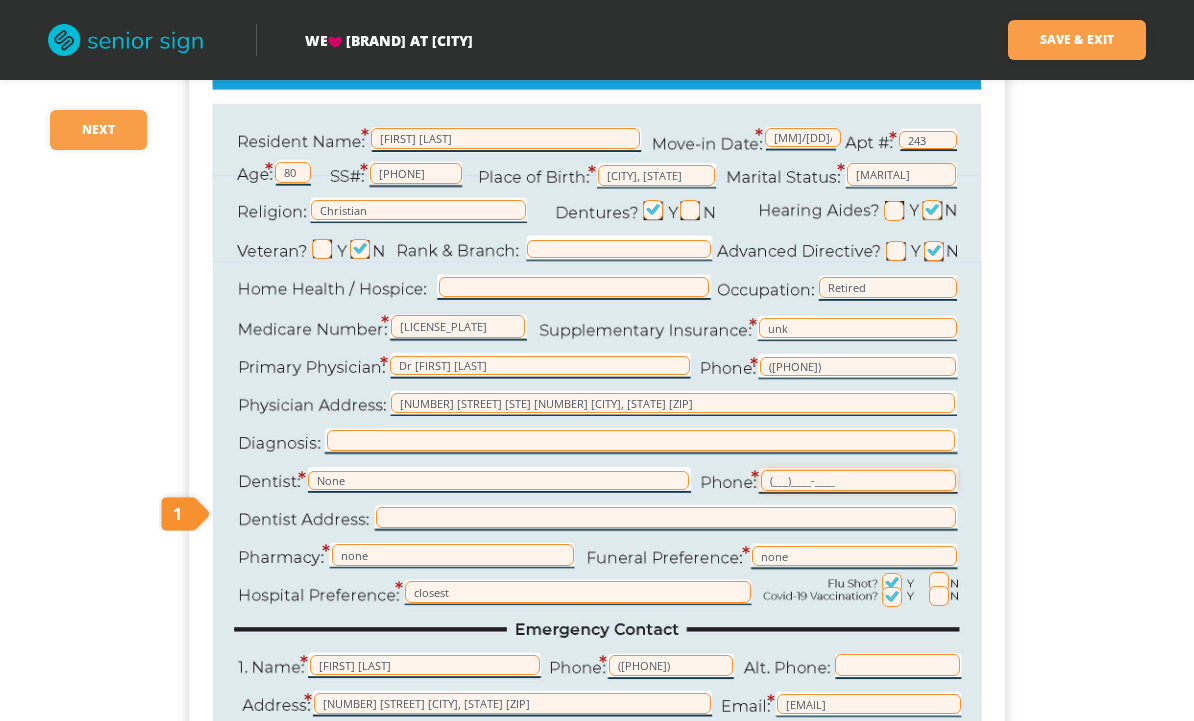 click on "(___)____-____" at bounding box center [858, 480] 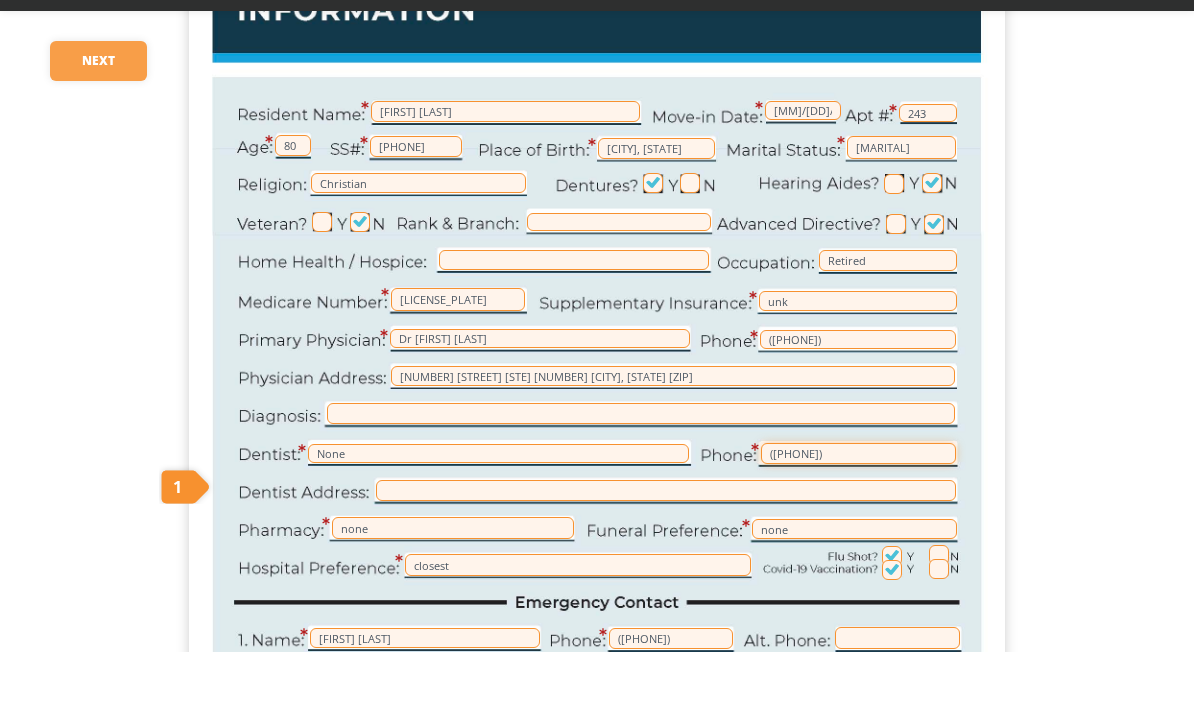 scroll, scrollTop: 177, scrollLeft: 0, axis: vertical 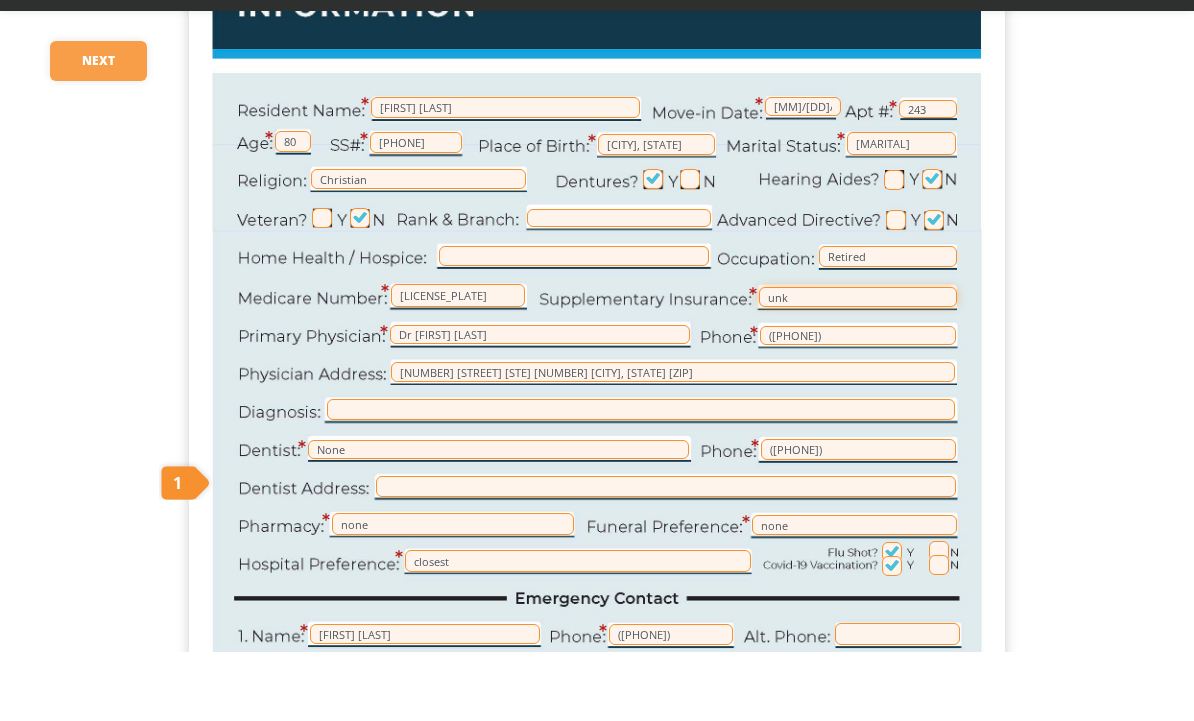 click on "unk" at bounding box center (858, 366) 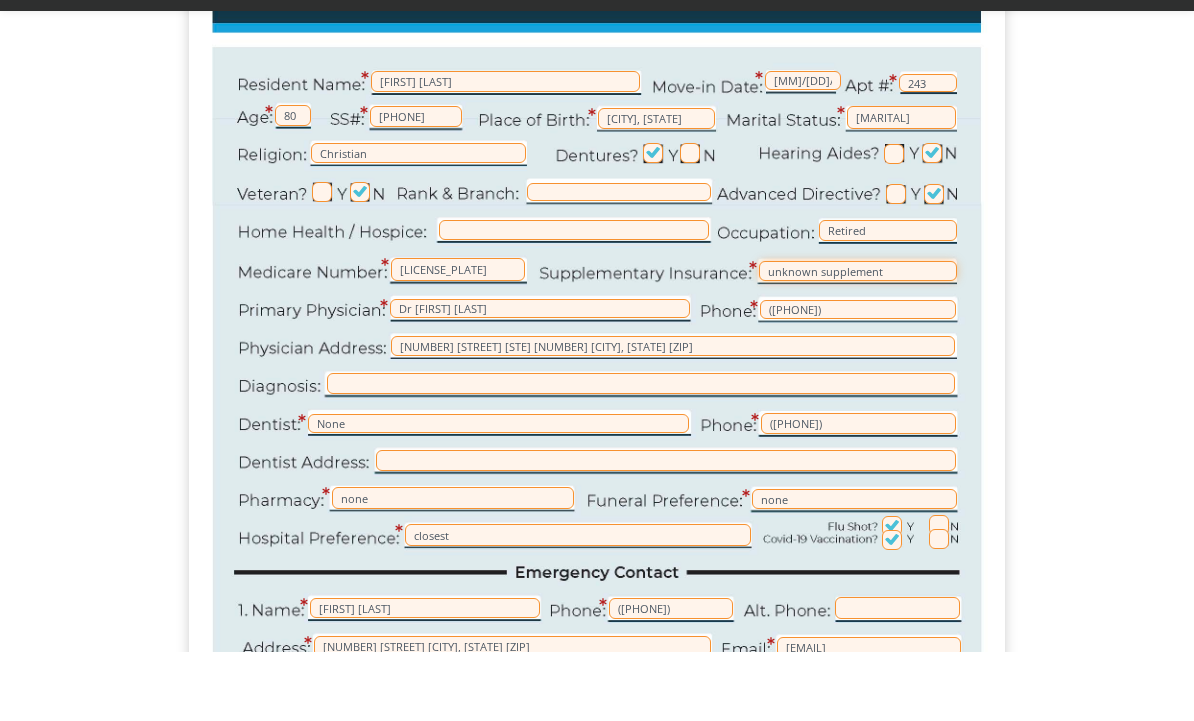 scroll, scrollTop: 208, scrollLeft: 0, axis: vertical 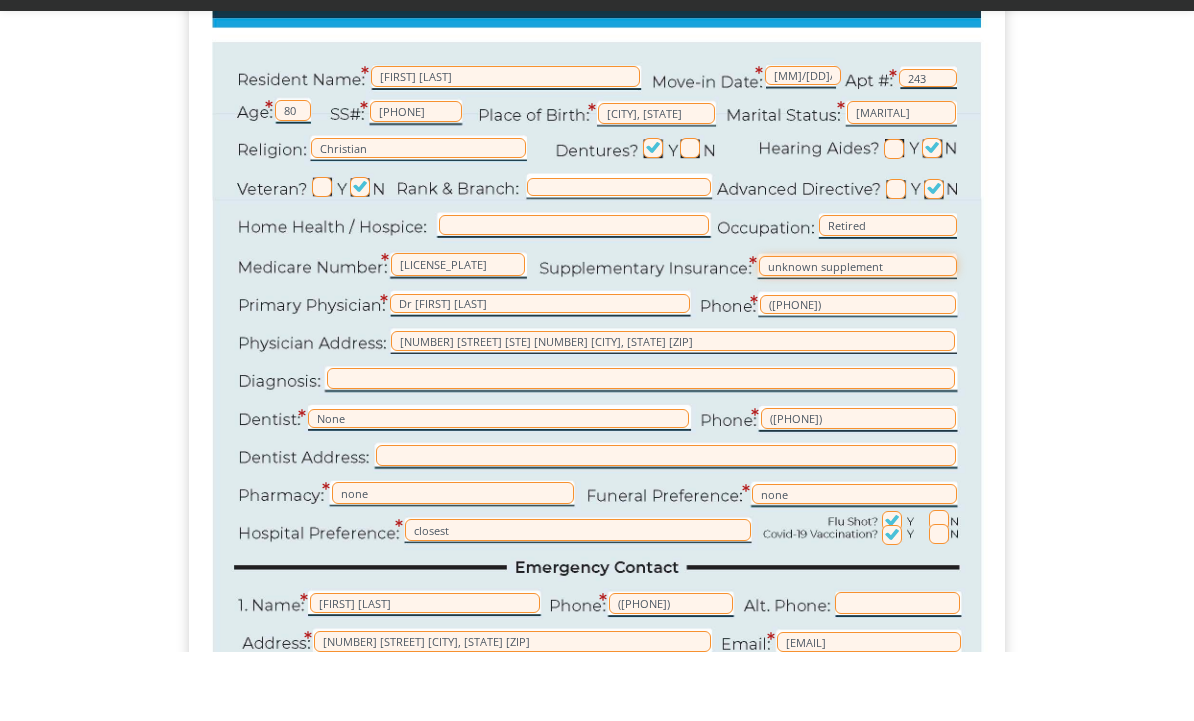 type on "unknown supplement" 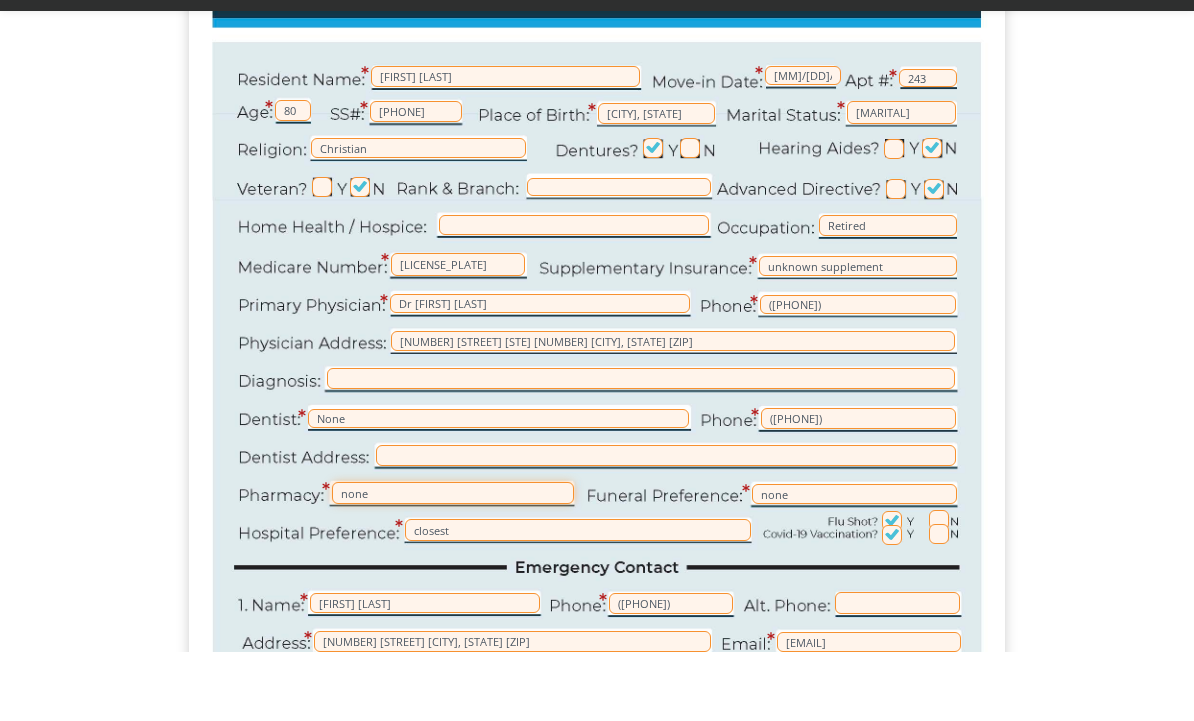 click on "none" at bounding box center [453, 562] 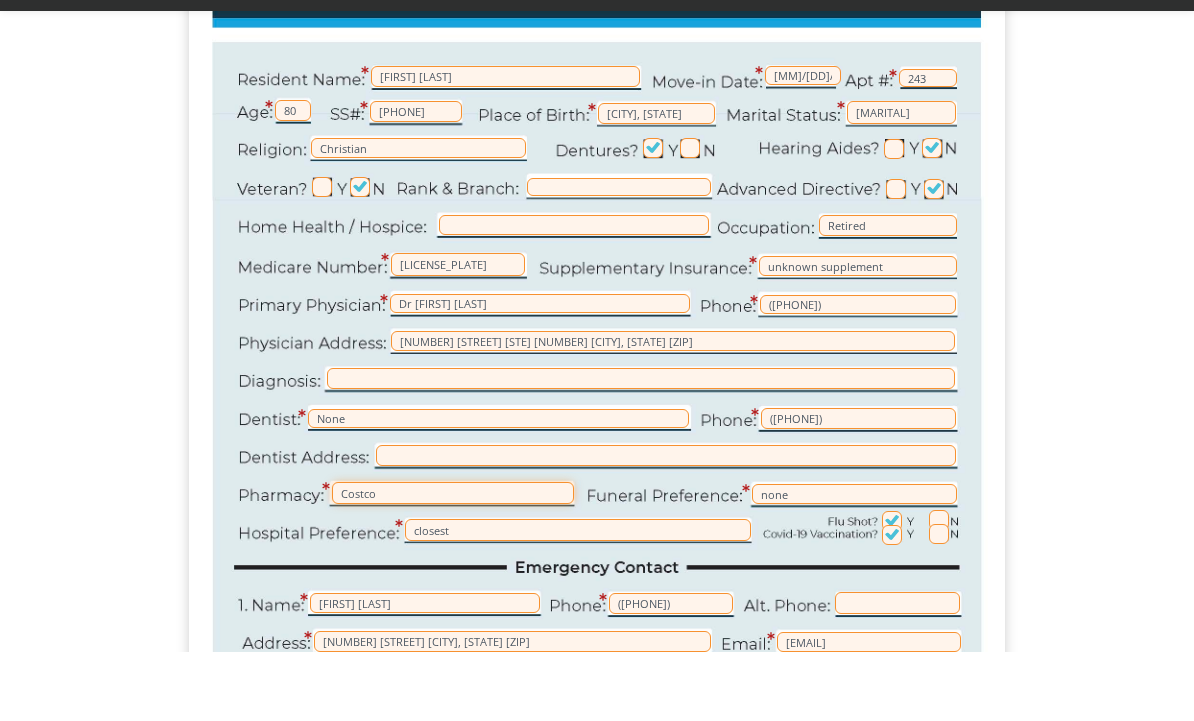 type on "Costco" 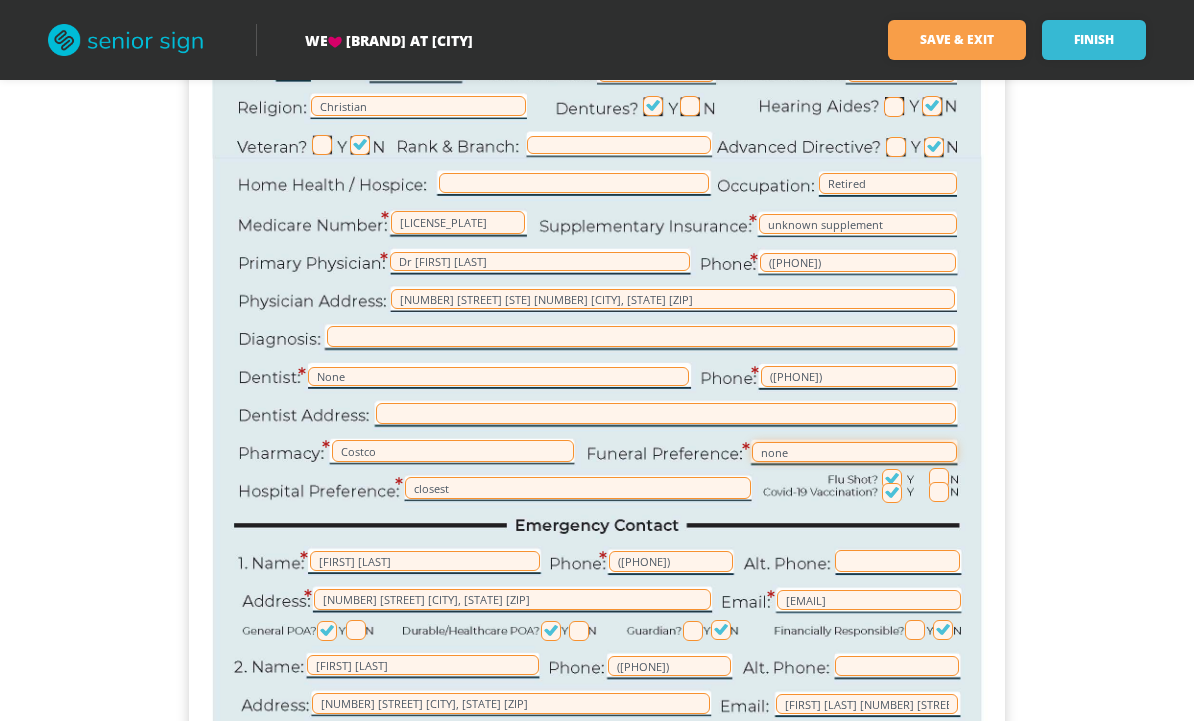 scroll, scrollTop: 308, scrollLeft: 0, axis: vertical 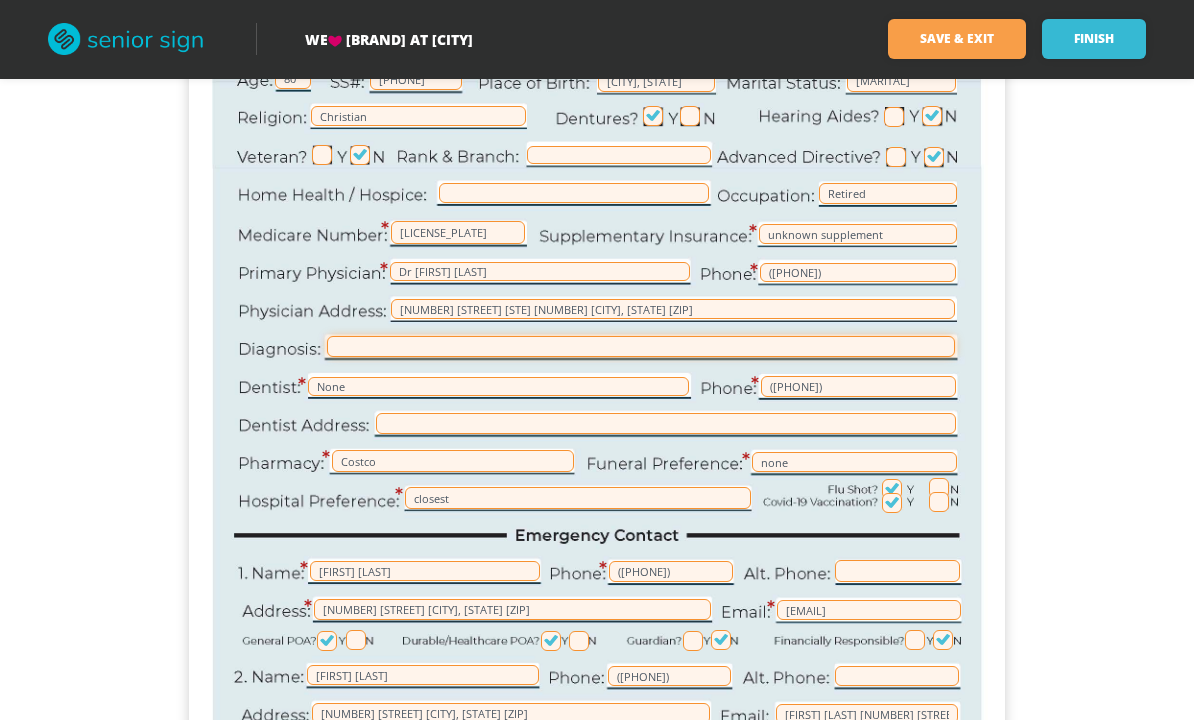 click at bounding box center (641, 347) 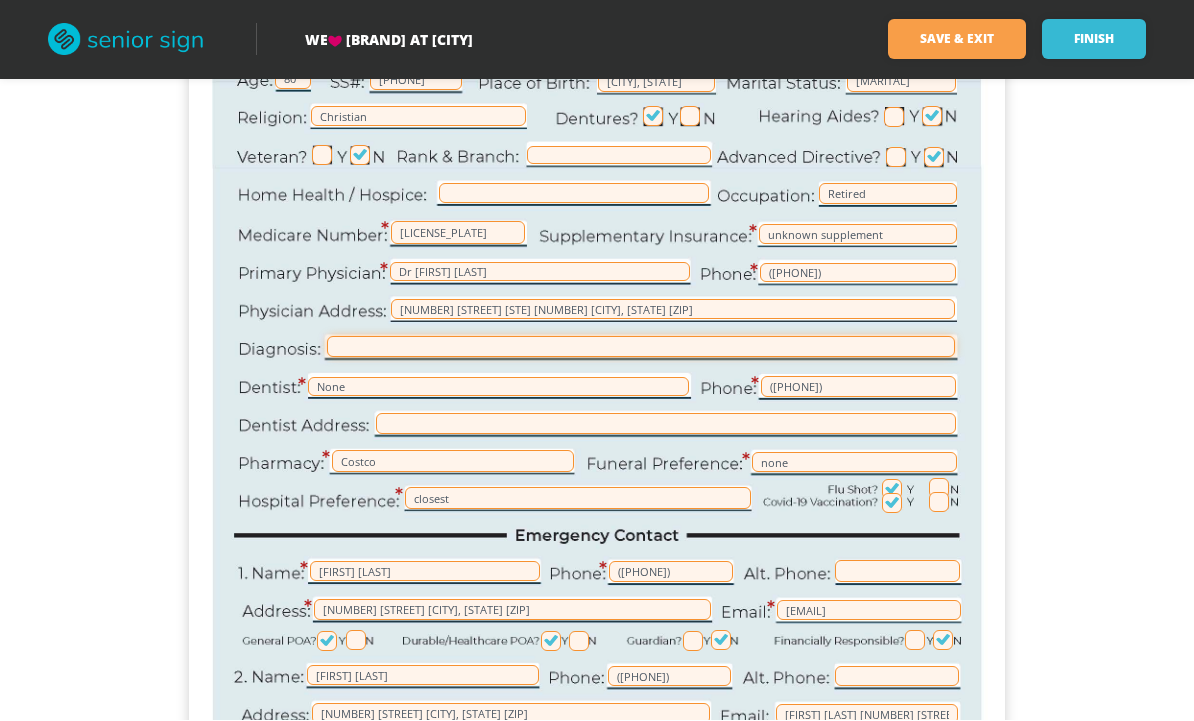 scroll, scrollTop: 298, scrollLeft: 0, axis: vertical 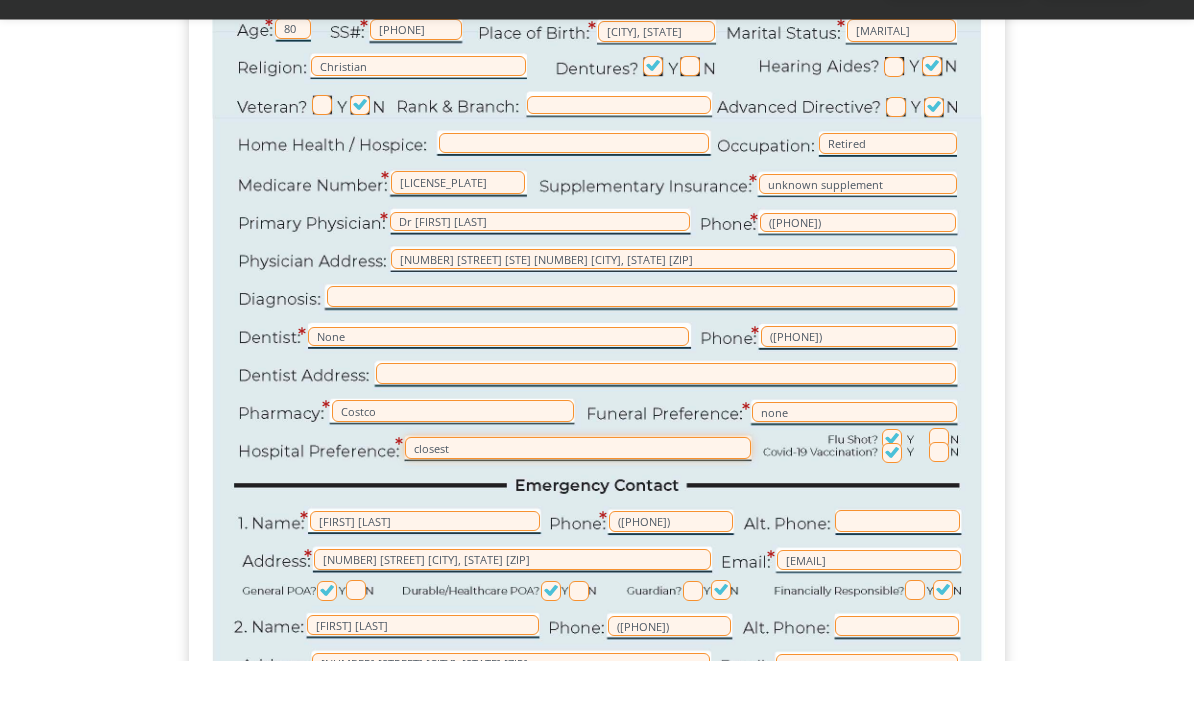 click on "closest" at bounding box center [578, 509] 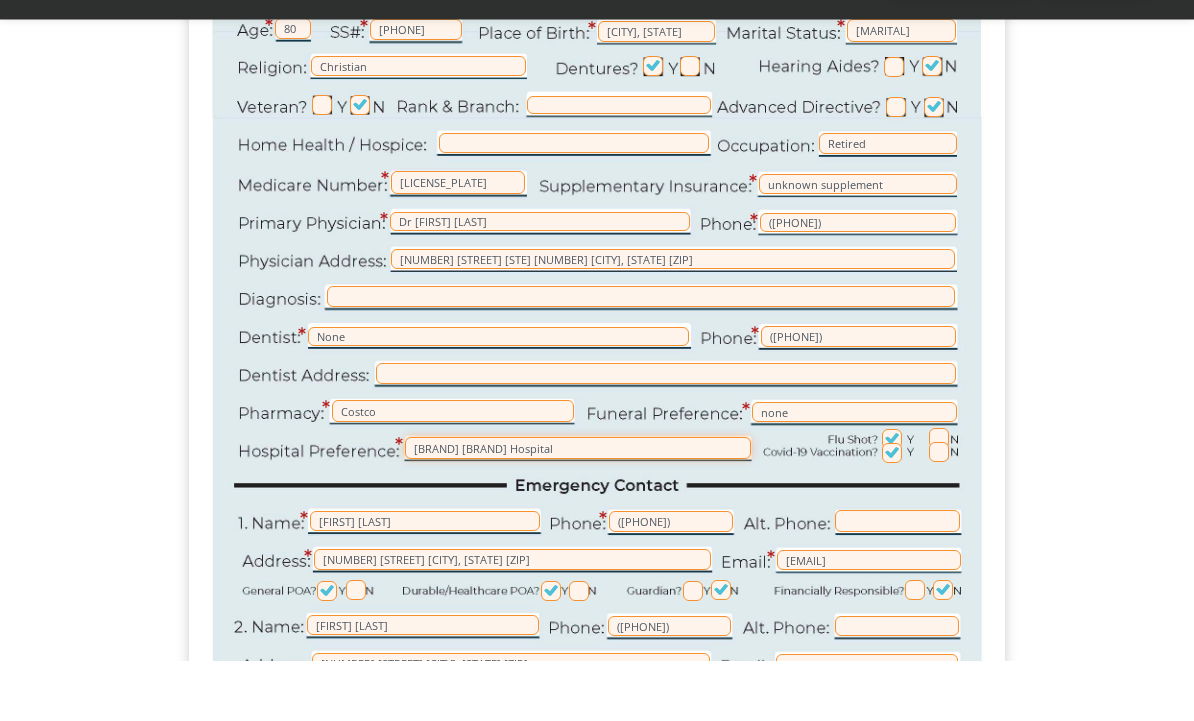 type on "[BRAND] [BRAND] Hospital" 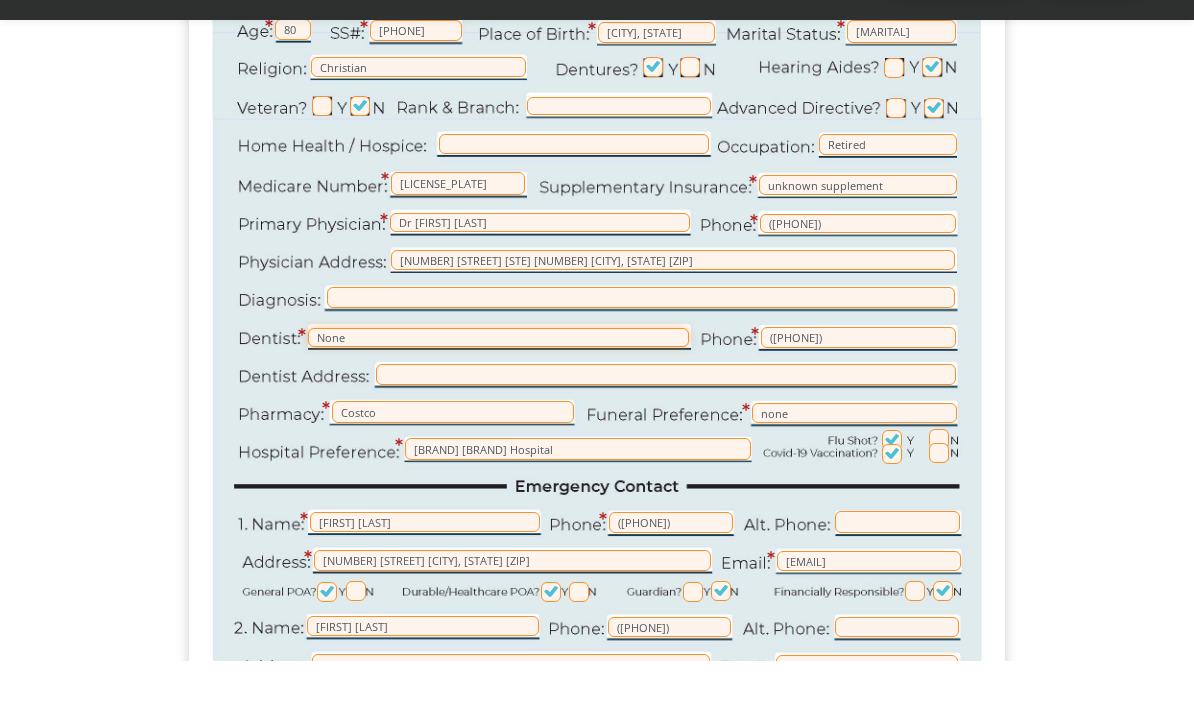 click on "None" at bounding box center [498, 397] 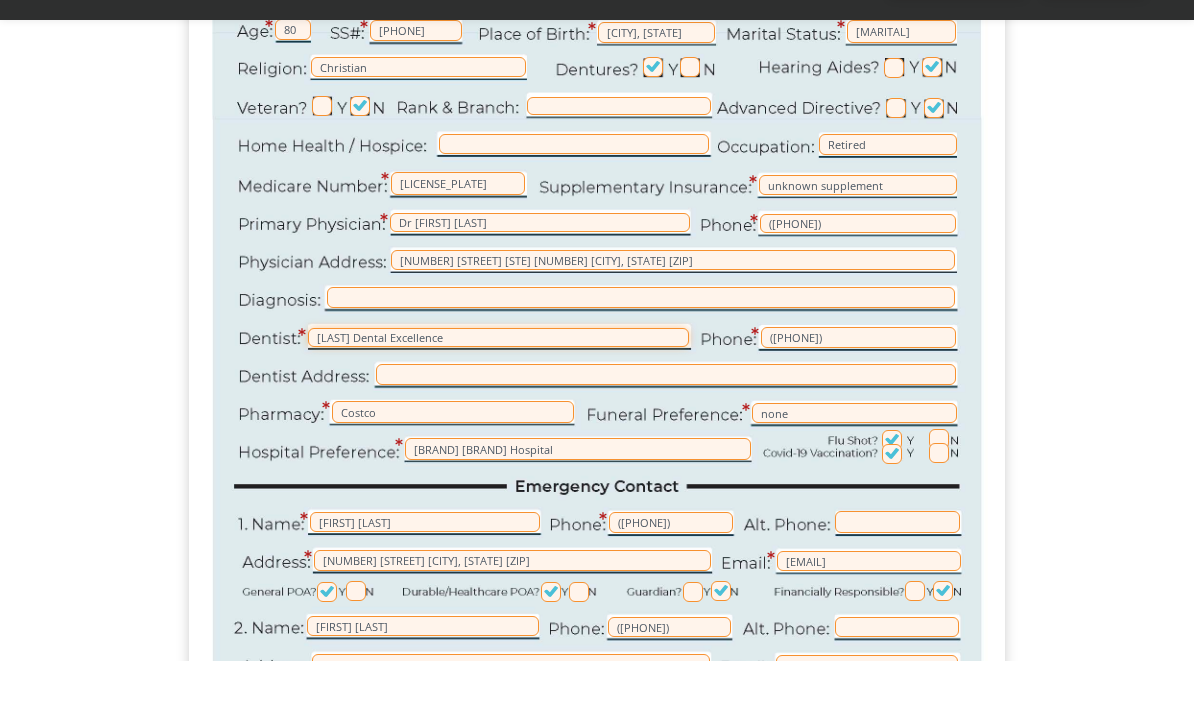 type on "[LAST] Dental Excellence" 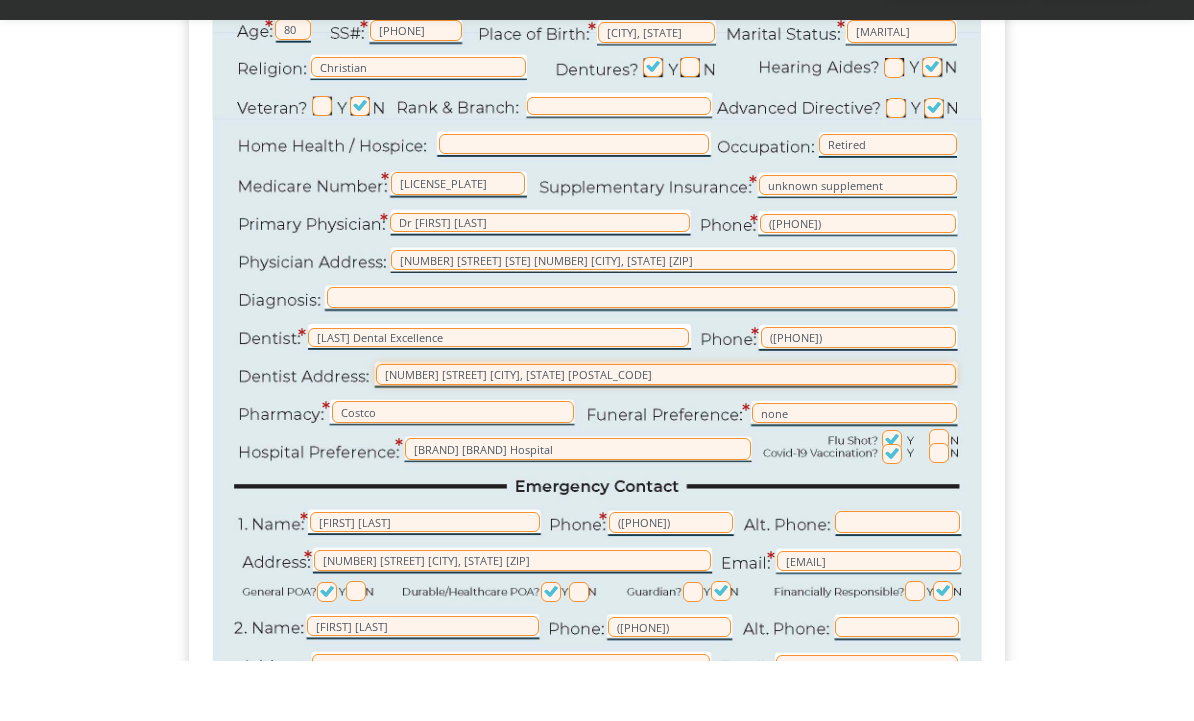 type on "[NUMBER] [STREET] [CITY], [STATE] [POSTAL_CODE]" 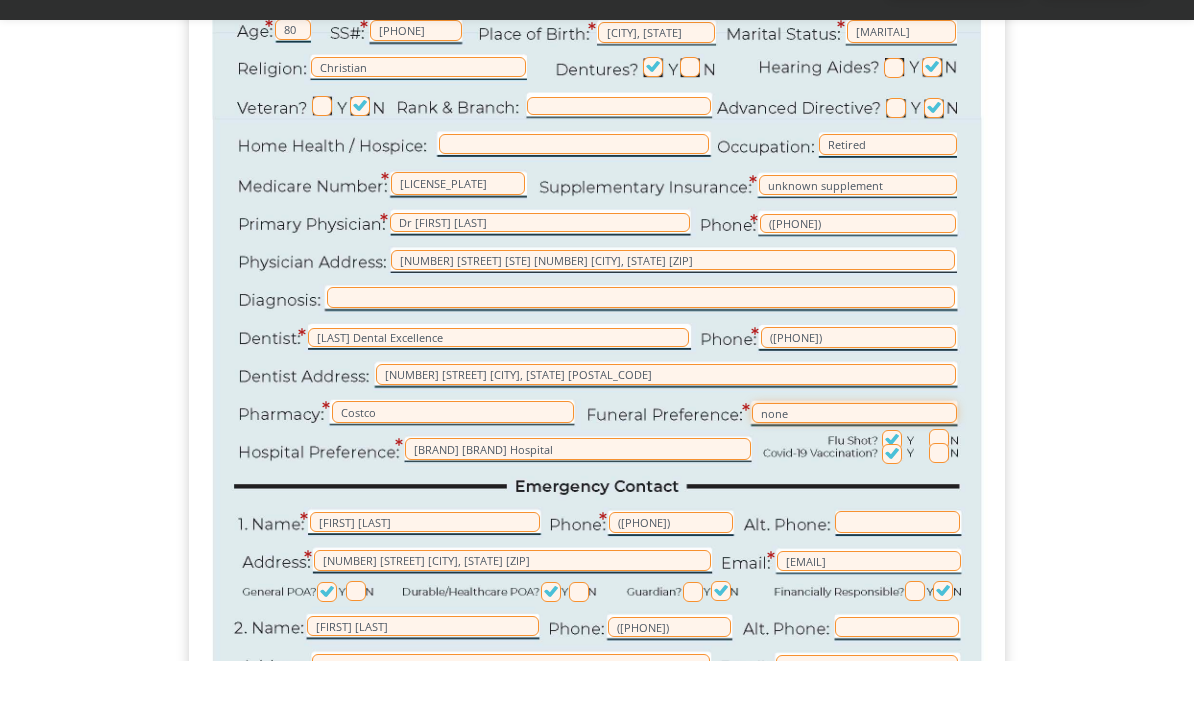click on "none" at bounding box center [854, 473] 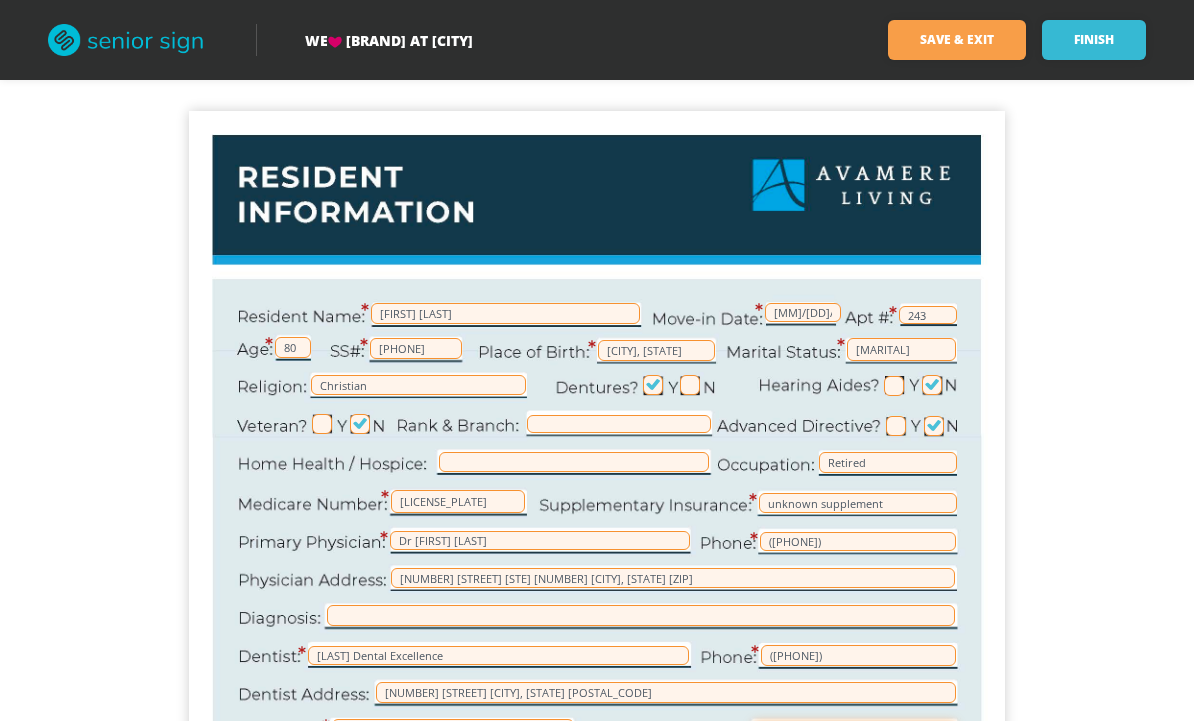 scroll, scrollTop: 0, scrollLeft: 0, axis: both 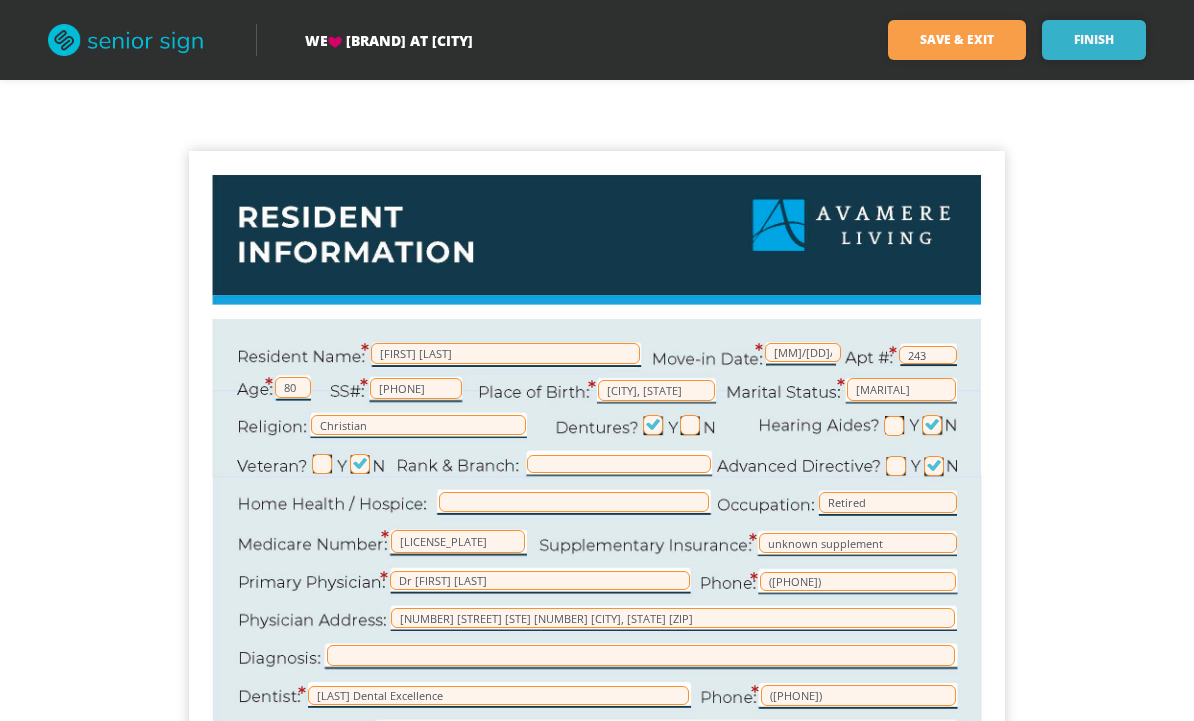 click on "Finish" at bounding box center (1094, 40) 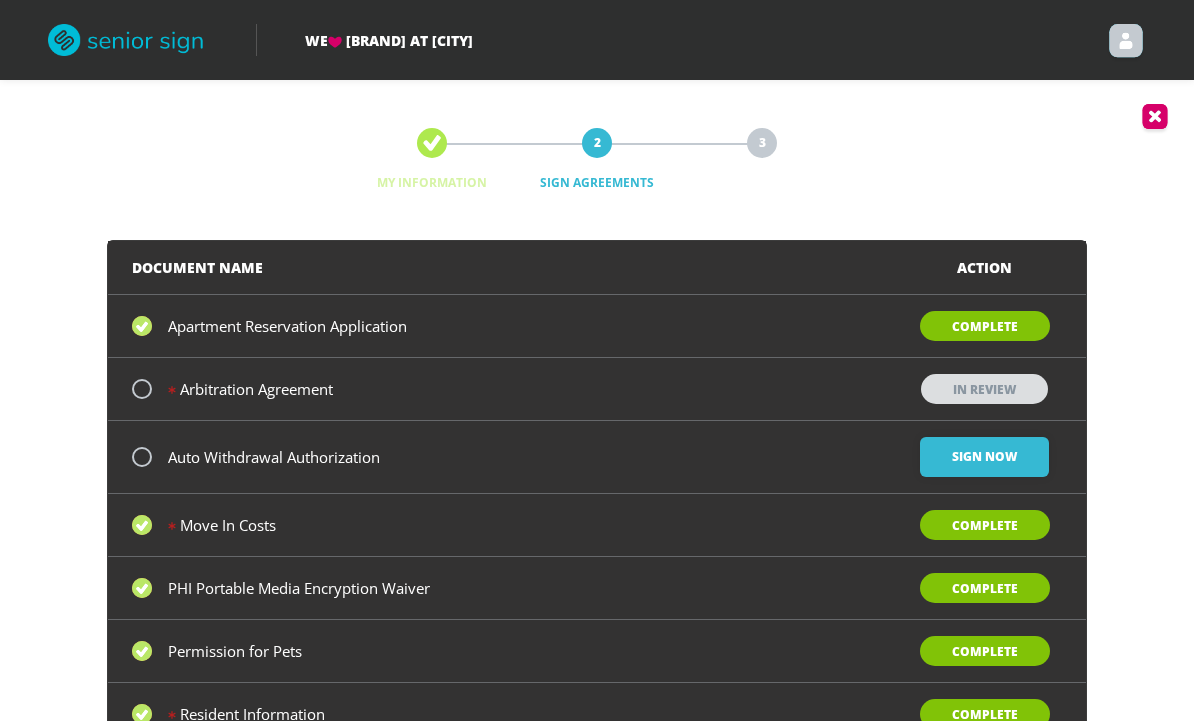 click on "In Review" at bounding box center (984, 389) 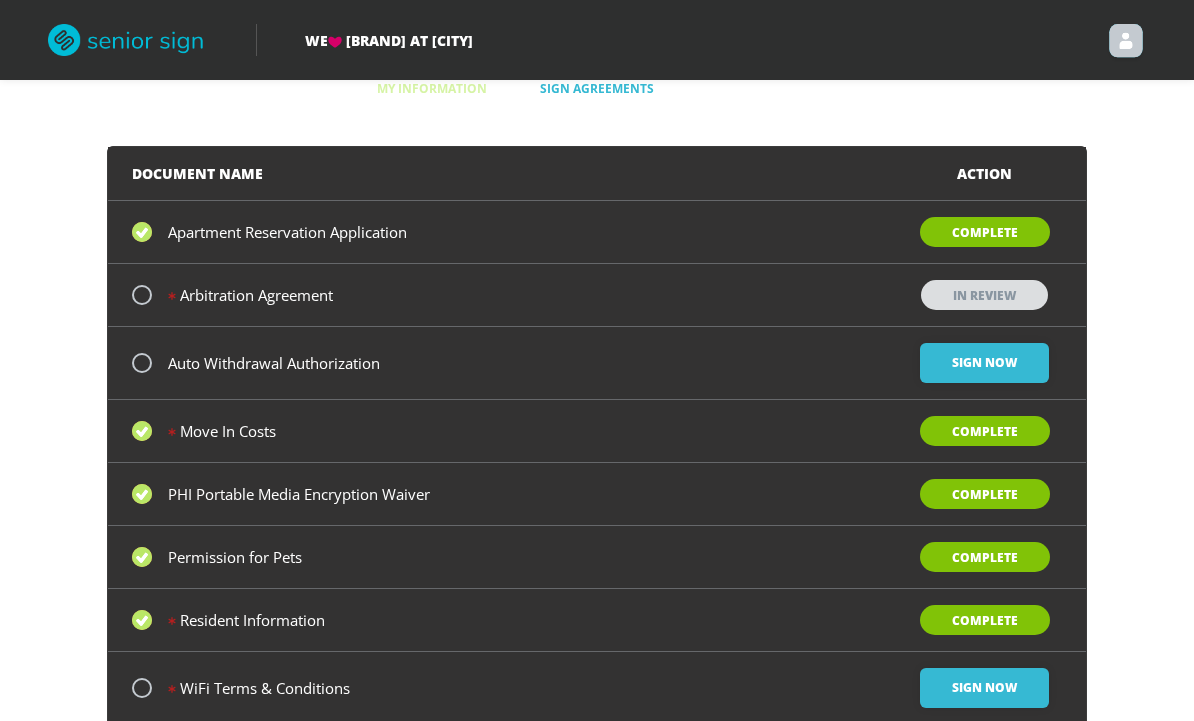 scroll, scrollTop: 224, scrollLeft: 0, axis: vertical 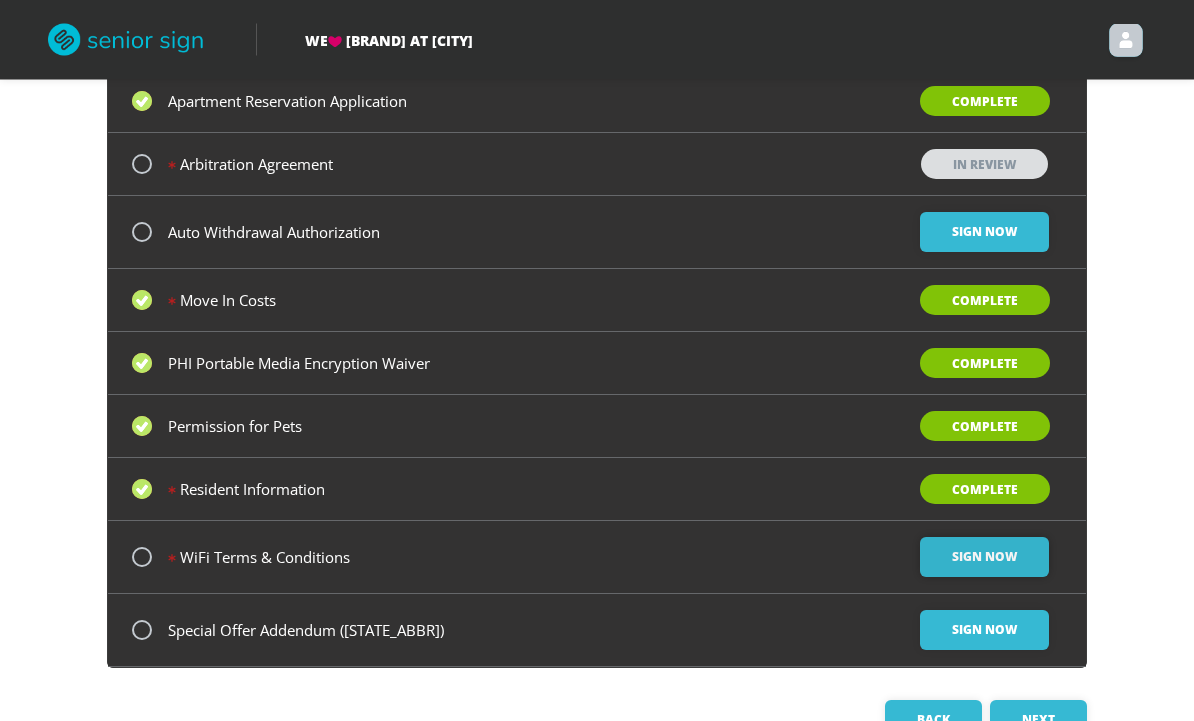 click on "Sign Now" at bounding box center (984, 233) 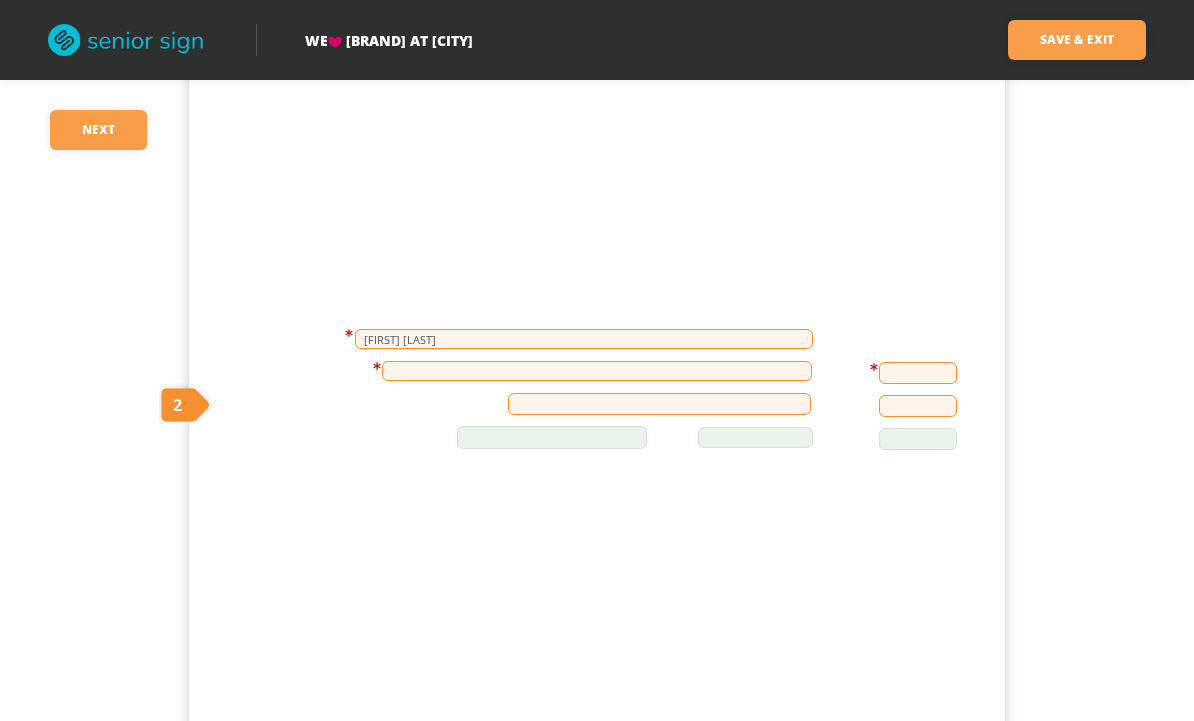 scroll, scrollTop: 3477, scrollLeft: 0, axis: vertical 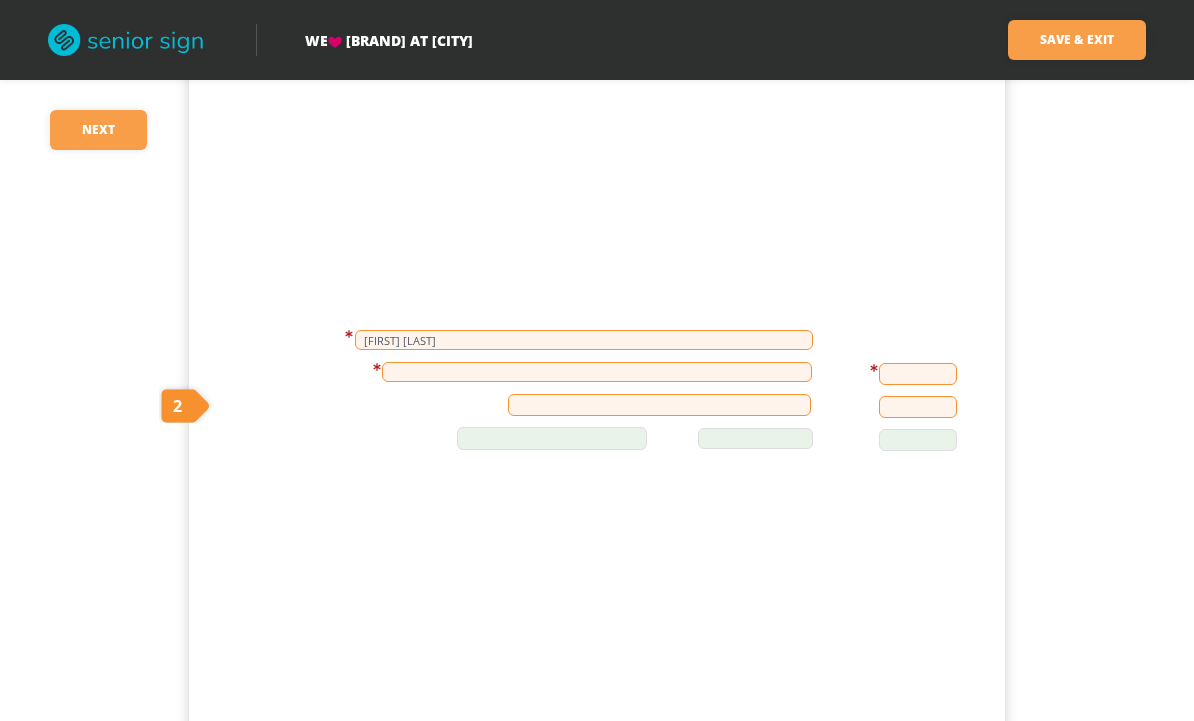 click at bounding box center [918, 374] 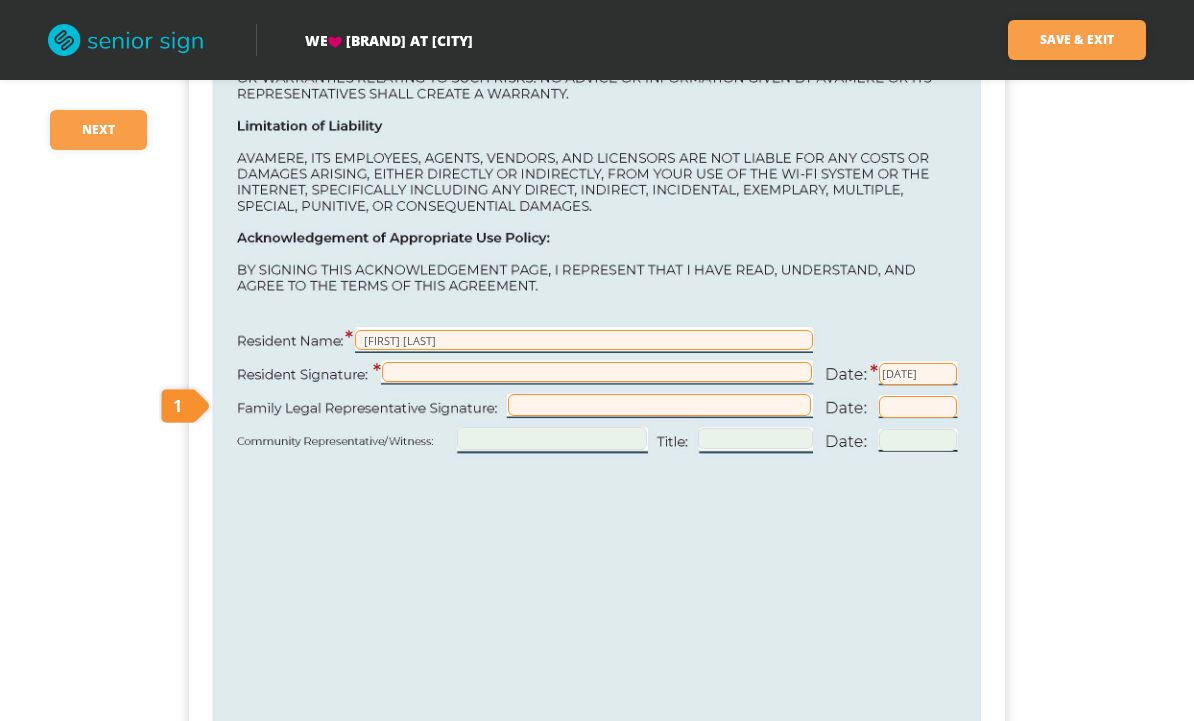 click at bounding box center [597, 372] 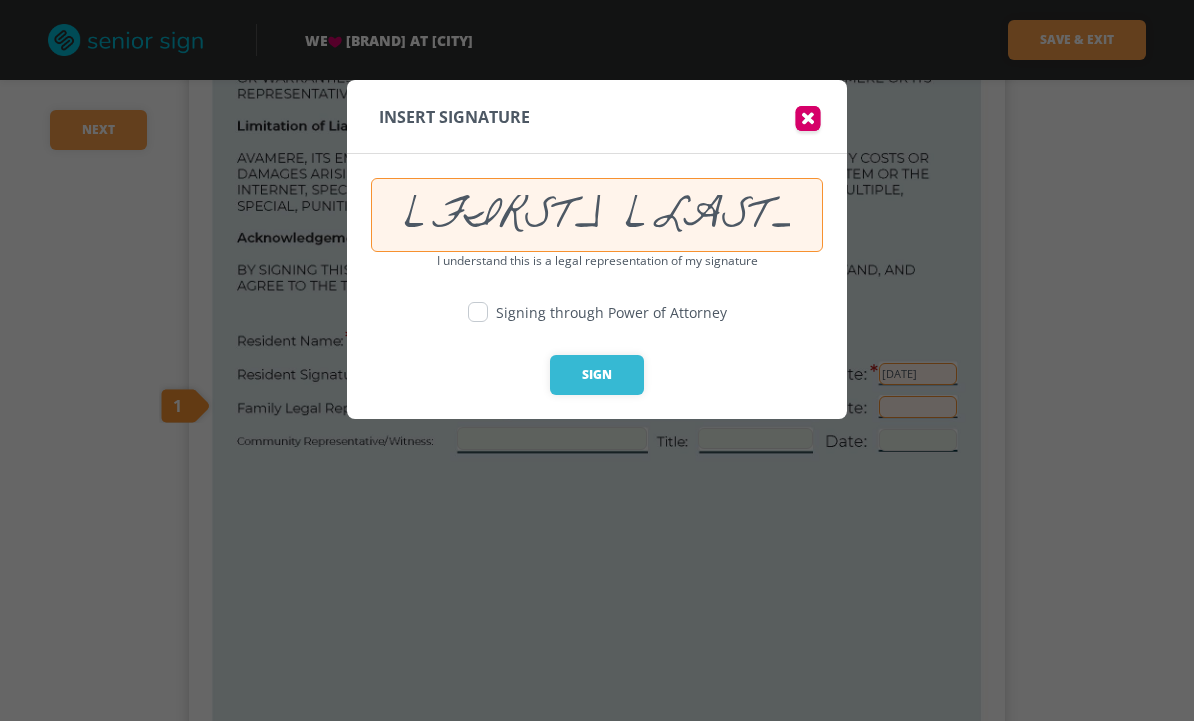 click at bounding box center (597, 360) 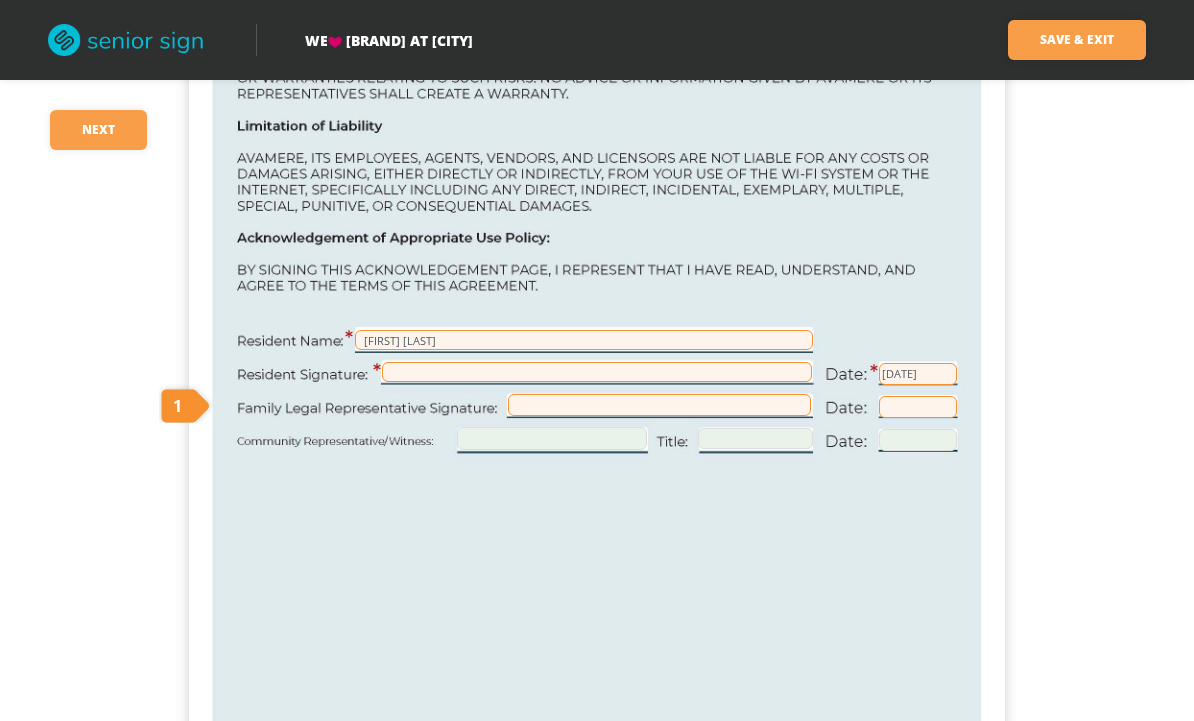 click at bounding box center [659, 405] 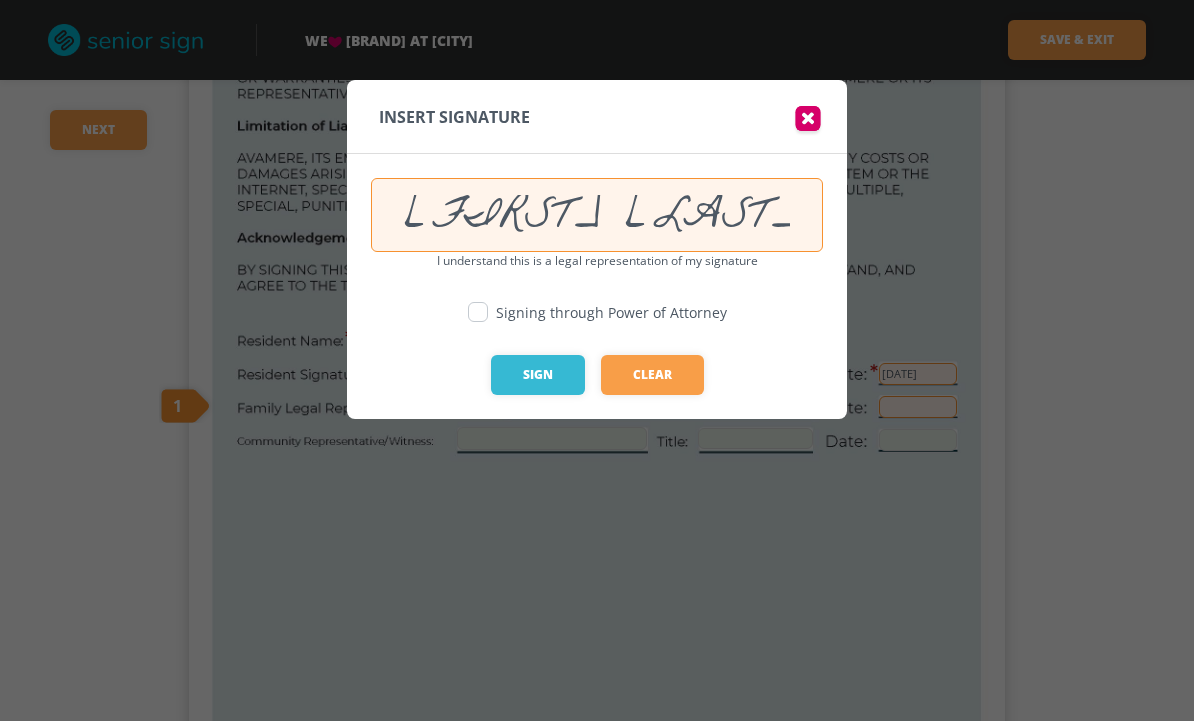 click at bounding box center (482, 312) 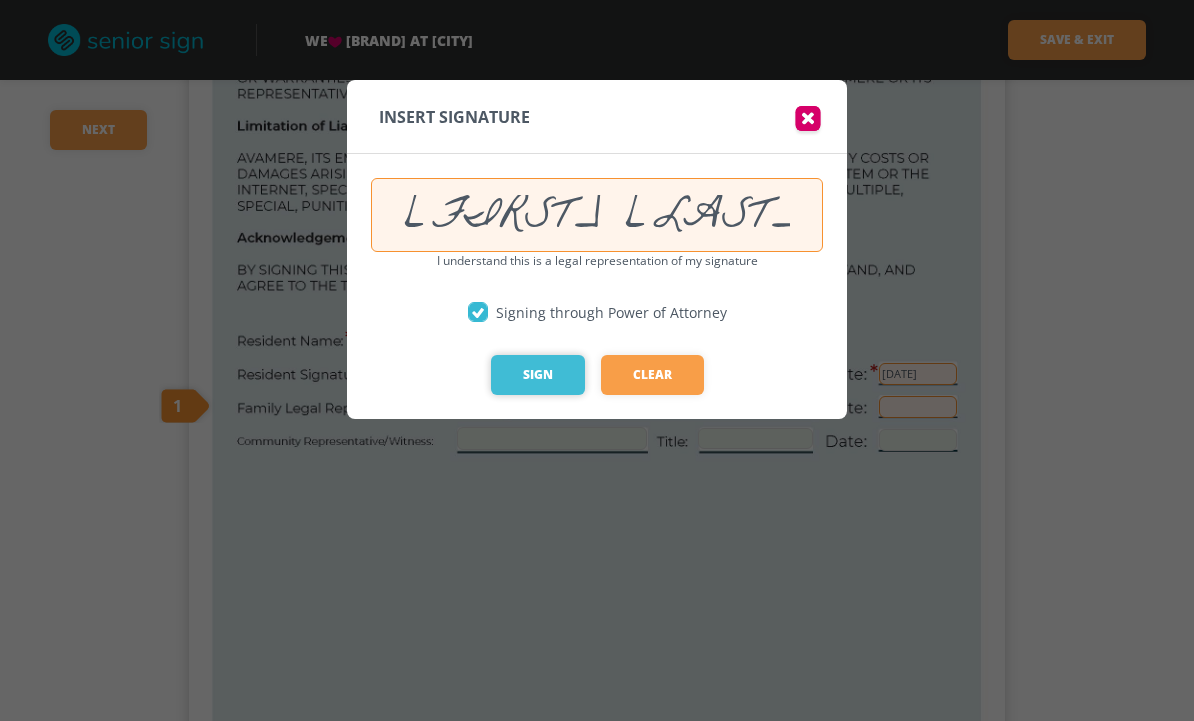 click on "Sign" at bounding box center [538, 375] 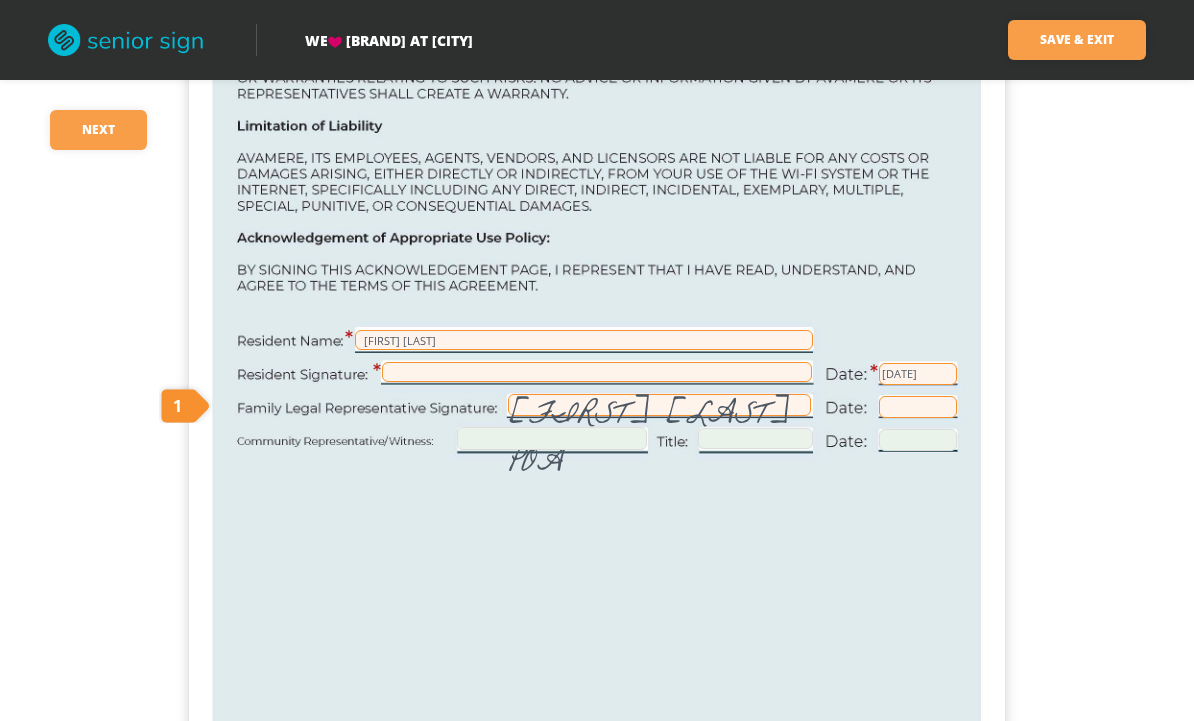 click on "We [BRAND] at [CITY] Save & Exit Save & exit FILLED 3 / 5 1 required Next 1 [FIRST] [LAST] [FIRST] [LAST] POA [MM]/[DD]/[YYYY]" at bounding box center [597, -1256] 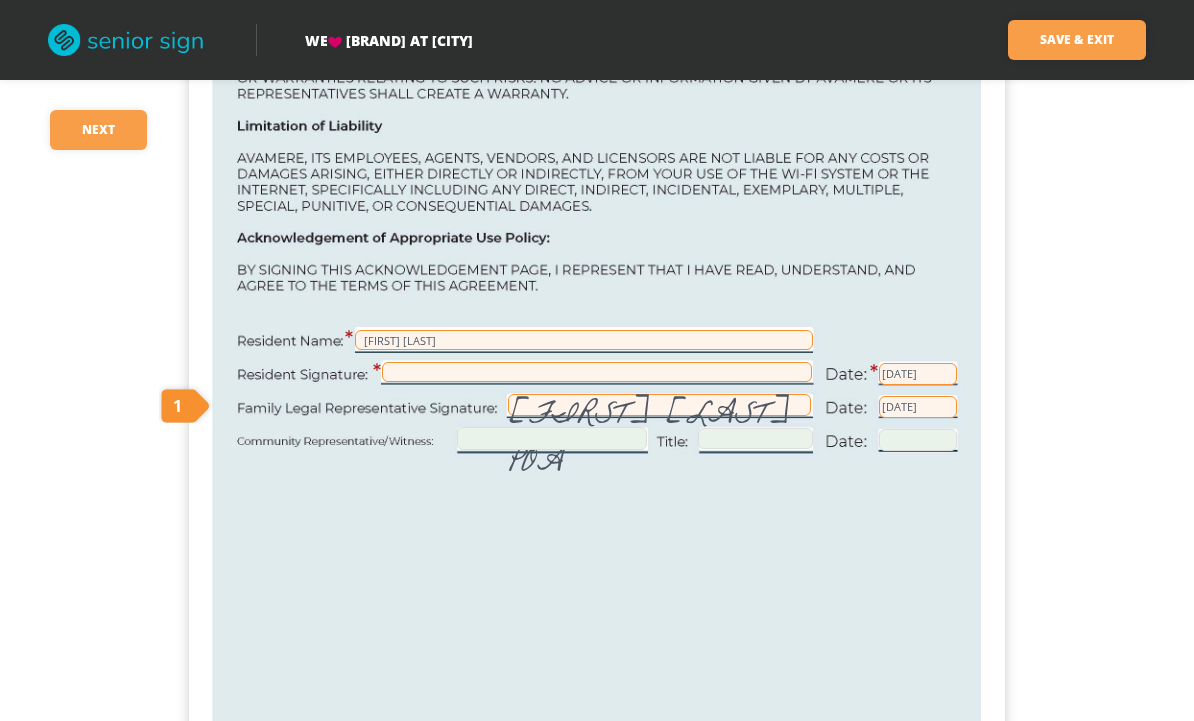 click on "[DATE]" at bounding box center [918, 374] 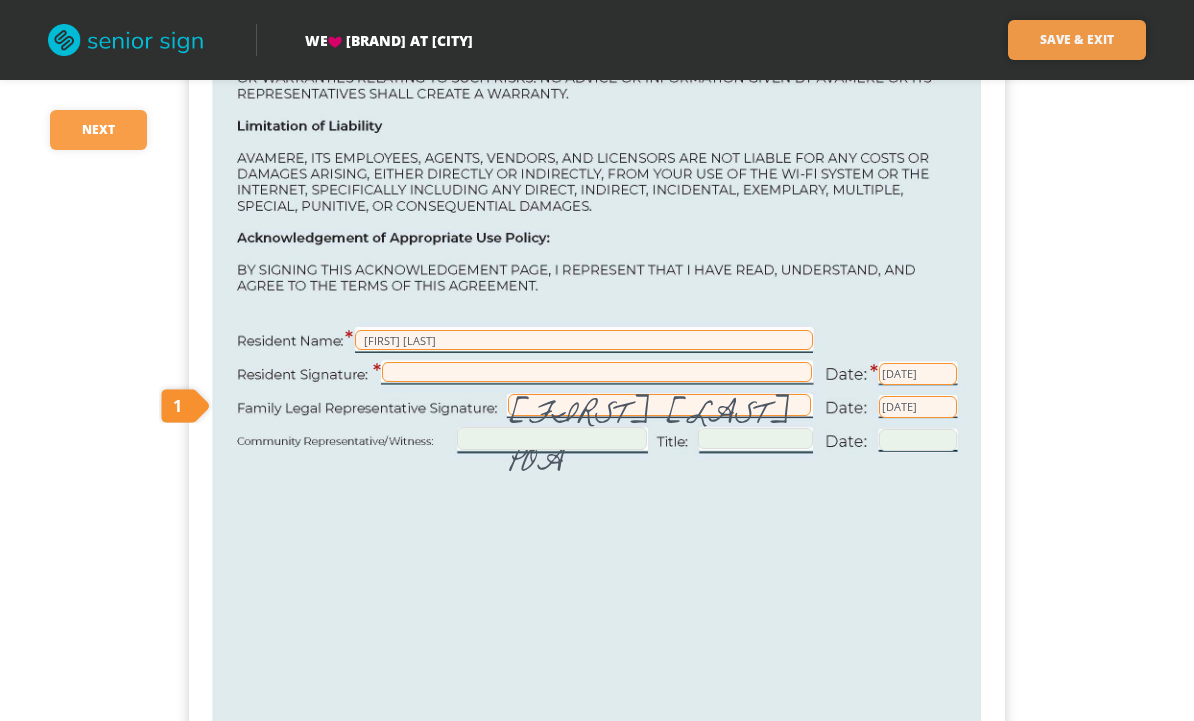 click on "Save & Exit" at bounding box center (1077, 40) 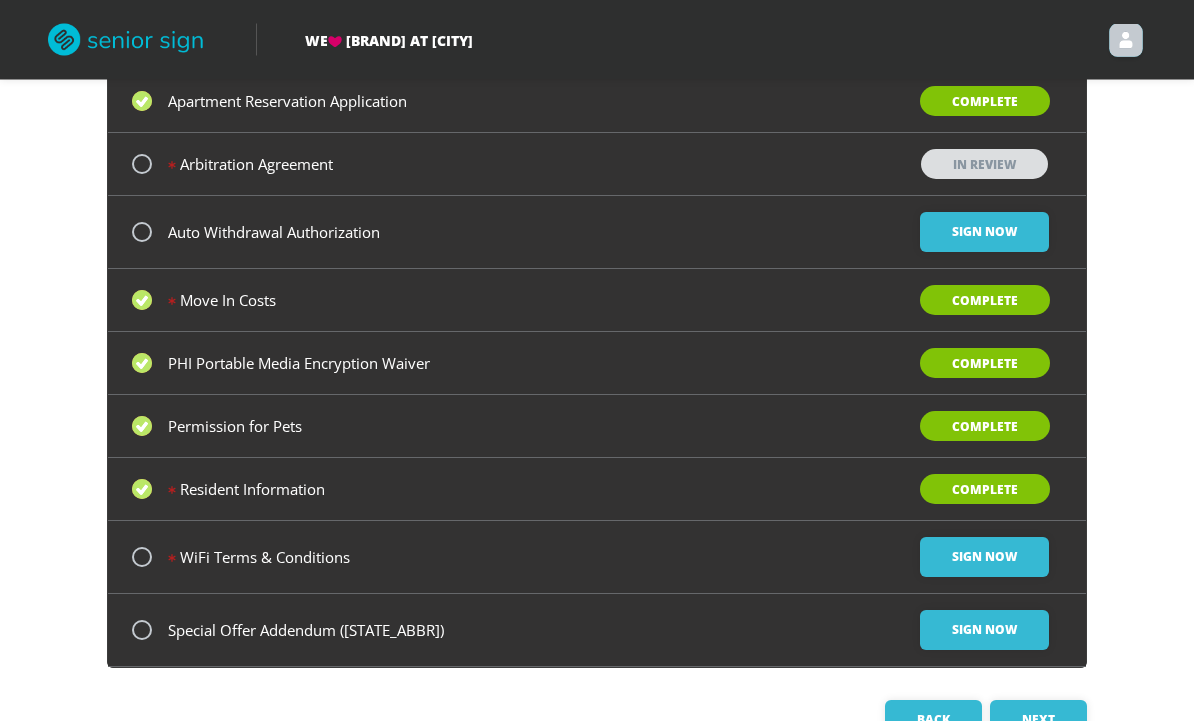 scroll, scrollTop: 224, scrollLeft: 0, axis: vertical 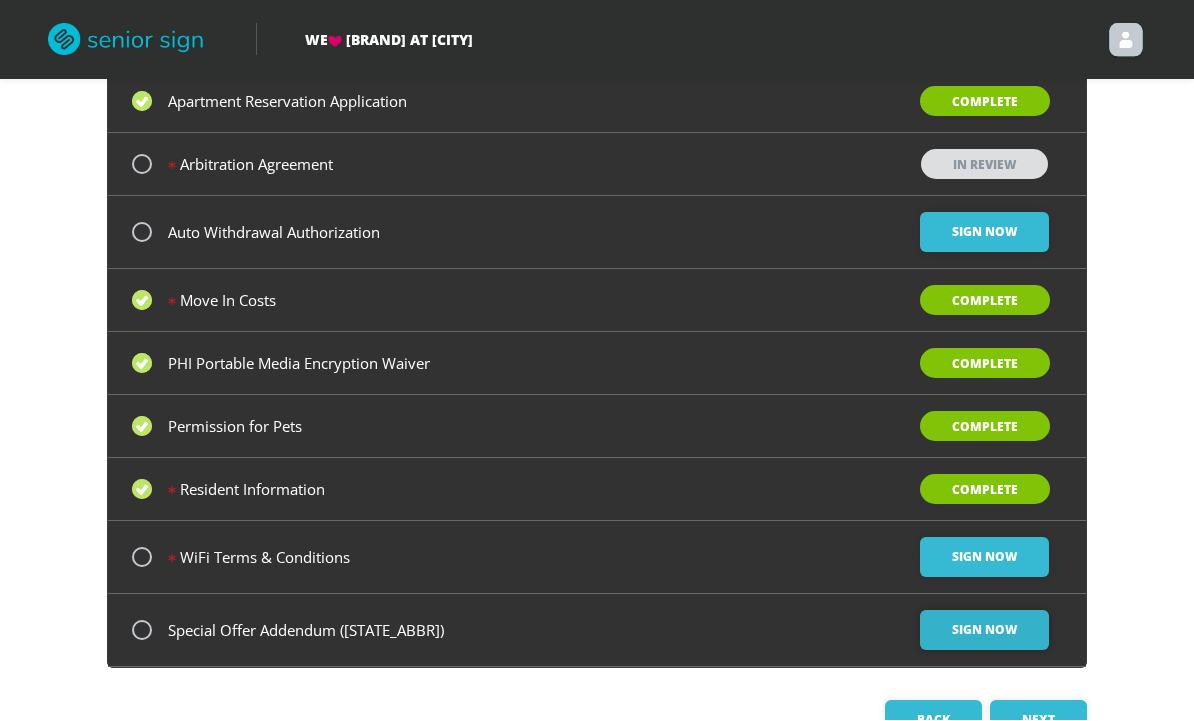 click on "Sign Now" at bounding box center [984, 233] 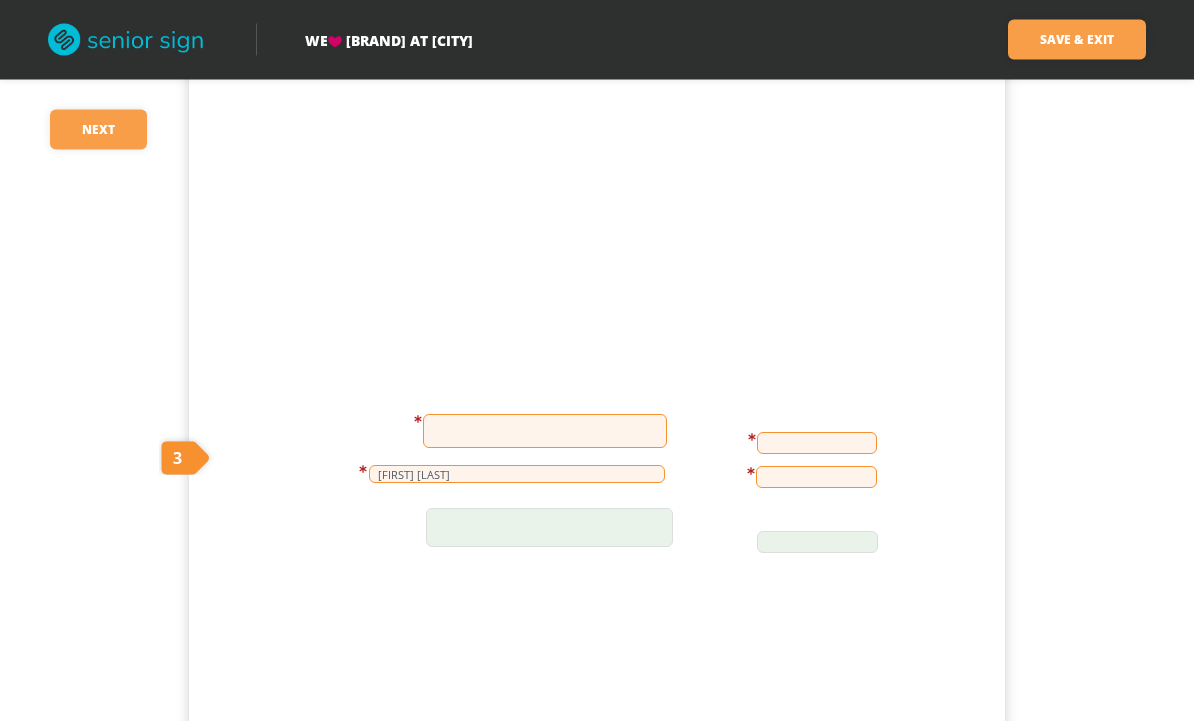 scroll, scrollTop: 454, scrollLeft: 0, axis: vertical 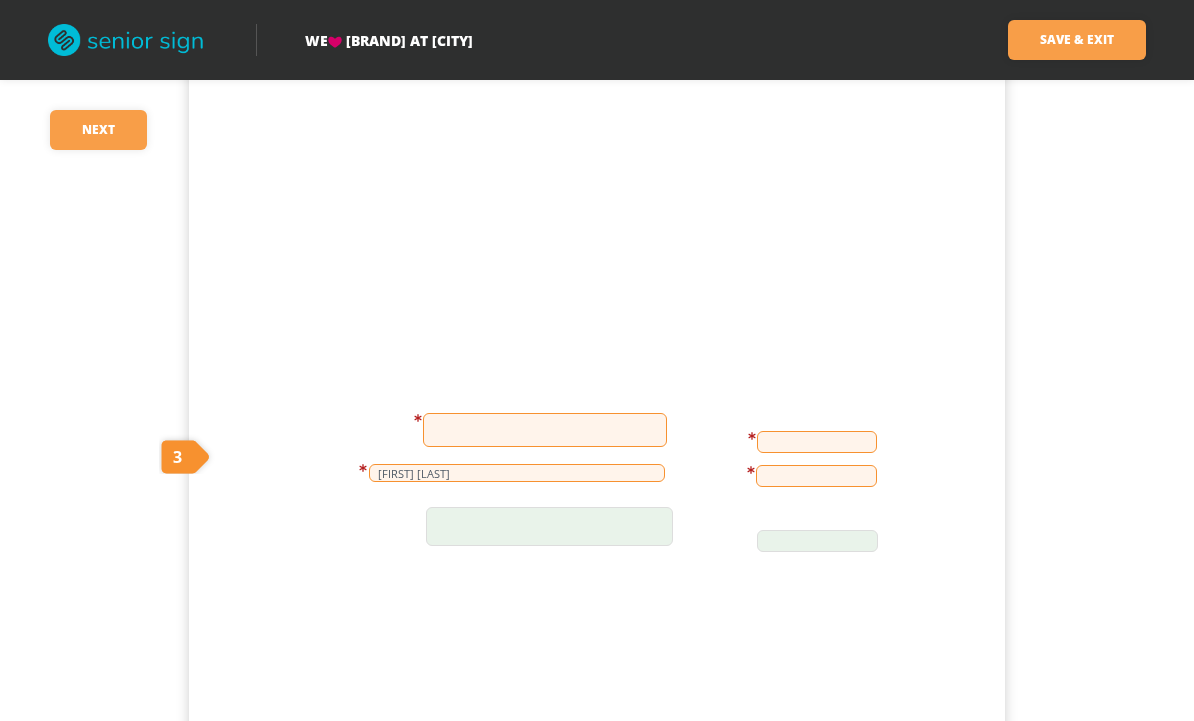 click at bounding box center [545, 430] 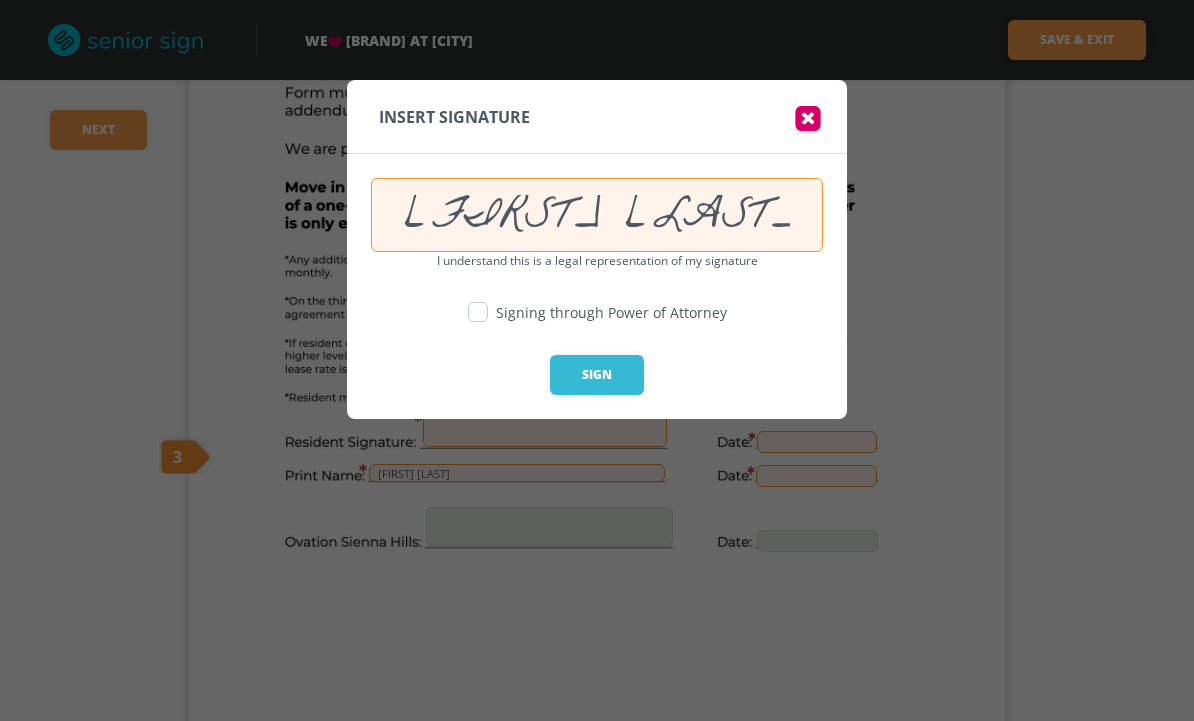 type on "[FIRST] [LAST]" 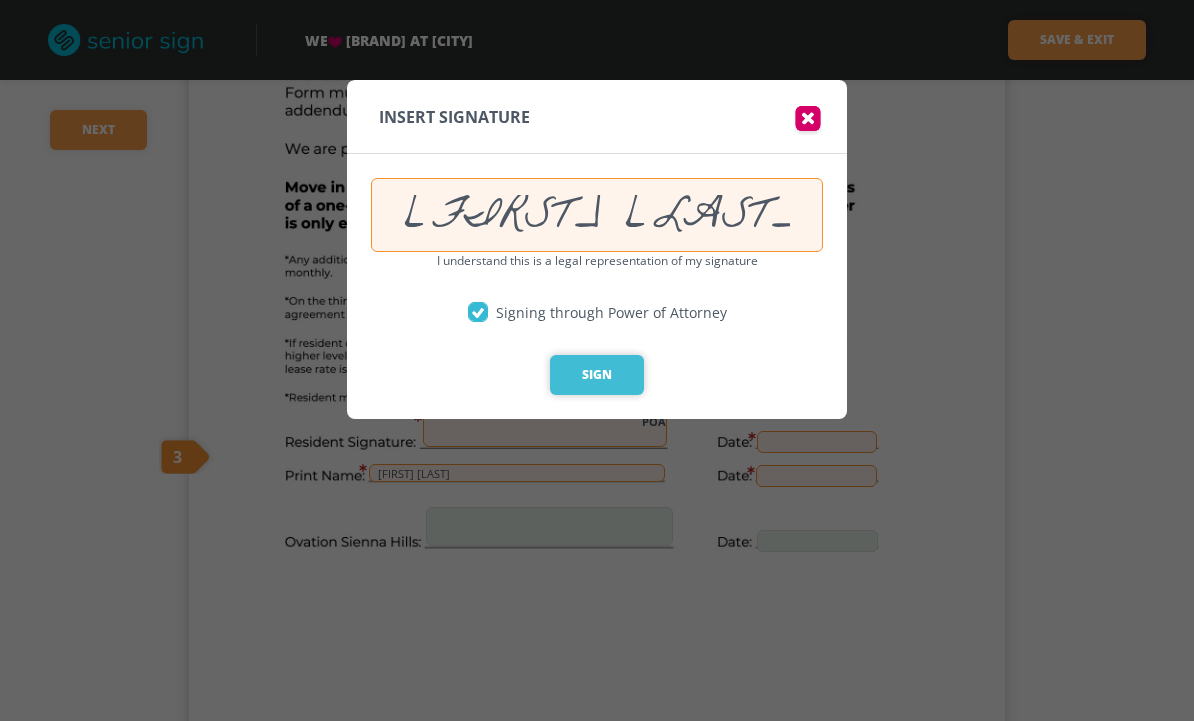 click on "Sign" at bounding box center (597, 375) 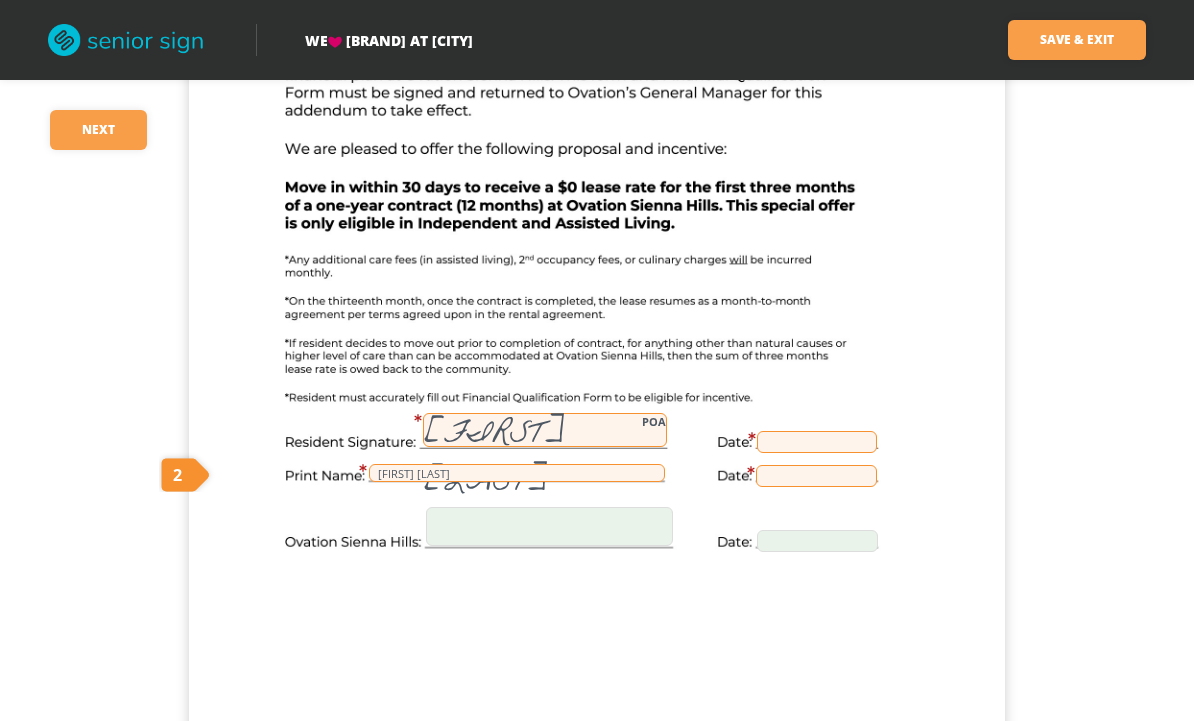 click at bounding box center [817, 442] 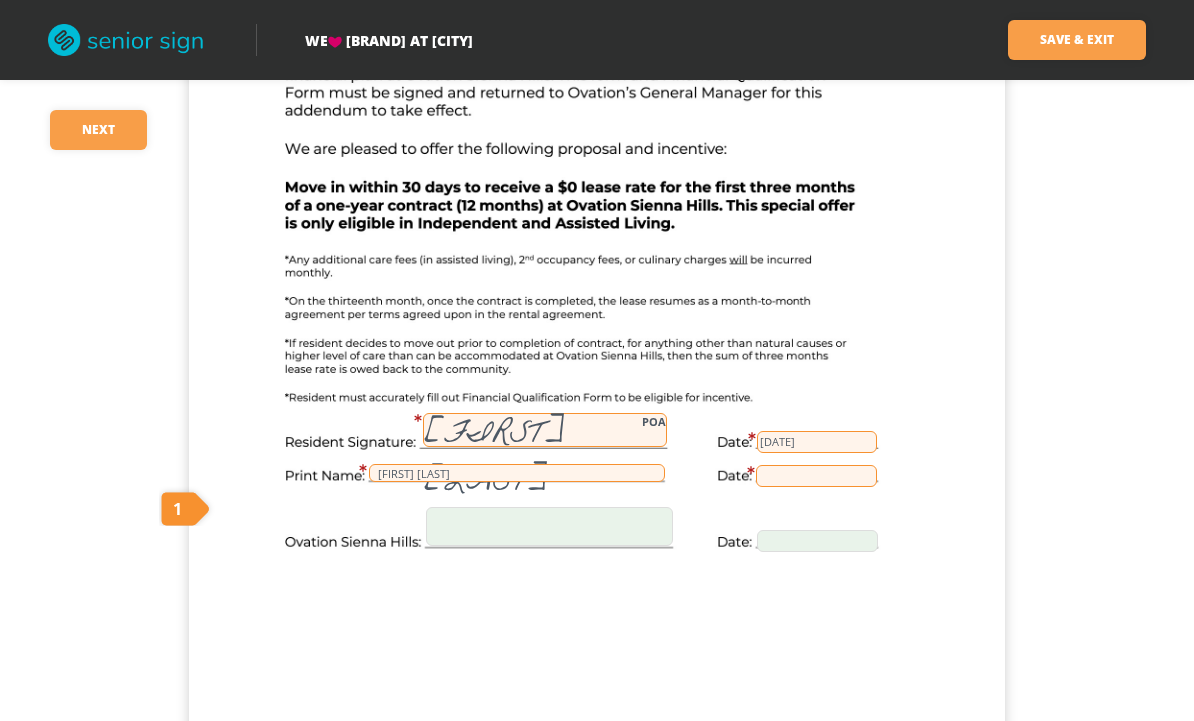 click at bounding box center (816, 476) 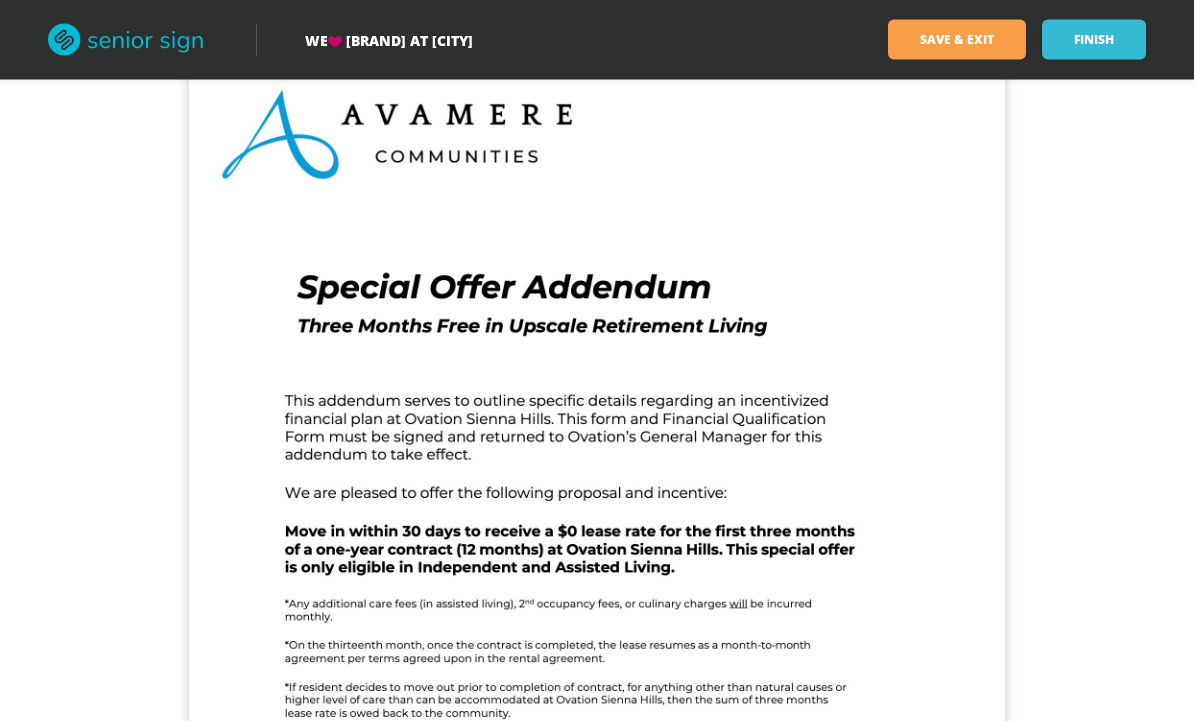 scroll, scrollTop: 0, scrollLeft: 0, axis: both 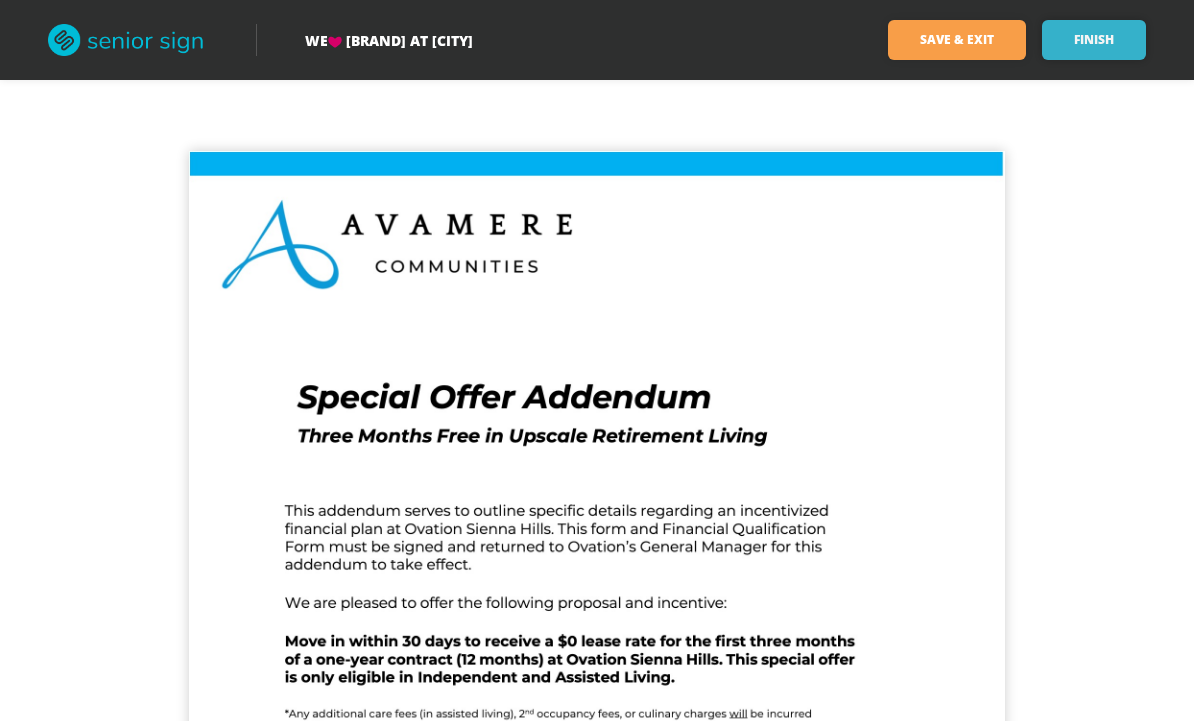 click on "Finish" at bounding box center (1094, 40) 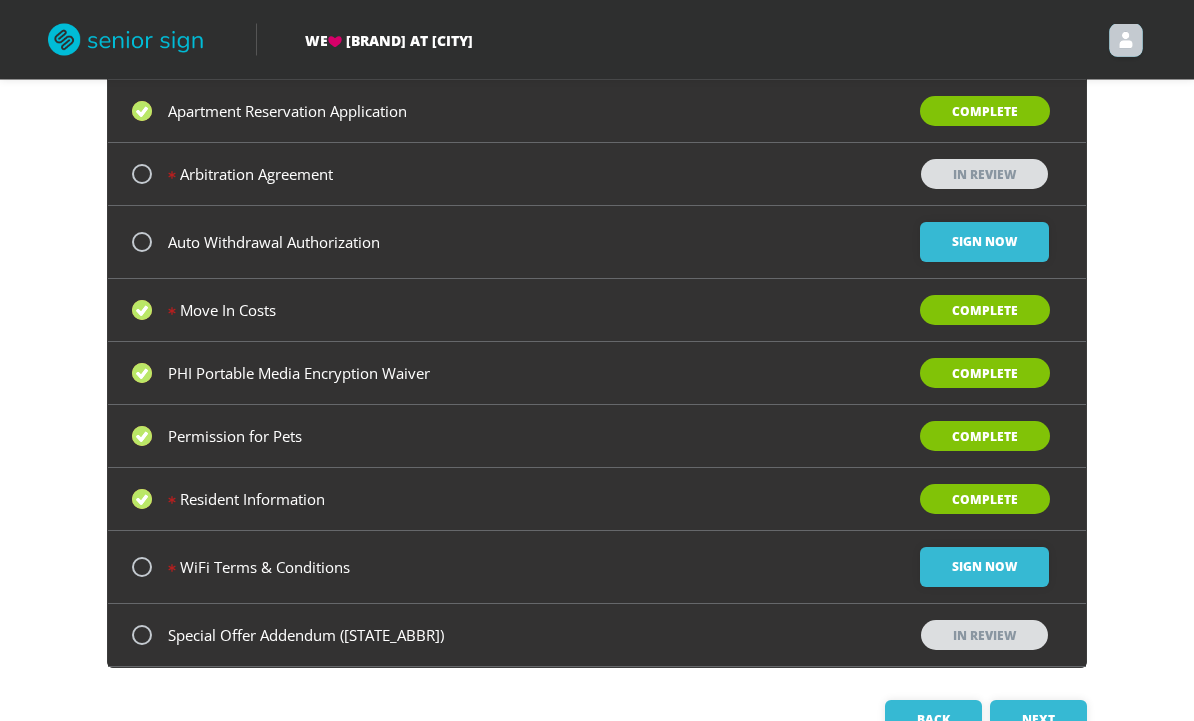 scroll, scrollTop: 214, scrollLeft: 0, axis: vertical 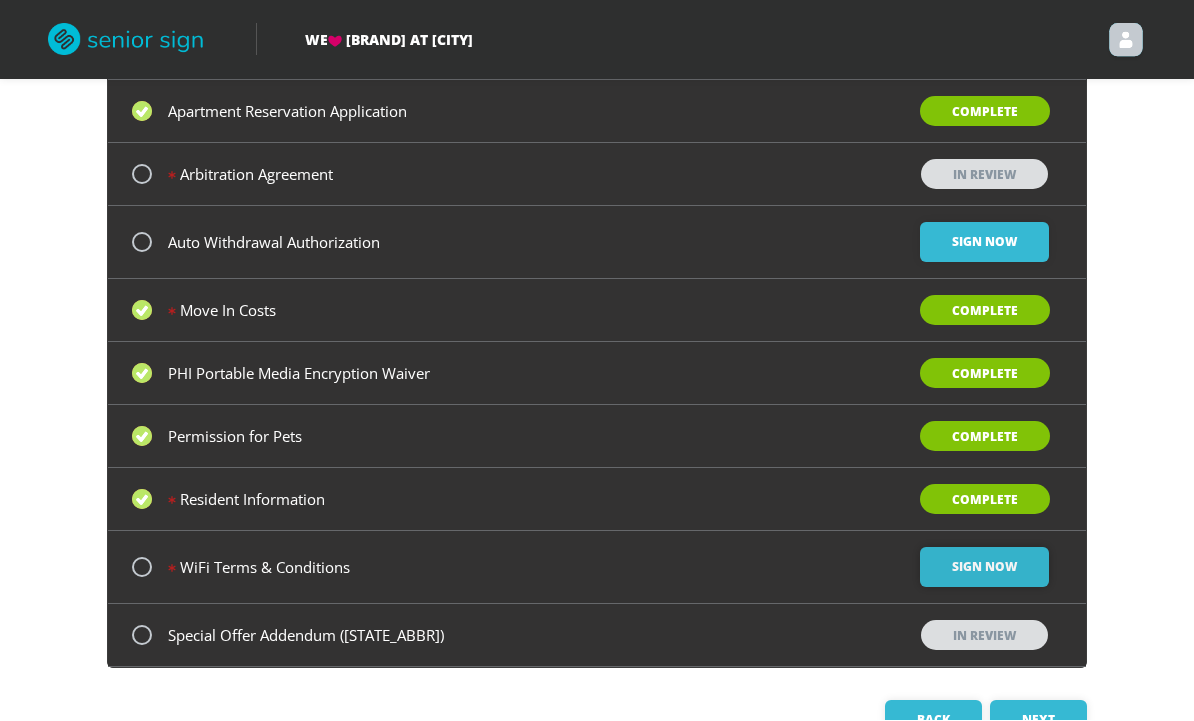 click on "Sign Now" at bounding box center [984, 243] 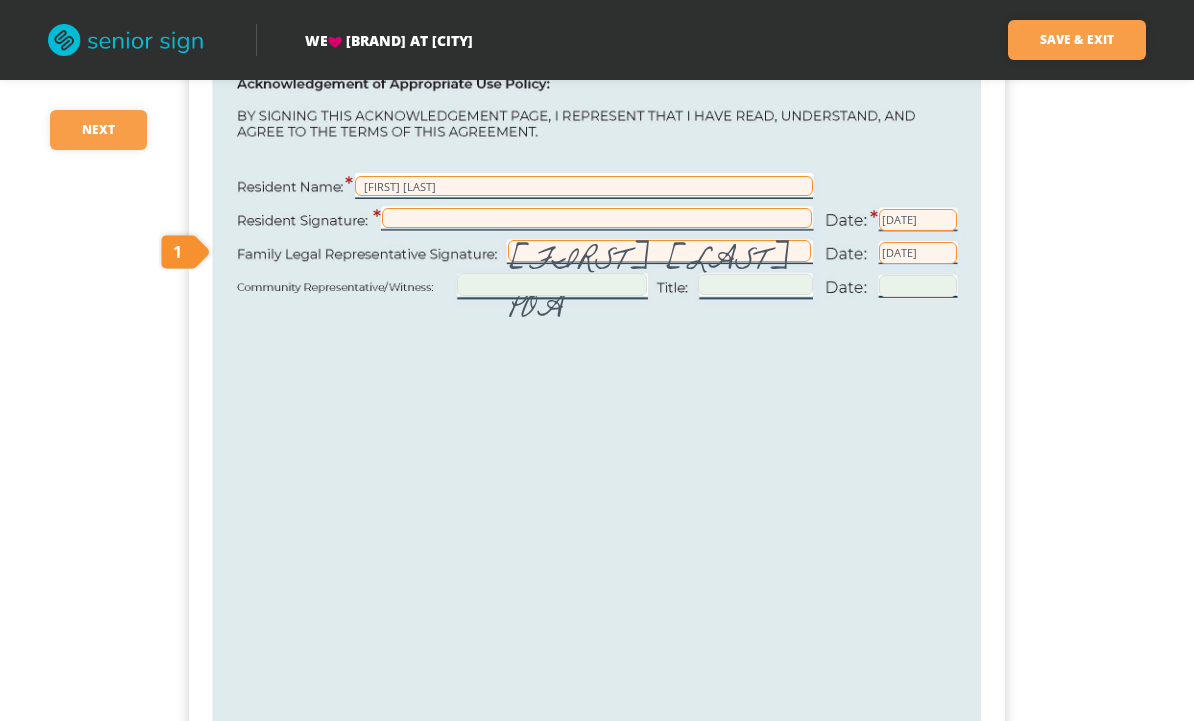 scroll, scrollTop: 3630, scrollLeft: 0, axis: vertical 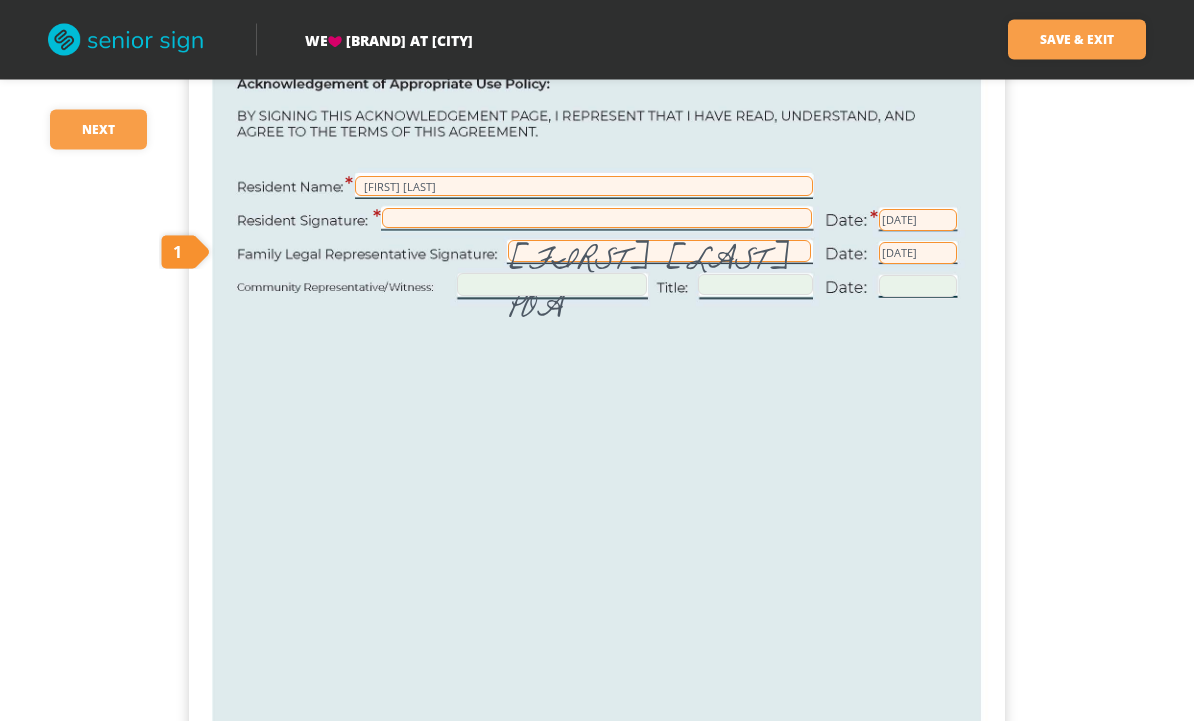 click at bounding box center (597, 219) 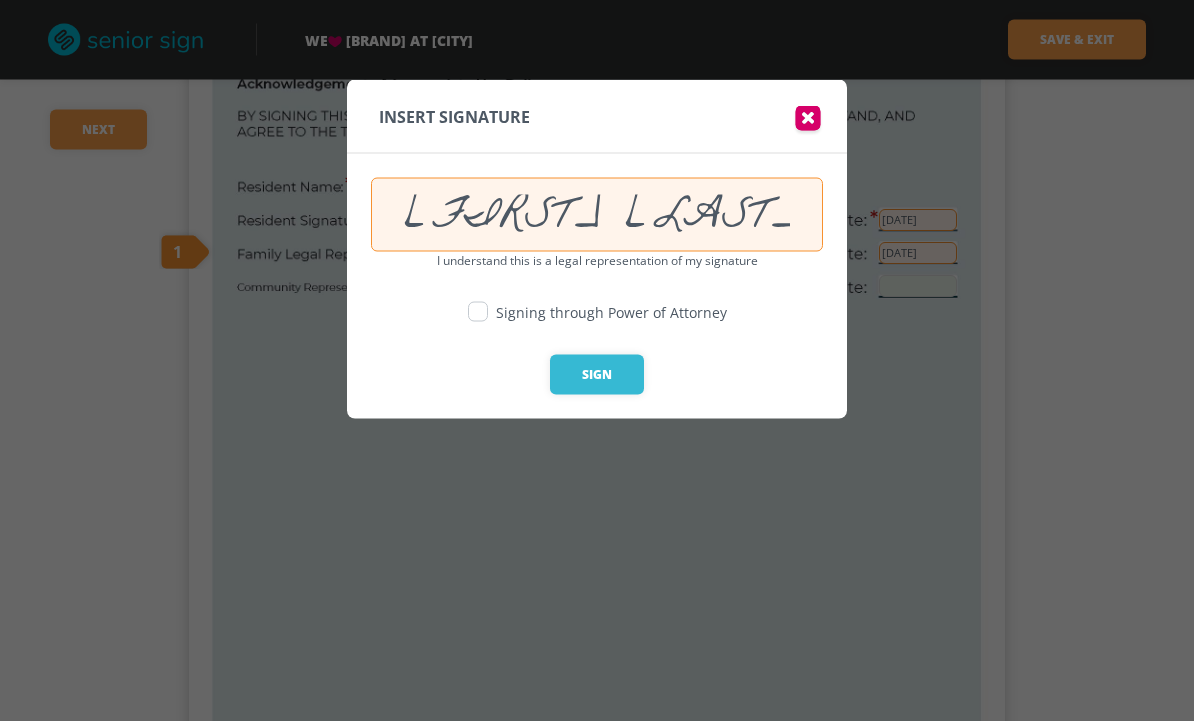 click at bounding box center [808, 121] 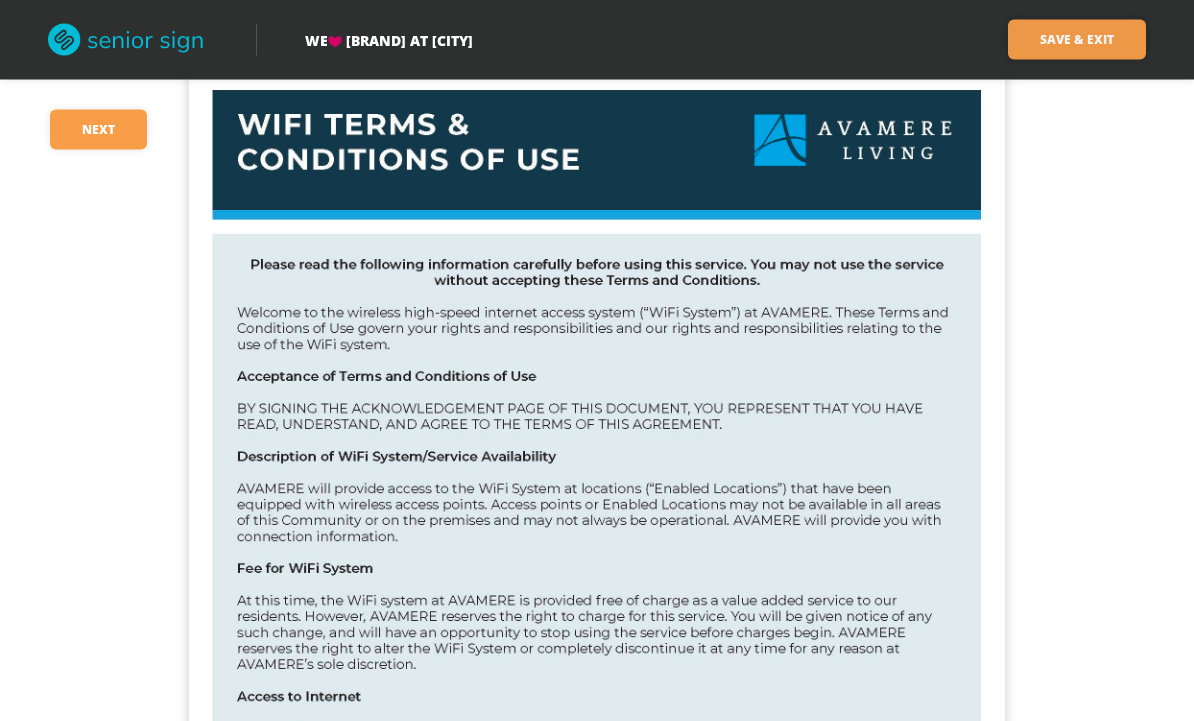 click on "Save & Exit" at bounding box center (1077, 40) 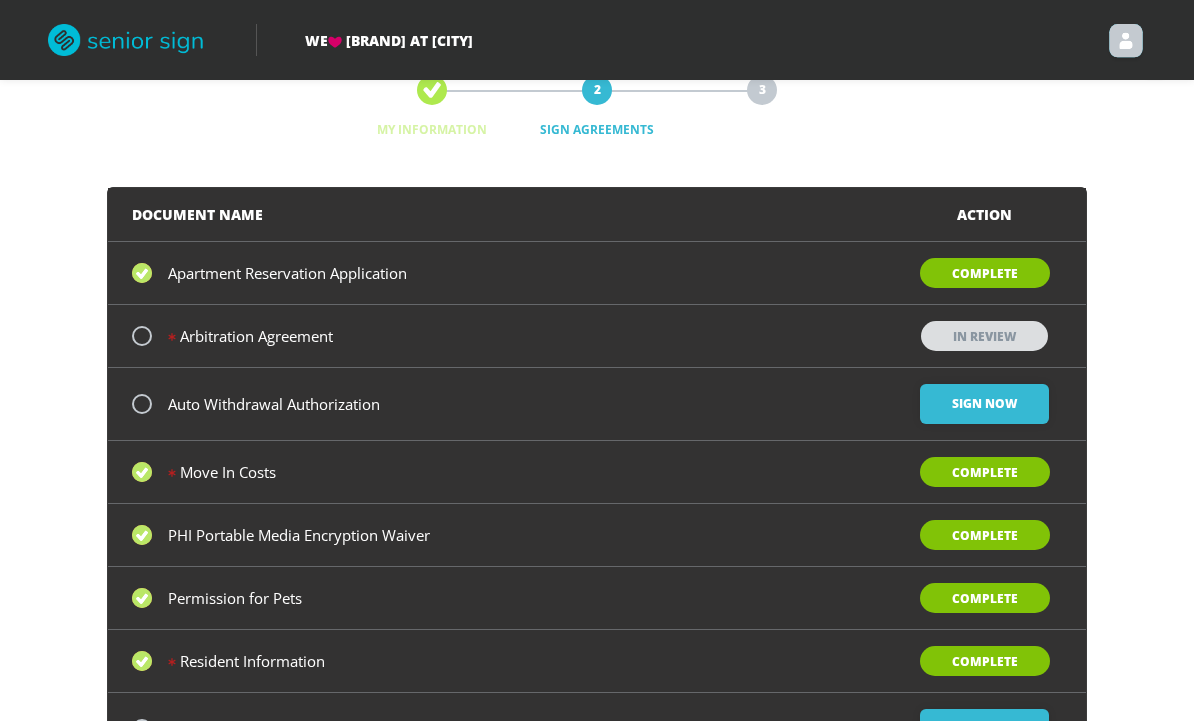 scroll, scrollTop: 52, scrollLeft: 0, axis: vertical 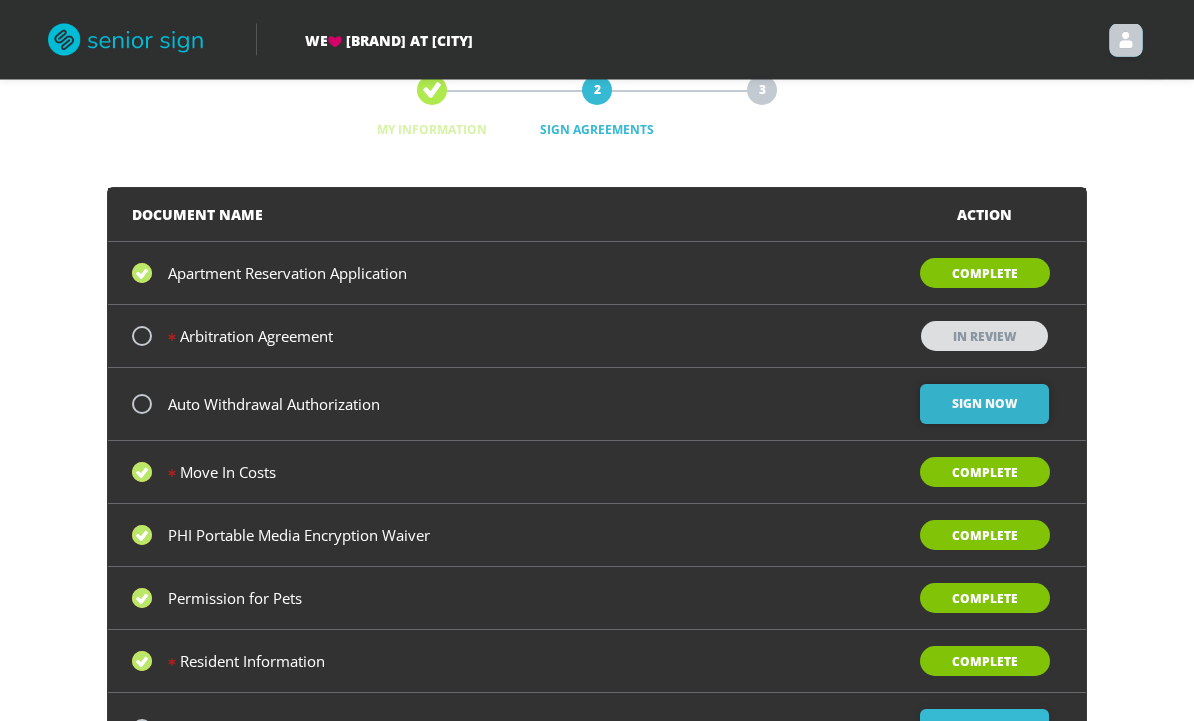click on "Sign Now" at bounding box center (984, 405) 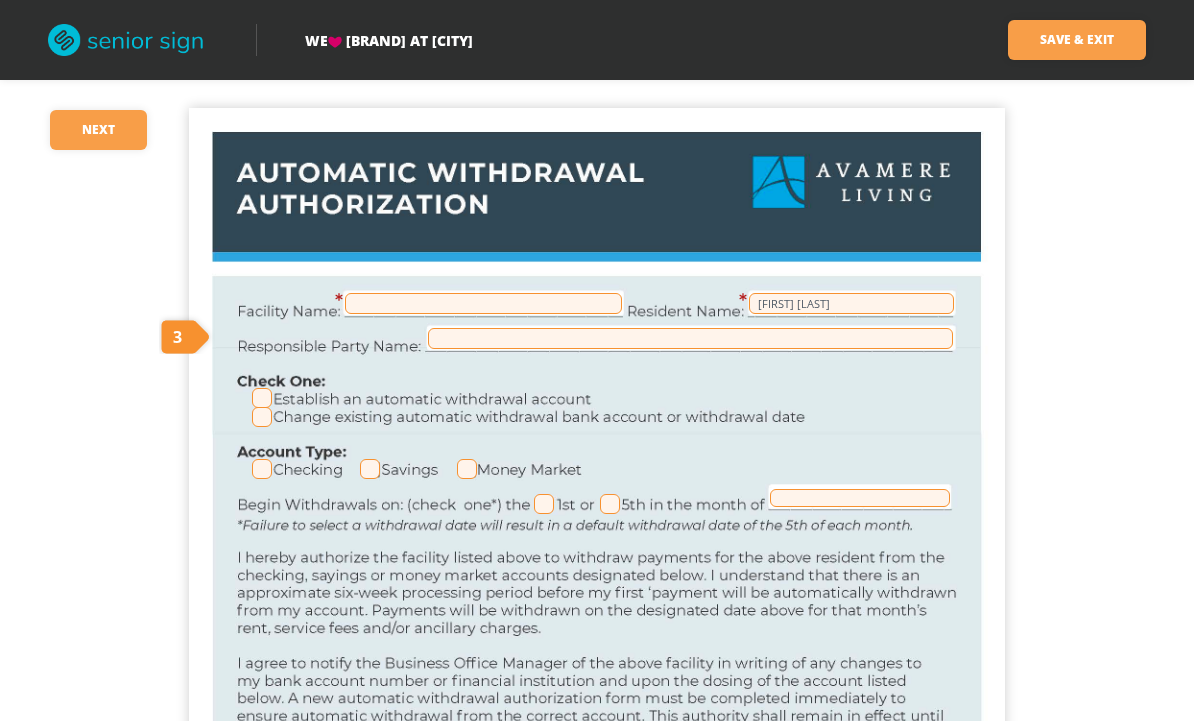 scroll, scrollTop: 0, scrollLeft: 0, axis: both 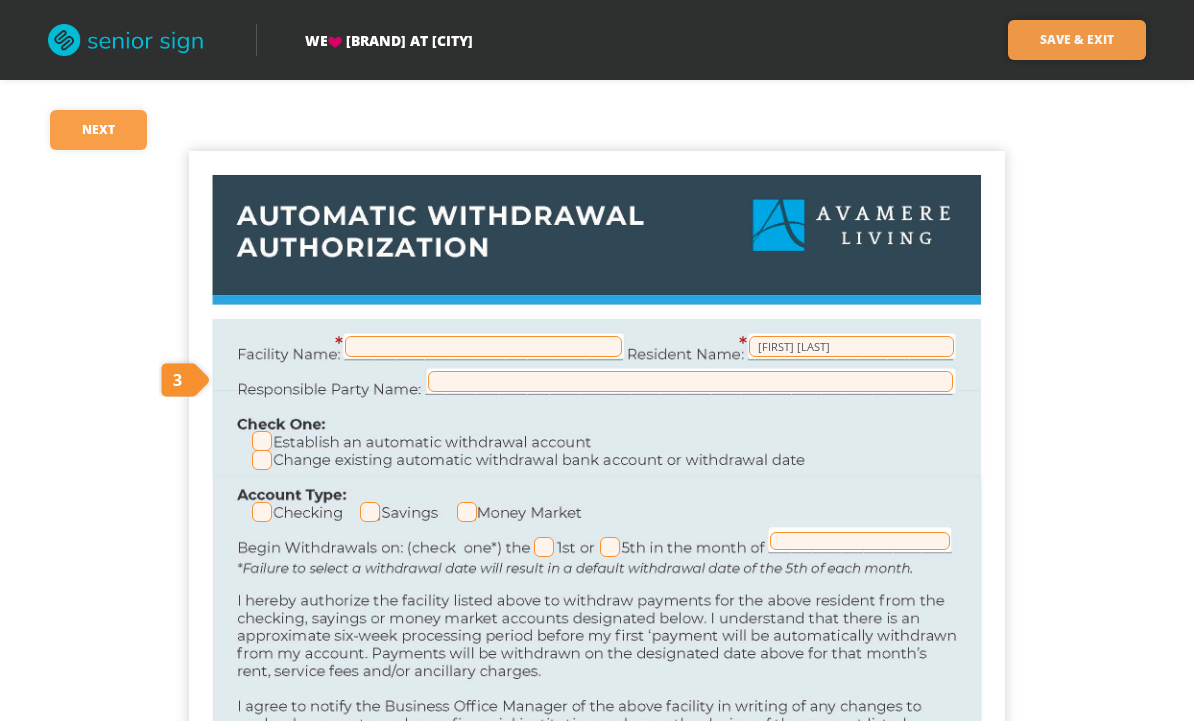 click on "Save & Exit" at bounding box center [1077, 40] 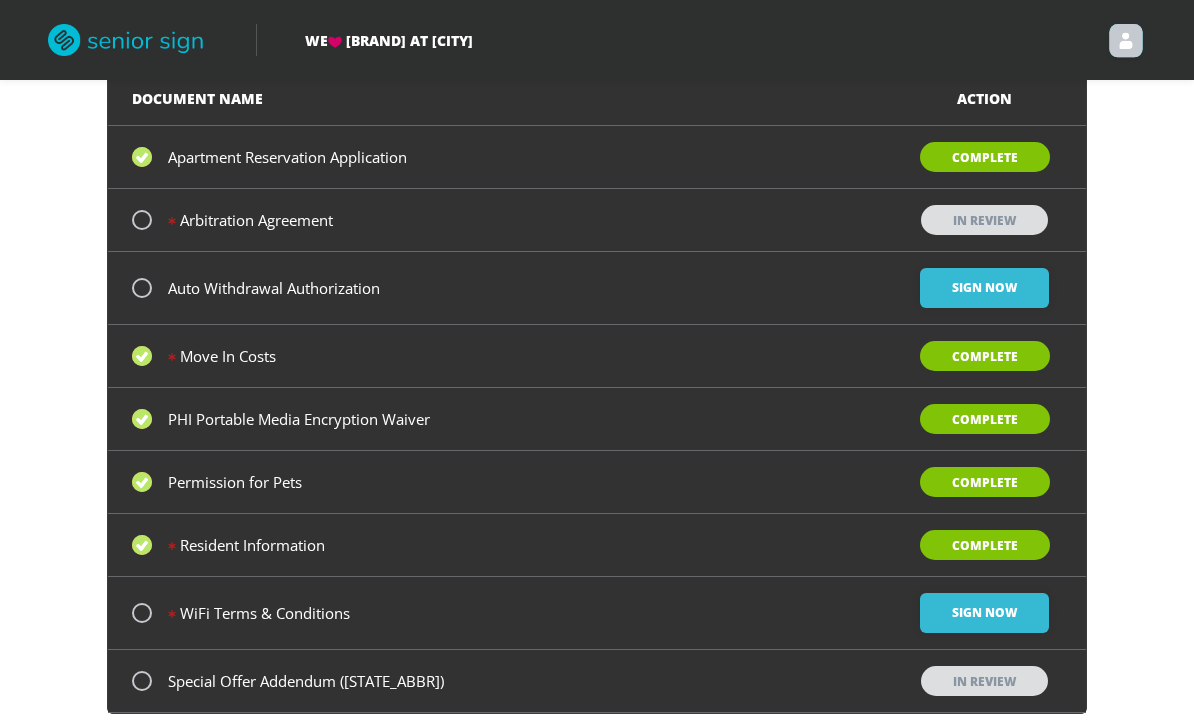 scroll, scrollTop: 214, scrollLeft: 0, axis: vertical 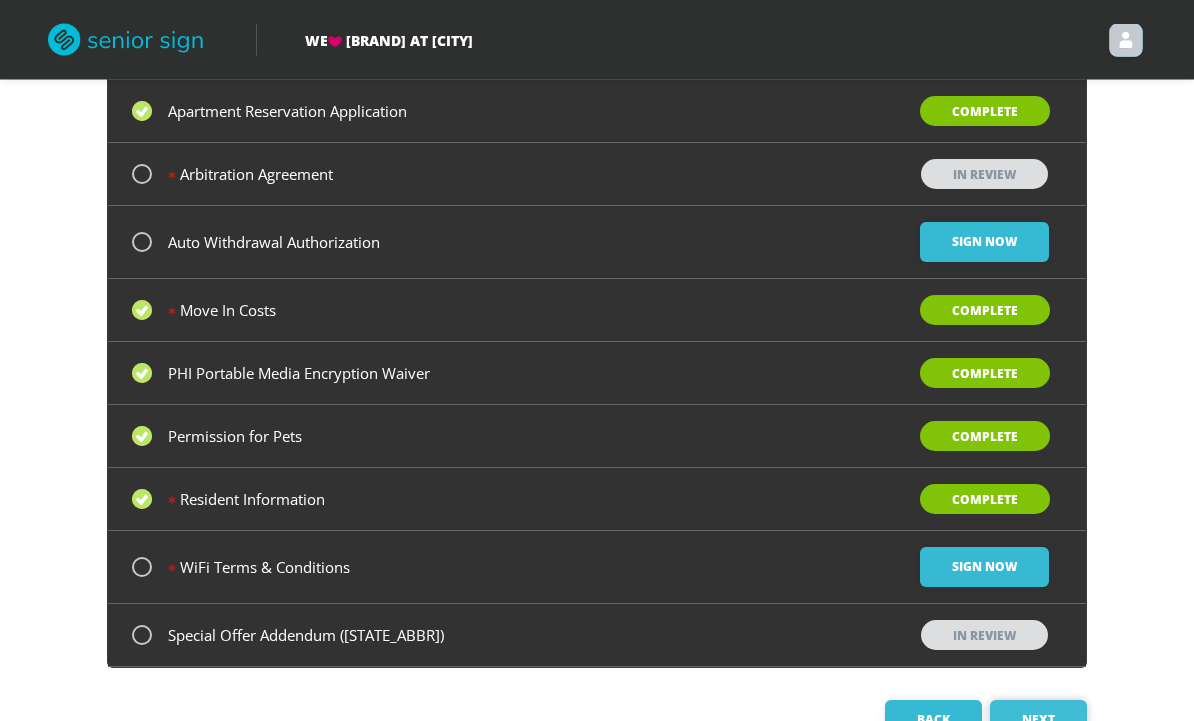 click on "Next" at bounding box center (1038, 721) 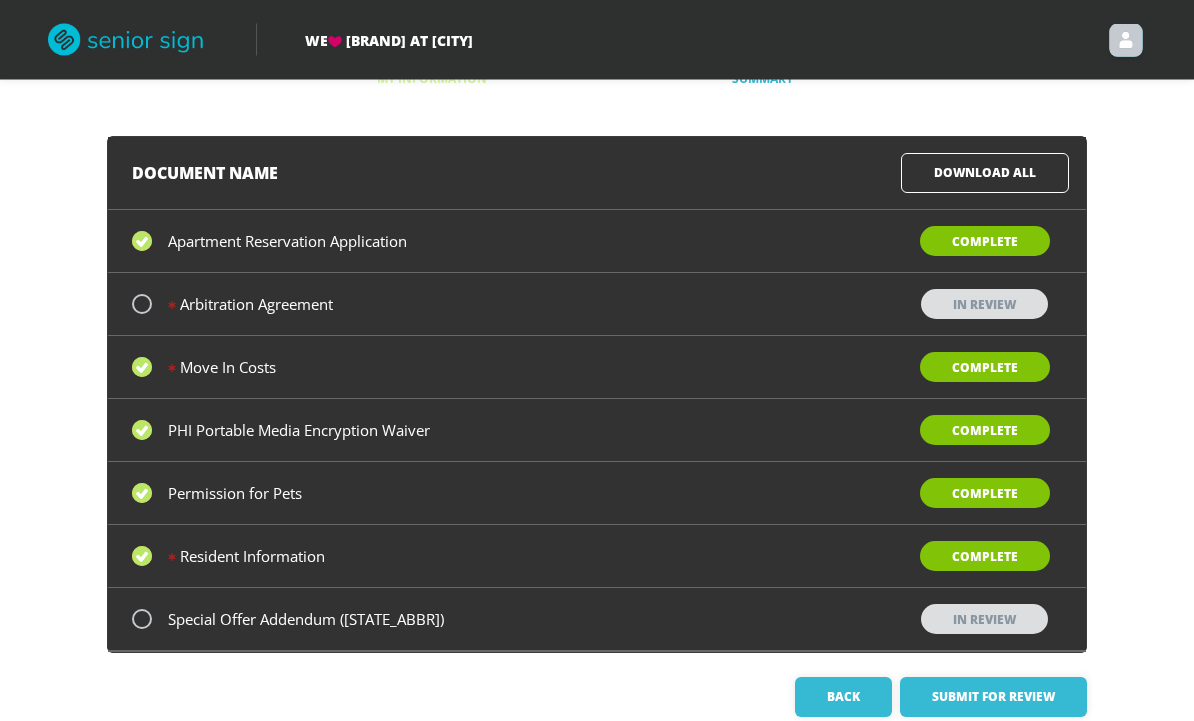 scroll, scrollTop: 103, scrollLeft: 0, axis: vertical 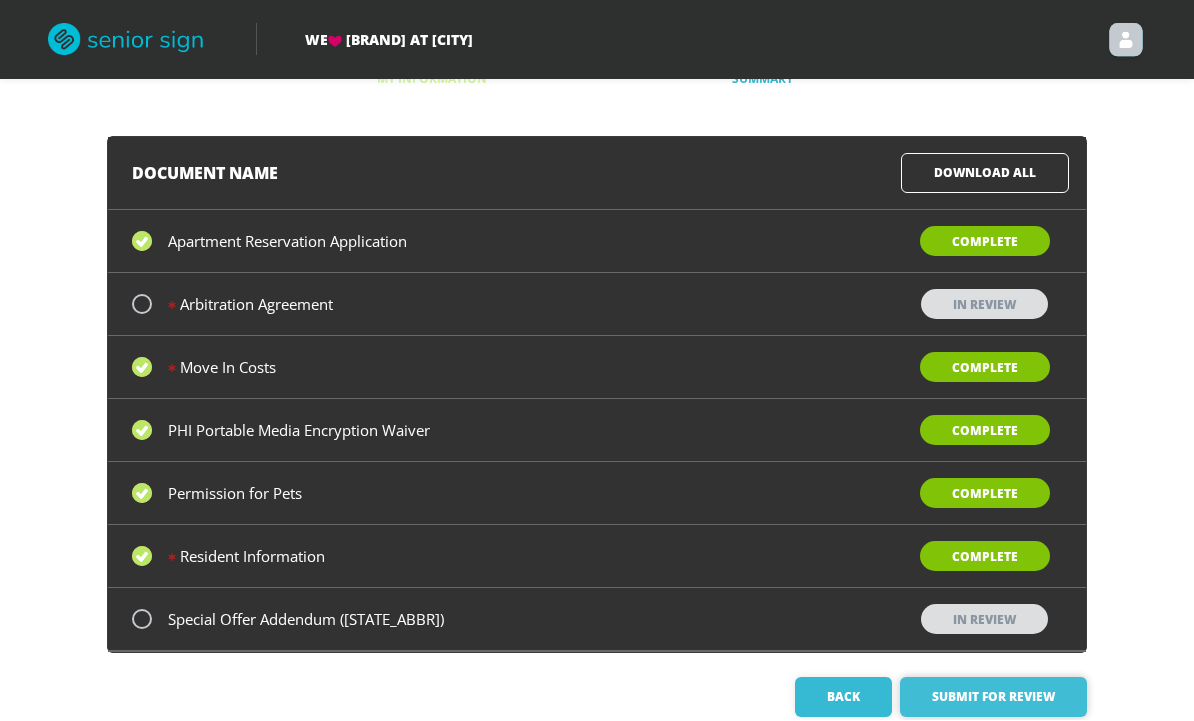 click on "Submit for Review" at bounding box center [993, 698] 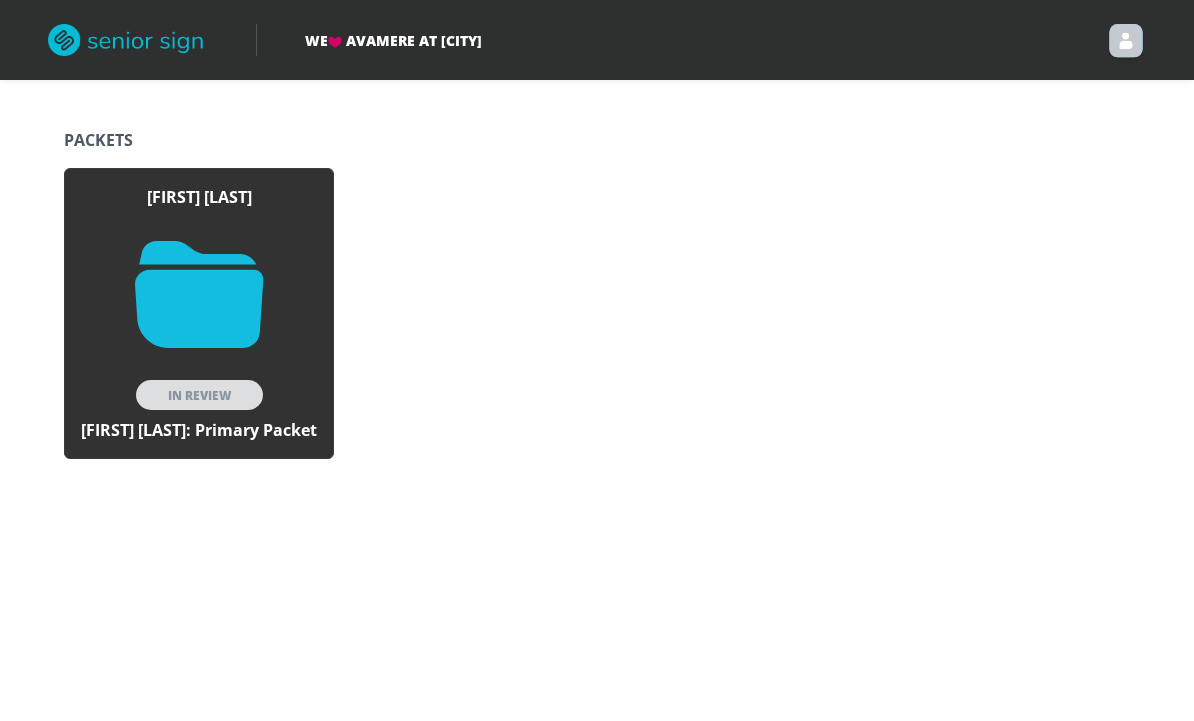 scroll, scrollTop: 0, scrollLeft: 0, axis: both 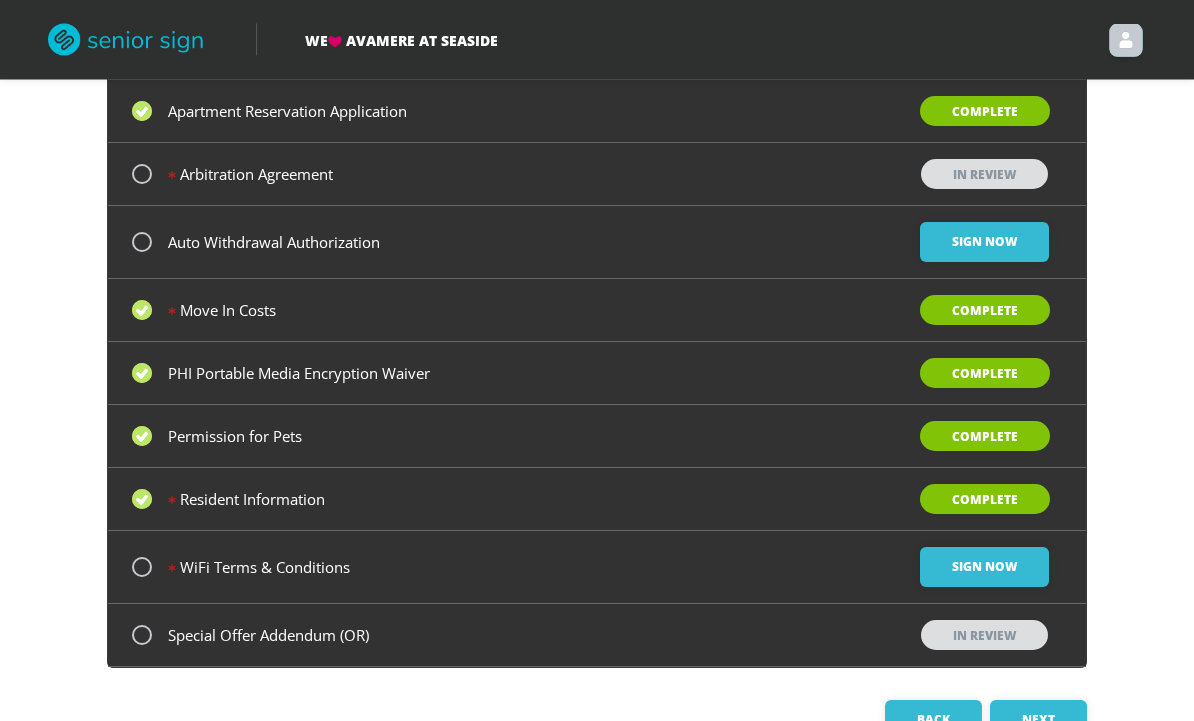 click on "Complete" at bounding box center [985, 112] 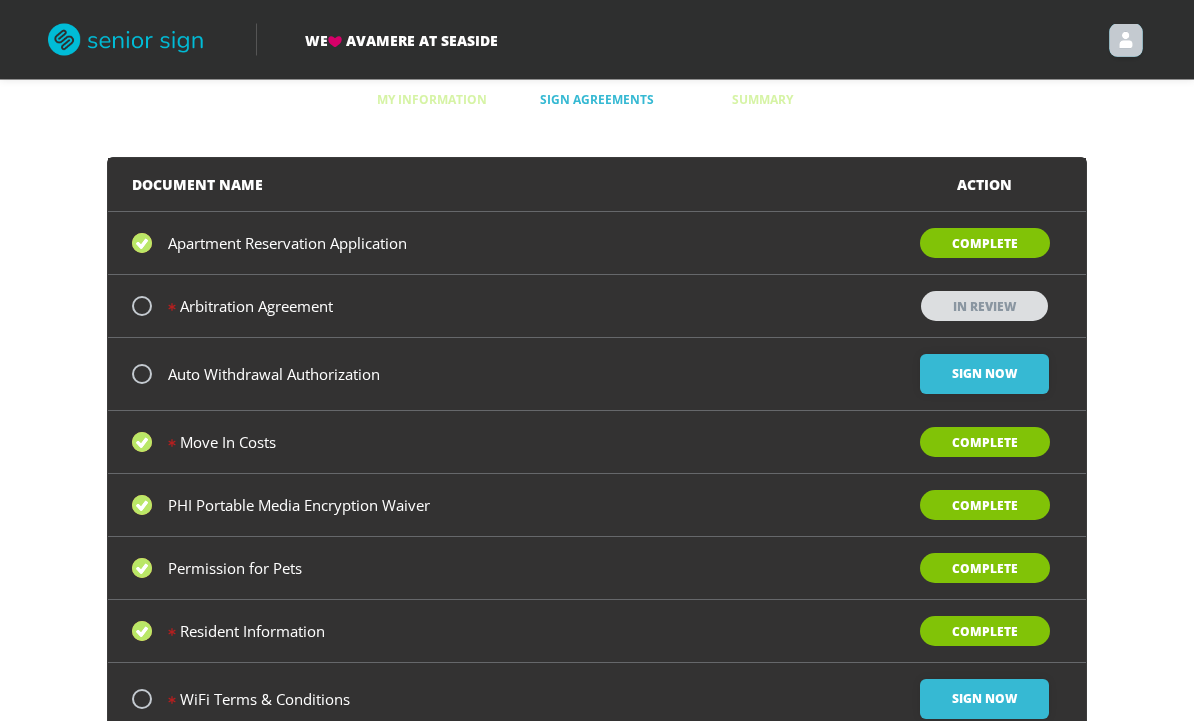scroll, scrollTop: 0, scrollLeft: 0, axis: both 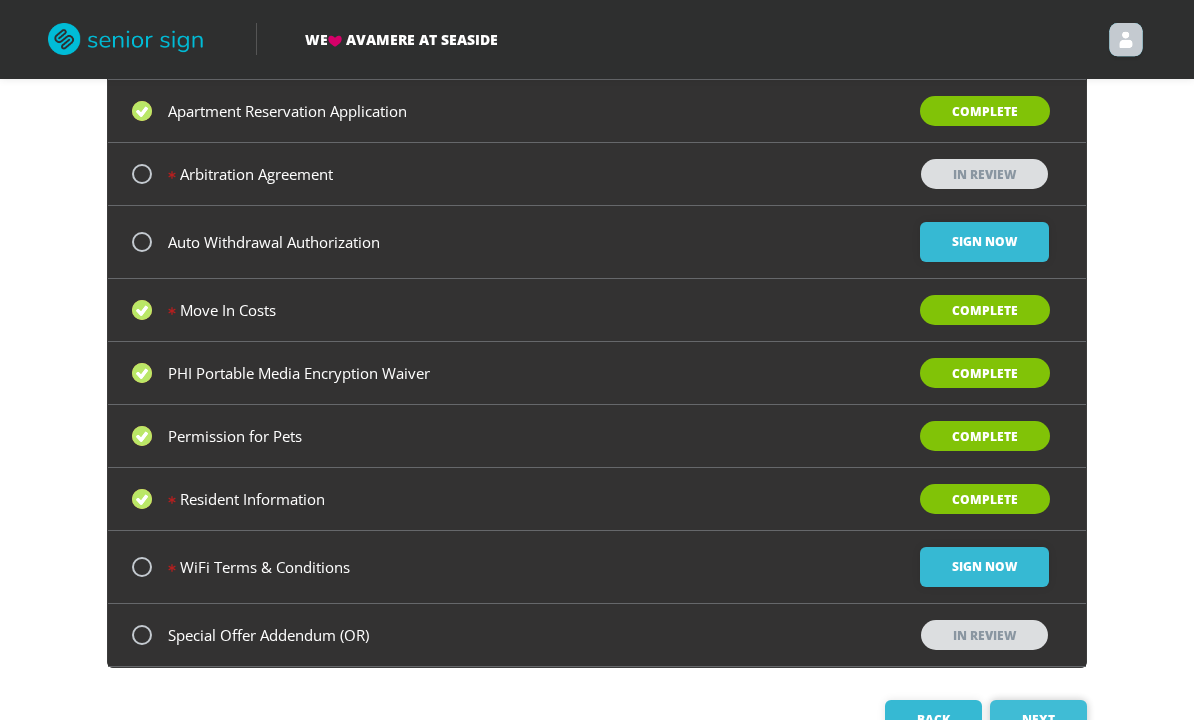 click on "Next" at bounding box center [1038, 721] 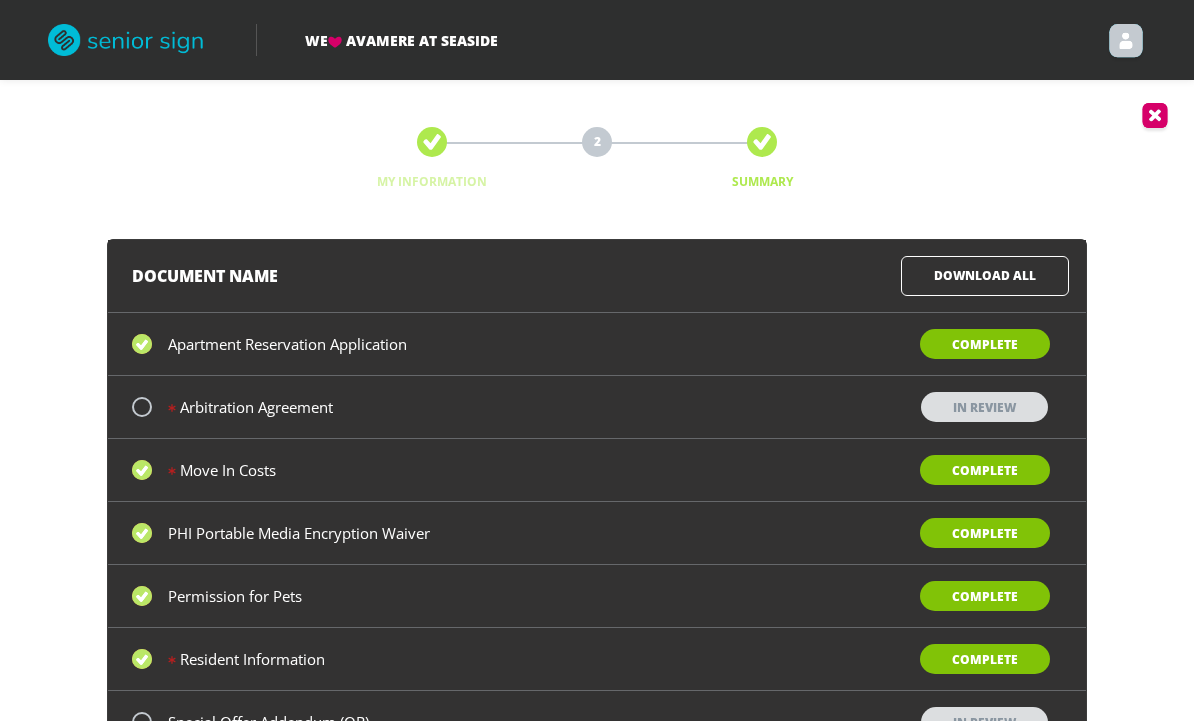 click on "Complete" at bounding box center [985, 344] 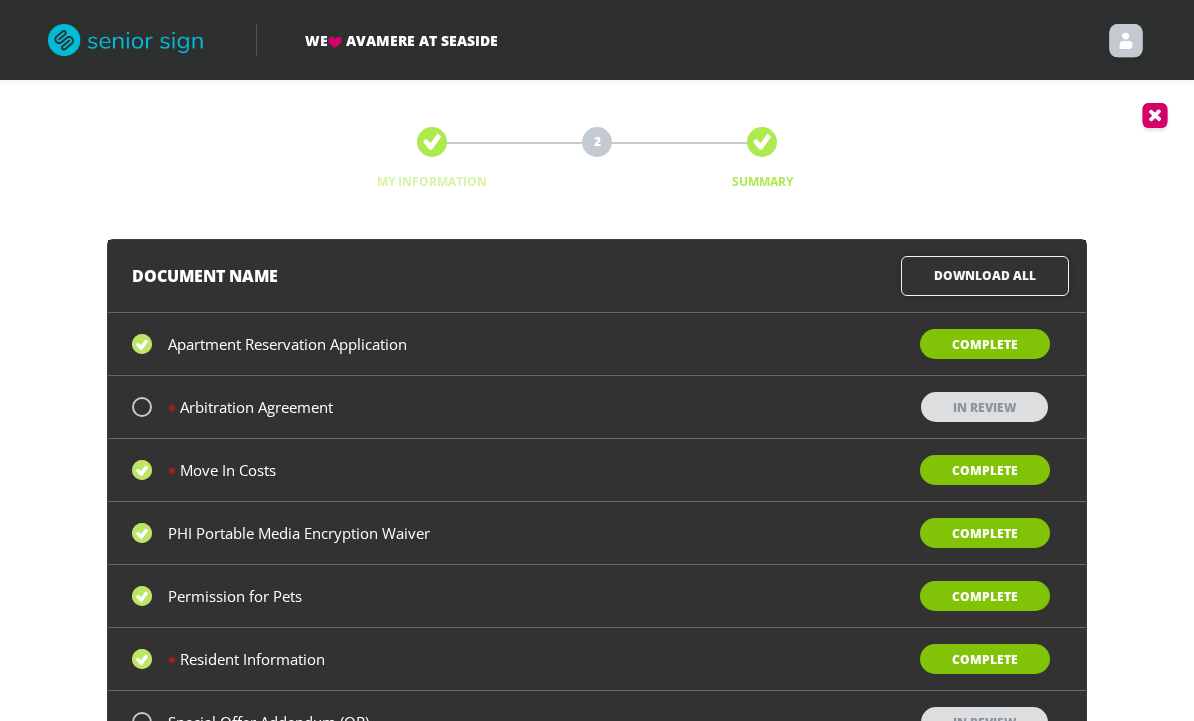 click on "Download All" at bounding box center (985, 276) 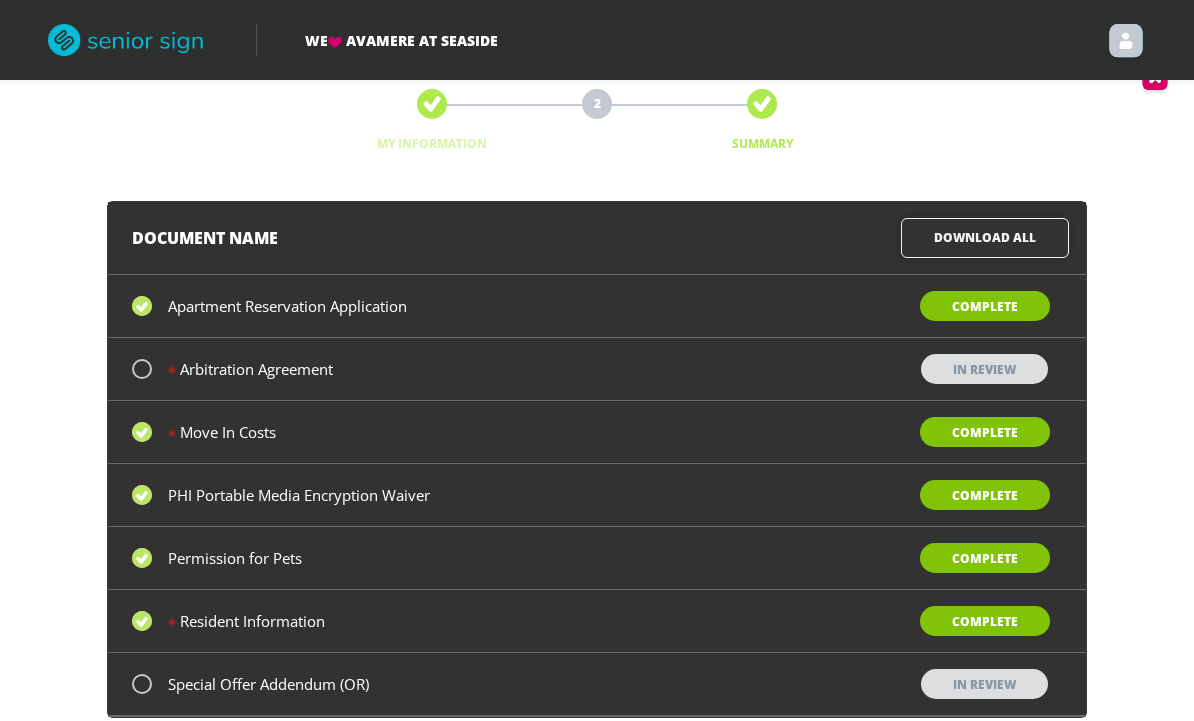 scroll, scrollTop: 0, scrollLeft: 0, axis: both 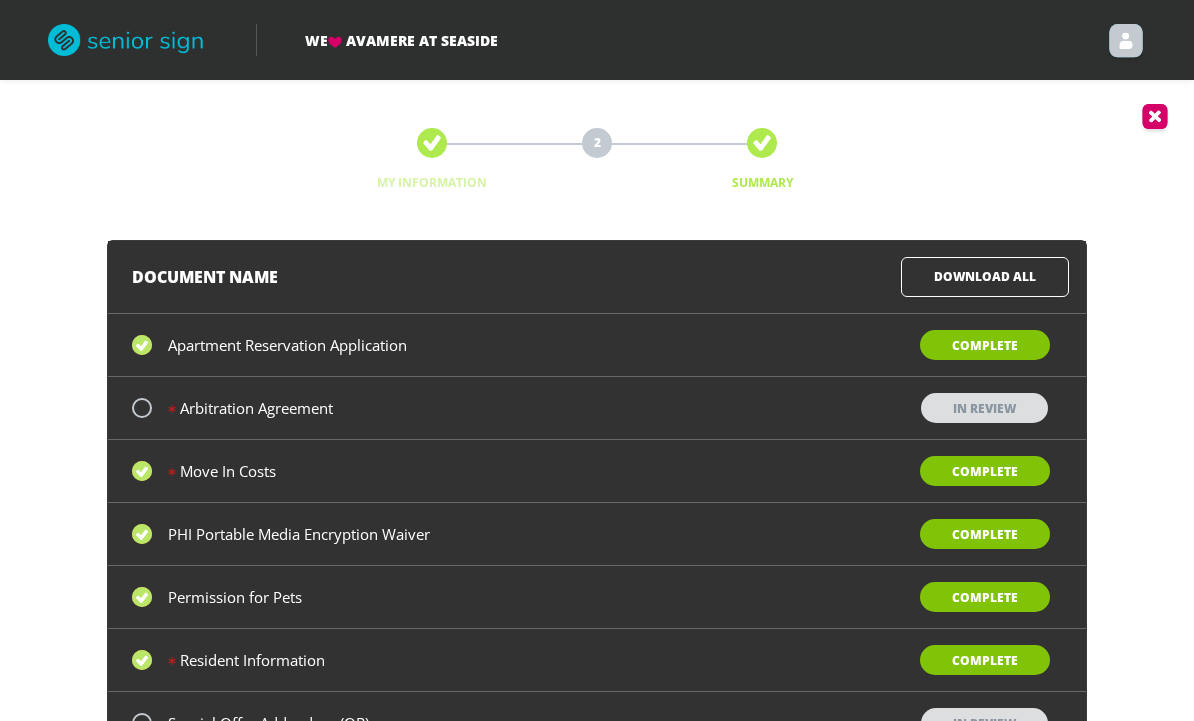 click at bounding box center (142, 345) 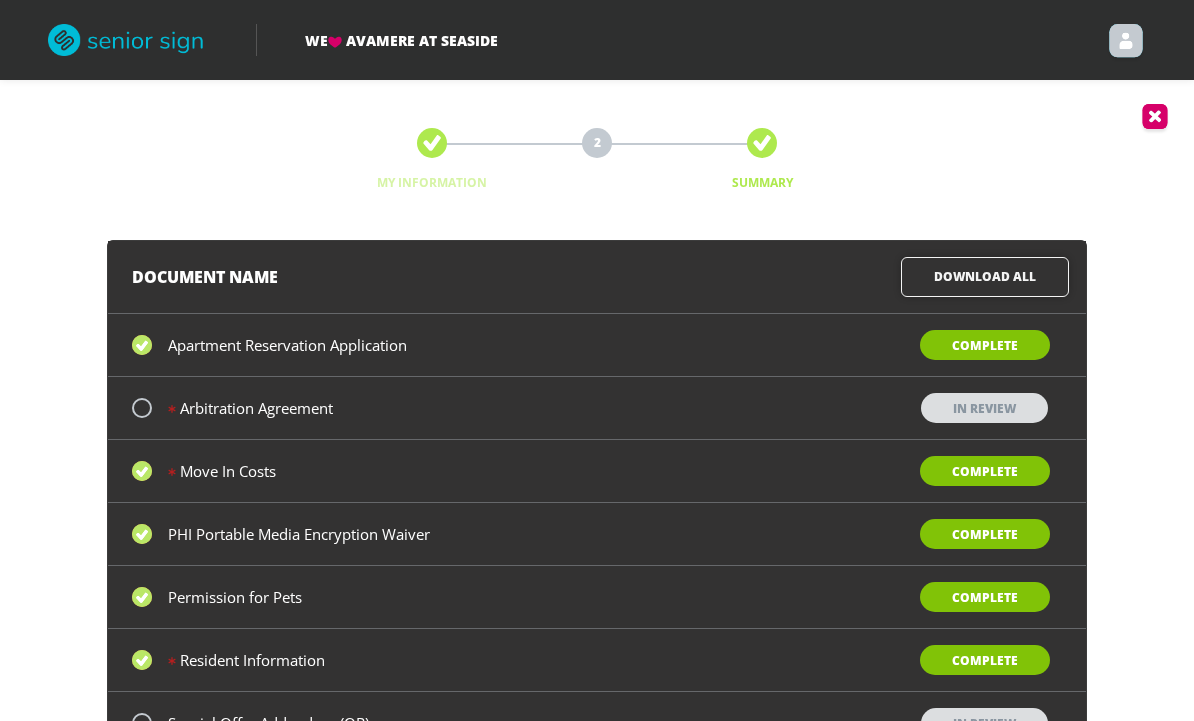 click on "Download All" at bounding box center (985, 277) 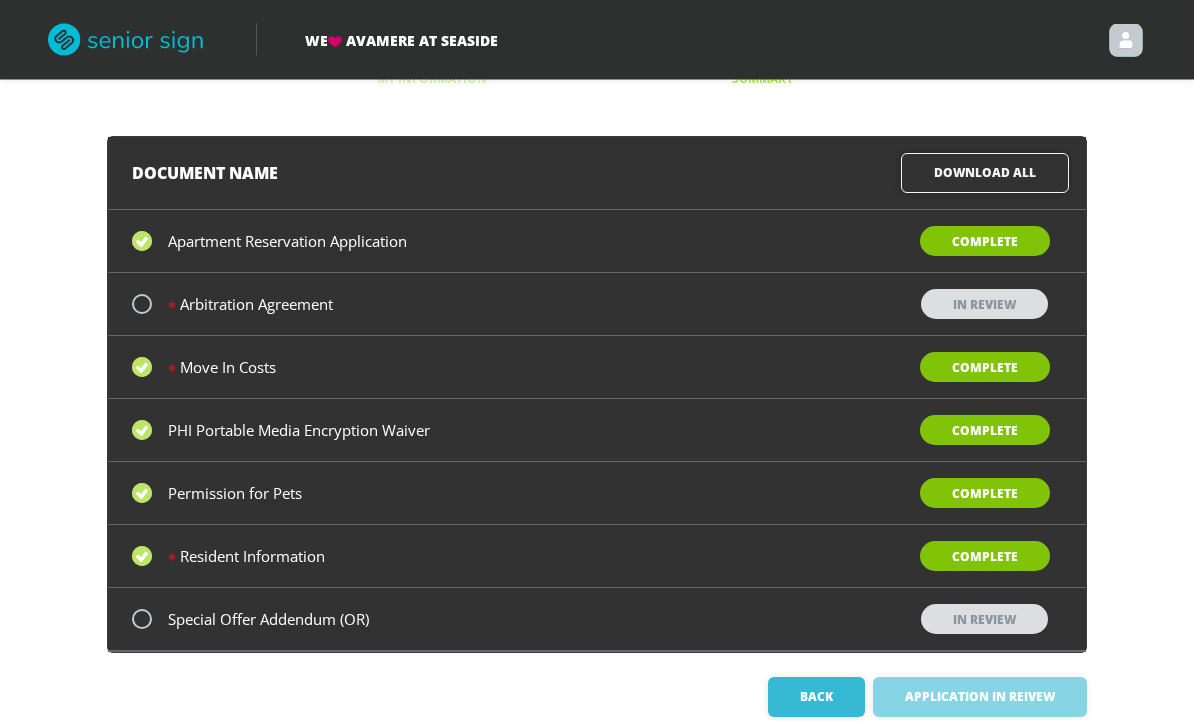 scroll, scrollTop: 0, scrollLeft: 0, axis: both 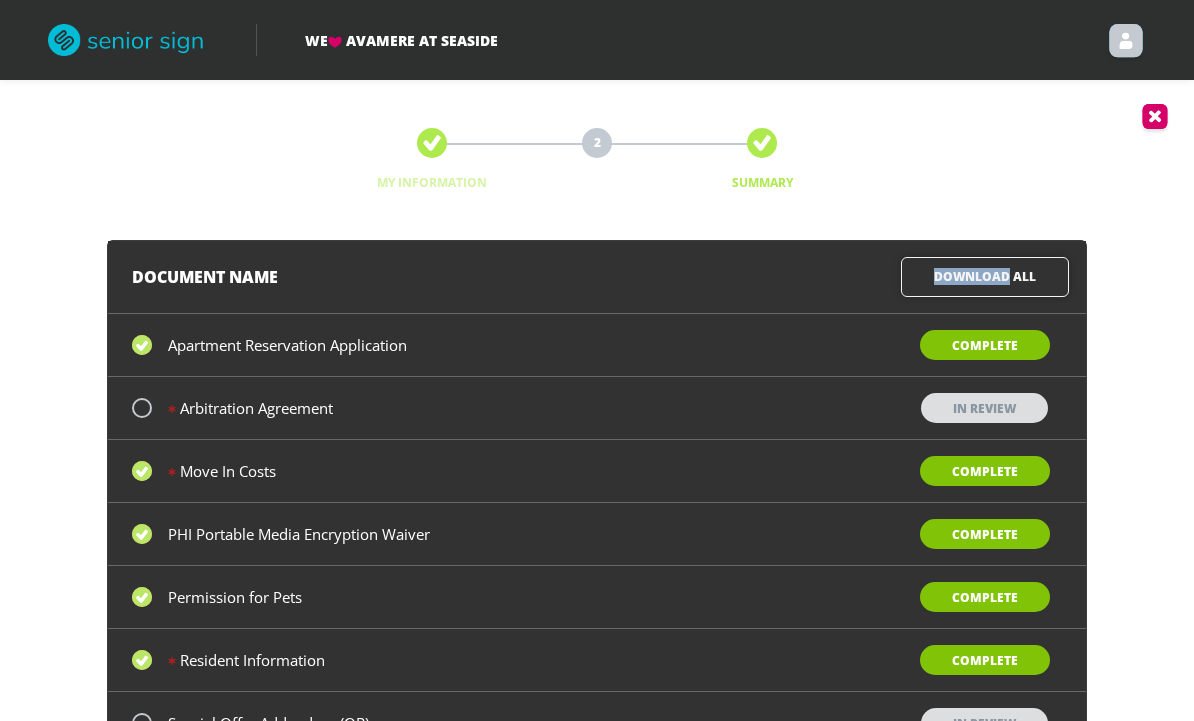 click on "Download All" at bounding box center [985, 277] 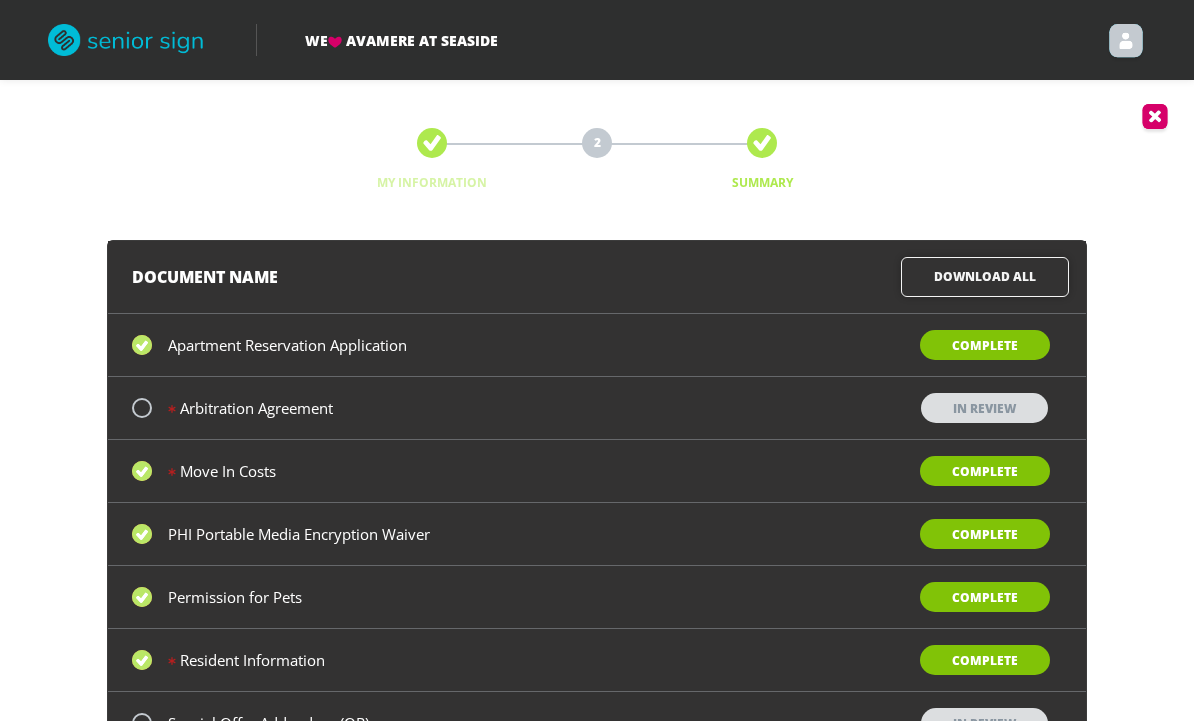 click on "Download All" at bounding box center [985, 277] 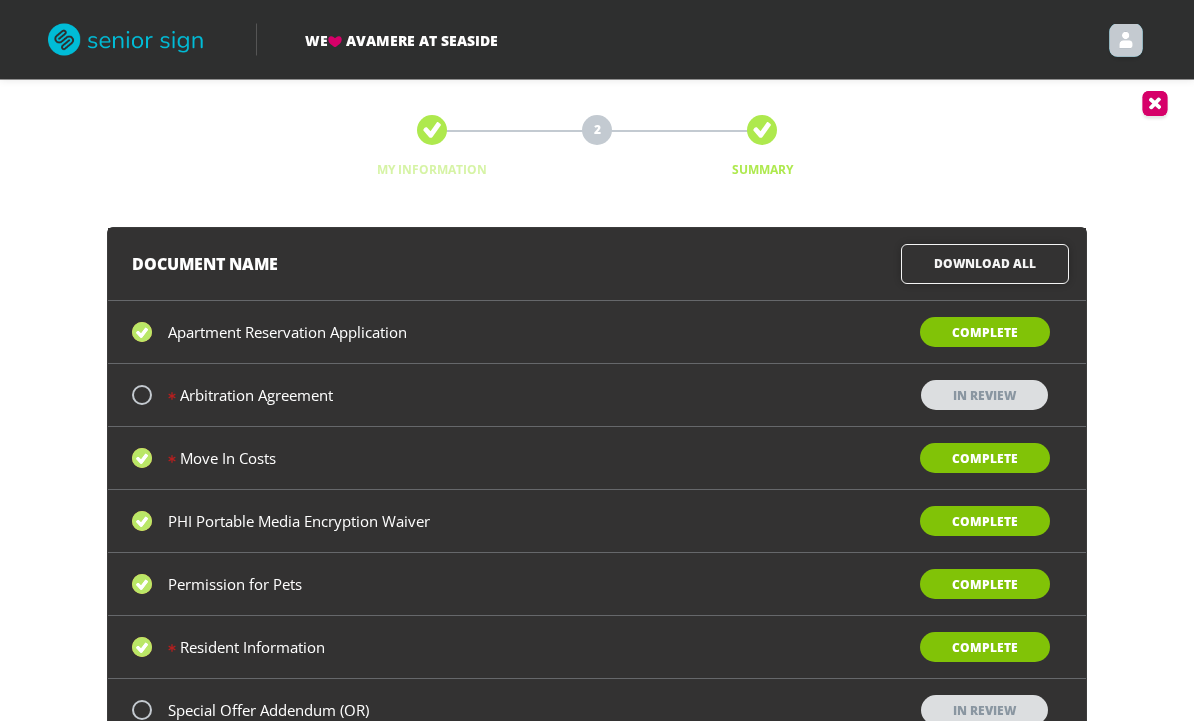 scroll, scrollTop: 103, scrollLeft: 0, axis: vertical 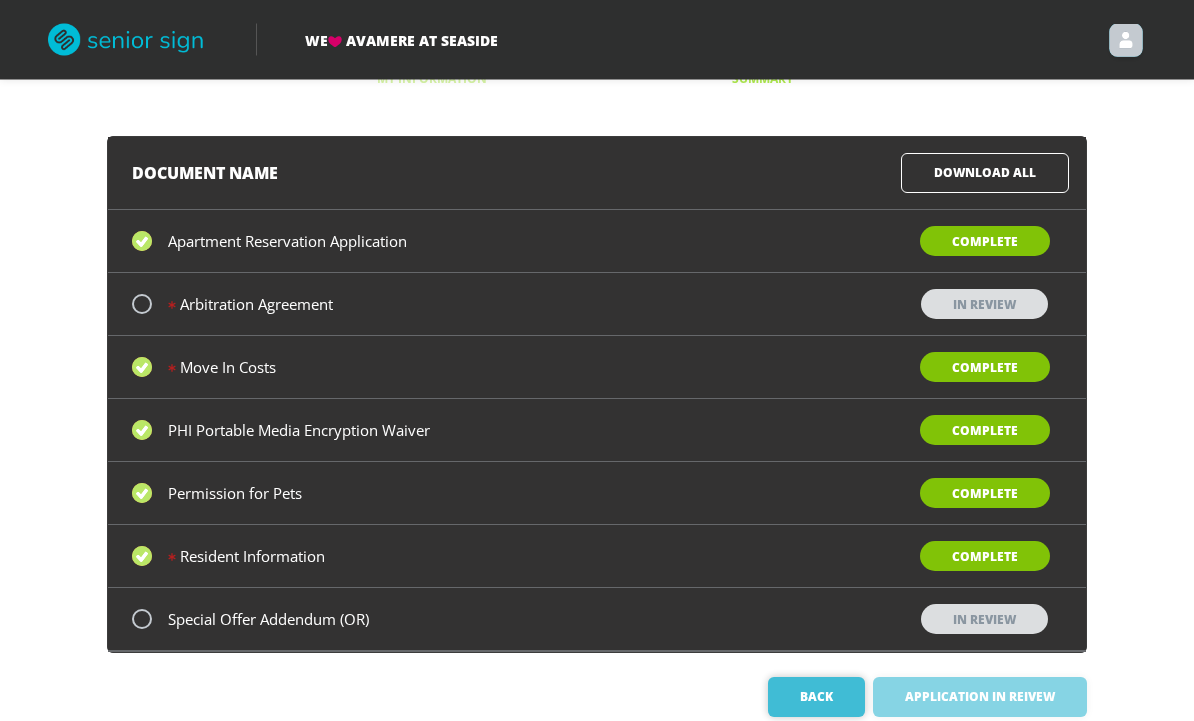 click on "Back" at bounding box center [816, 698] 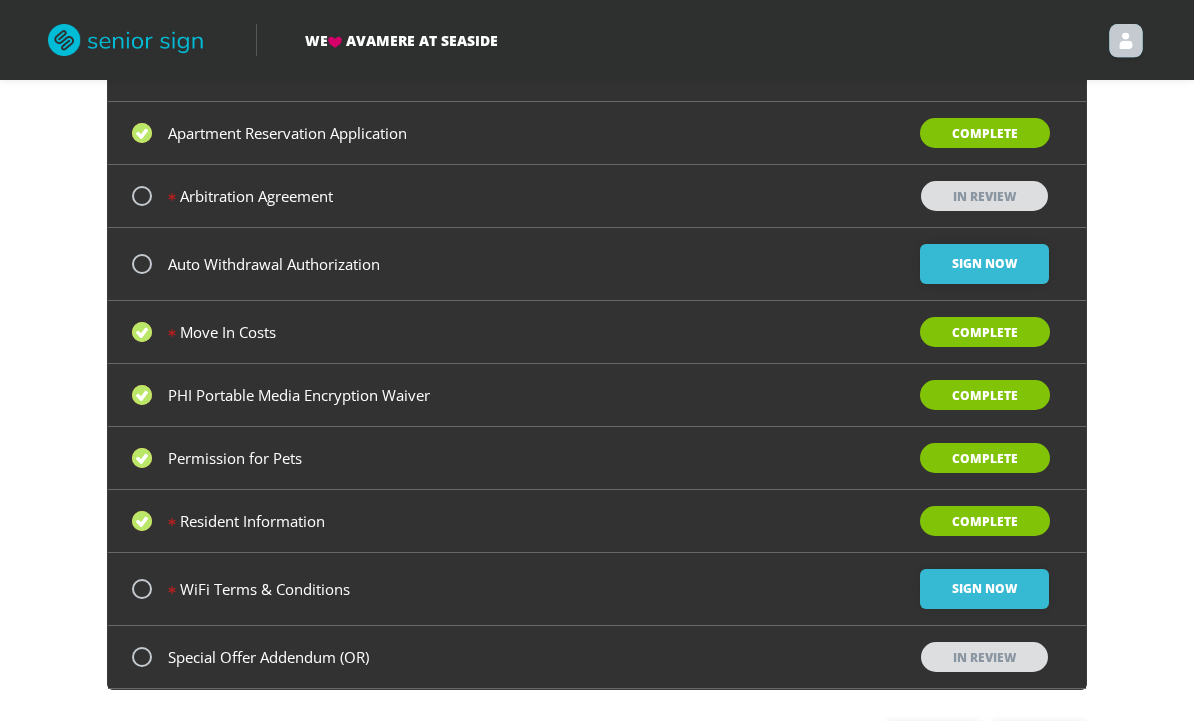 scroll, scrollTop: 214, scrollLeft: 0, axis: vertical 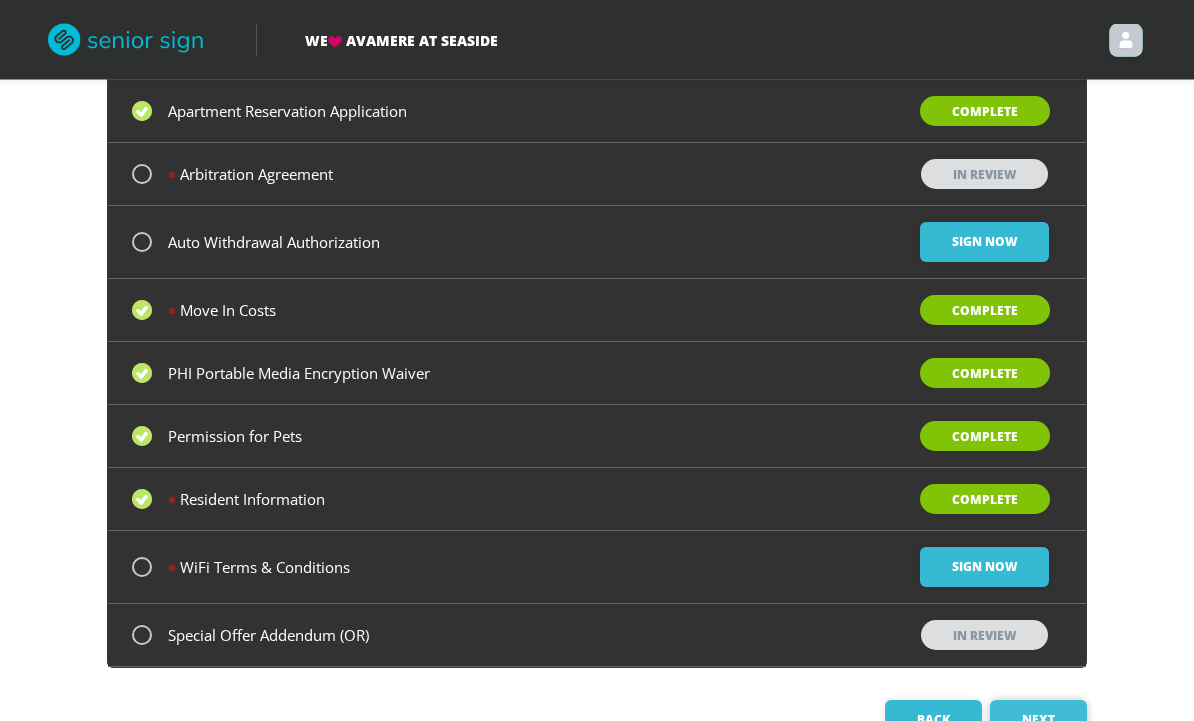 click on "Next" at bounding box center [1038, 721] 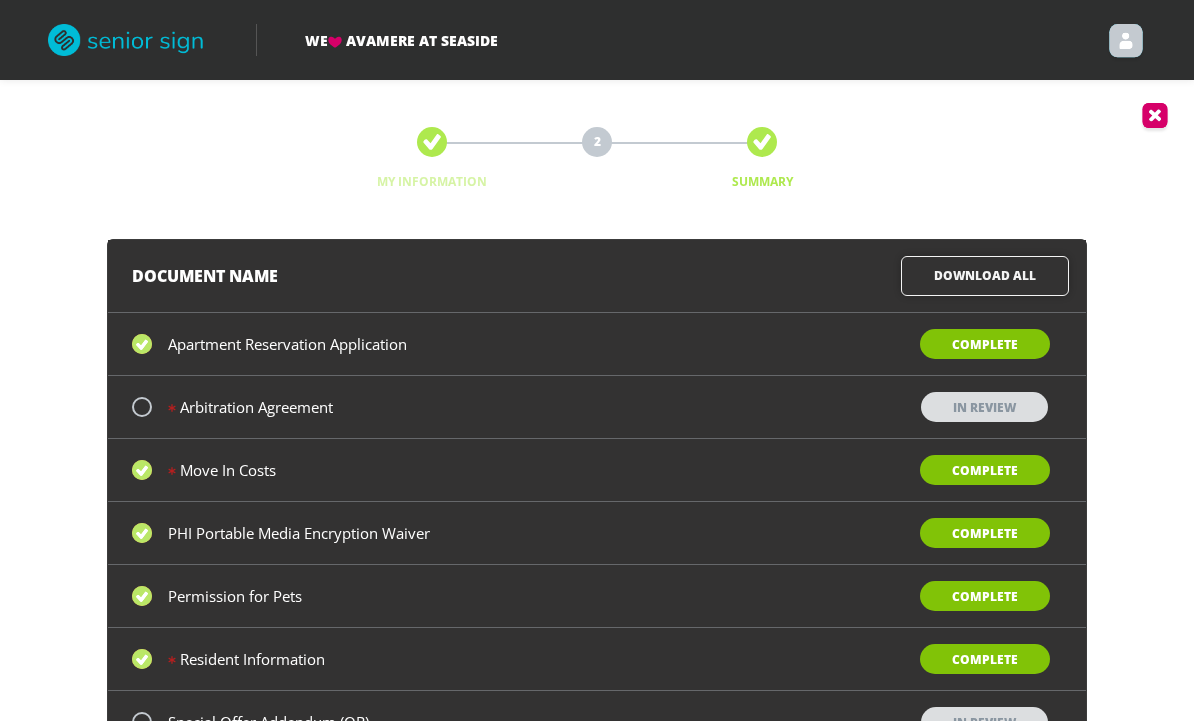 click on "Download All" at bounding box center (985, 276) 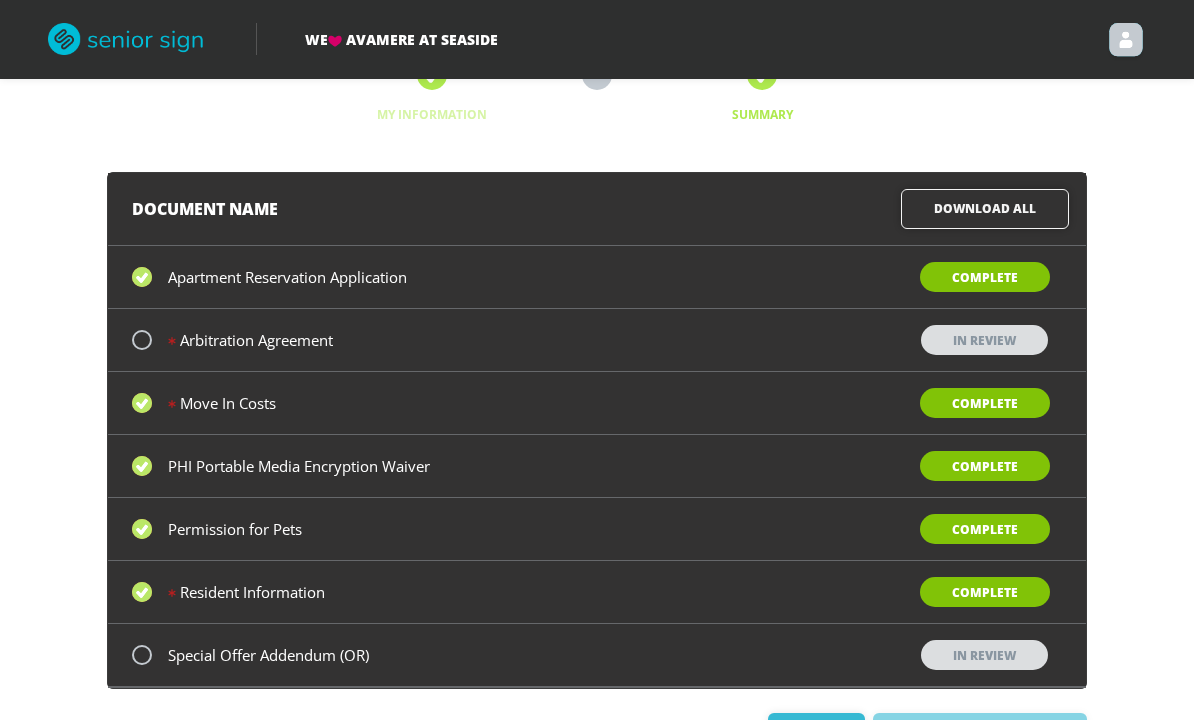scroll, scrollTop: 68, scrollLeft: 0, axis: vertical 